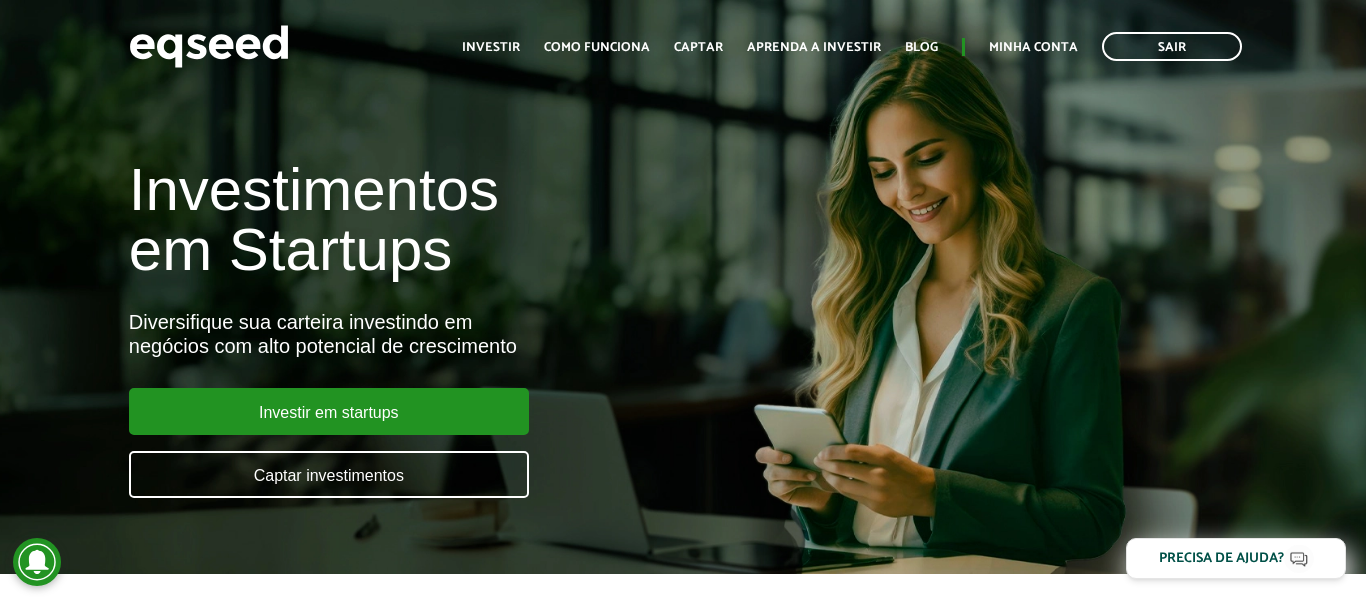 scroll, scrollTop: 0, scrollLeft: 0, axis: both 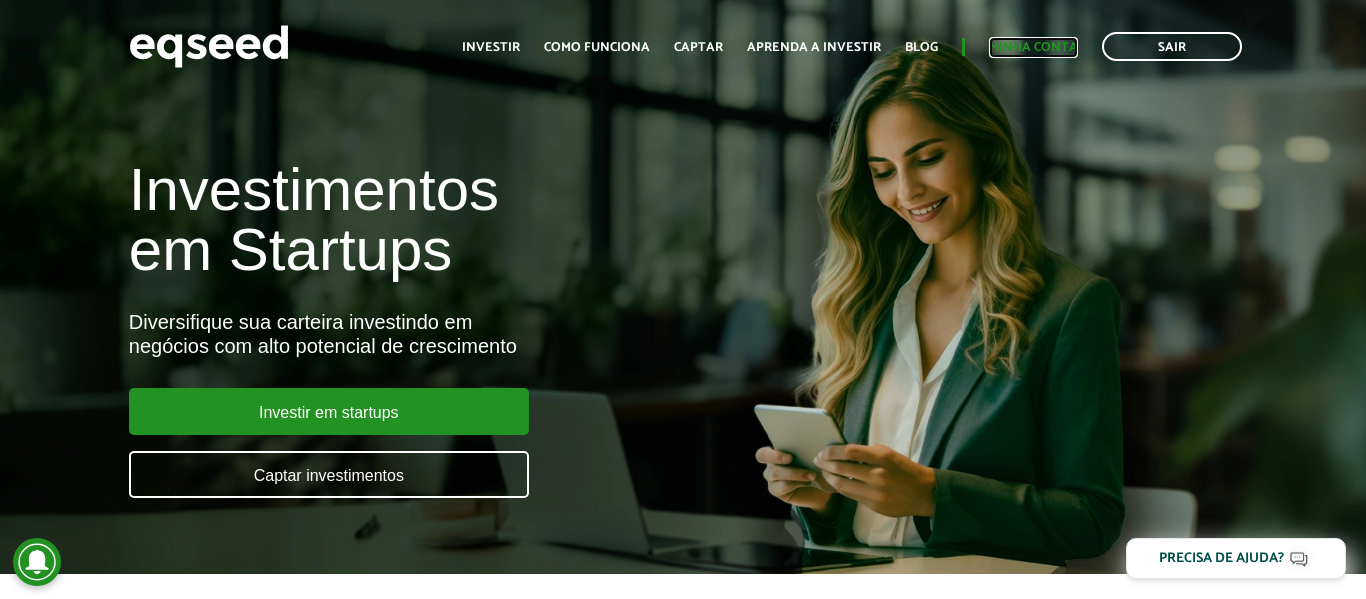 click on "Minha conta" at bounding box center (1033, 47) 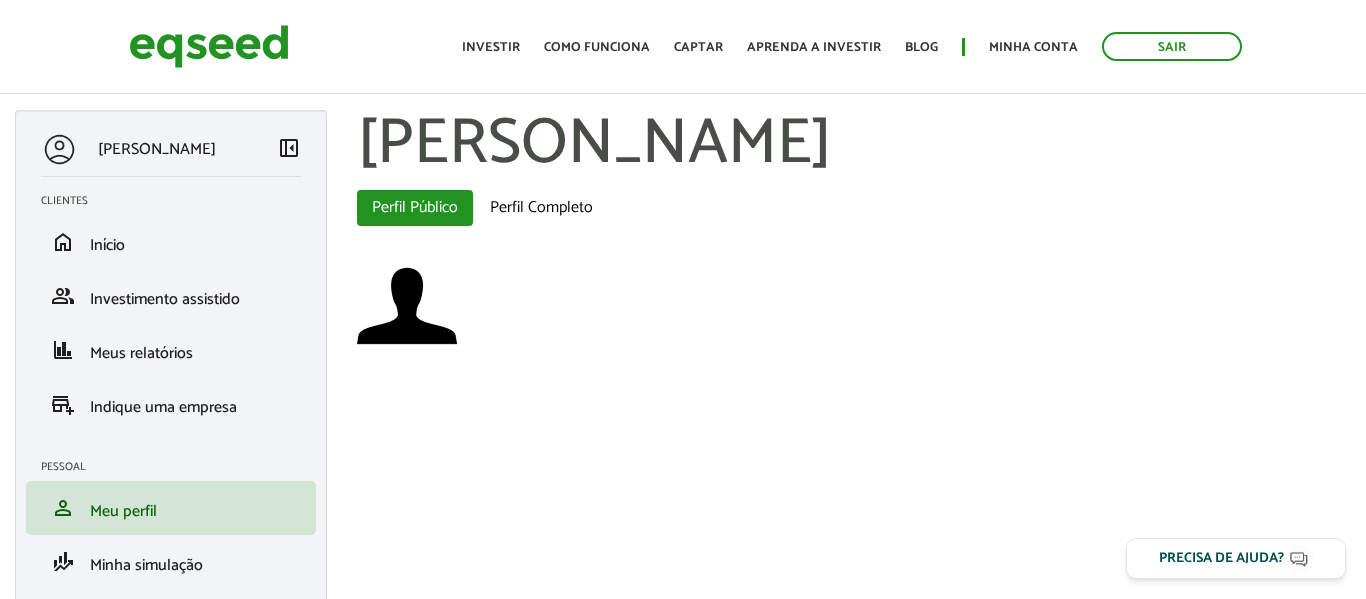 scroll, scrollTop: 0, scrollLeft: 0, axis: both 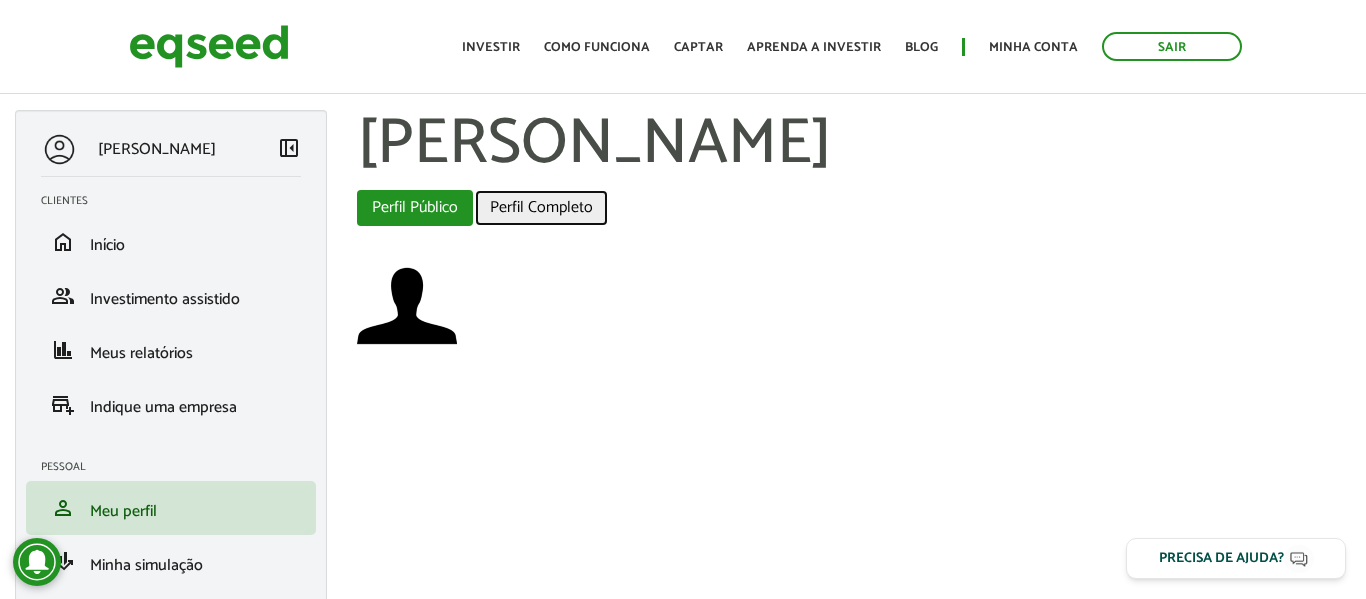 click on "Perfil Completo" at bounding box center [541, 208] 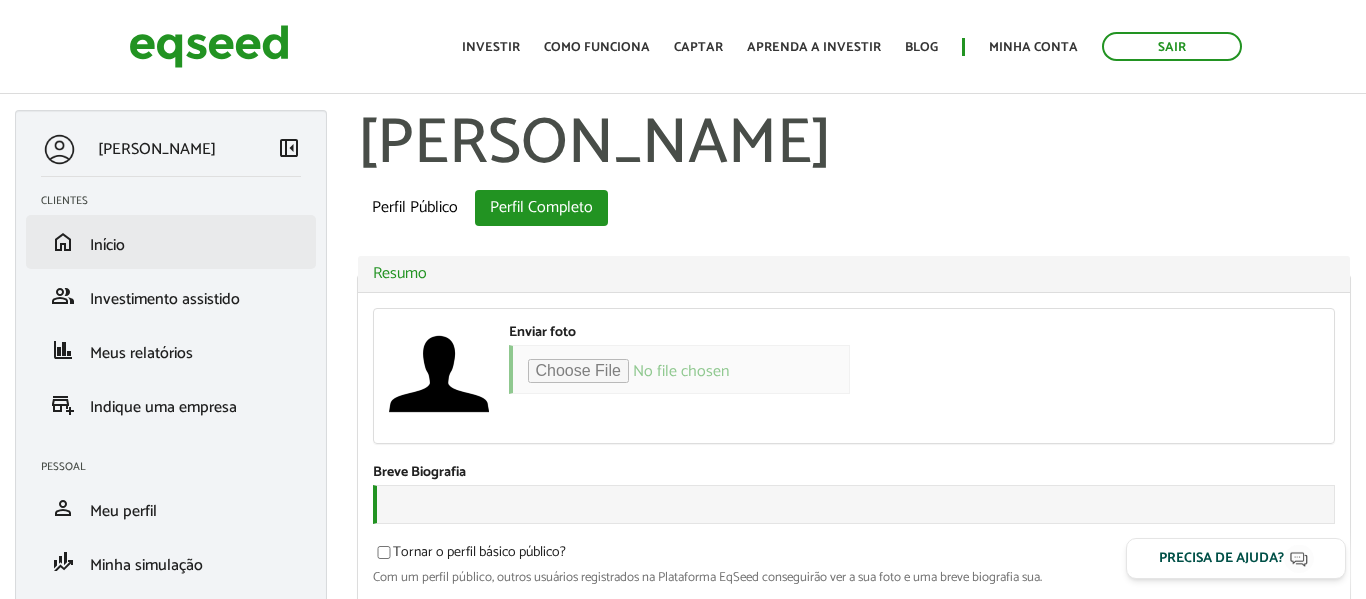 scroll, scrollTop: 0, scrollLeft: 0, axis: both 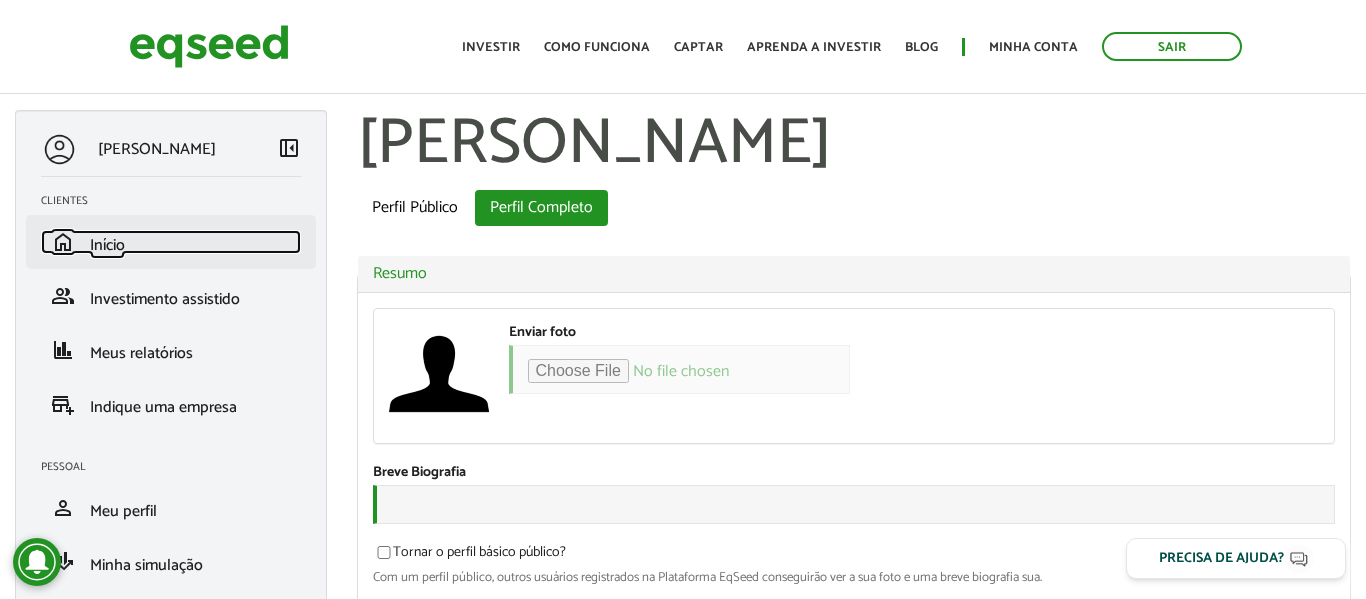 click on "home Início" at bounding box center (171, 242) 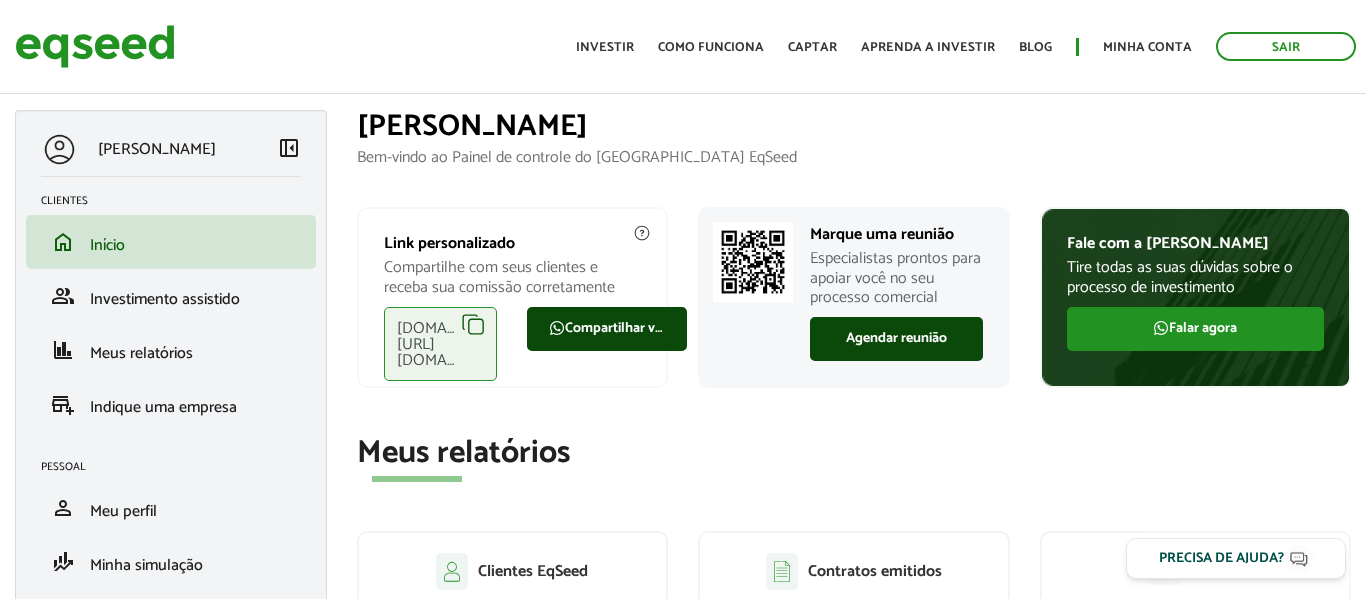 scroll, scrollTop: 0, scrollLeft: 0, axis: both 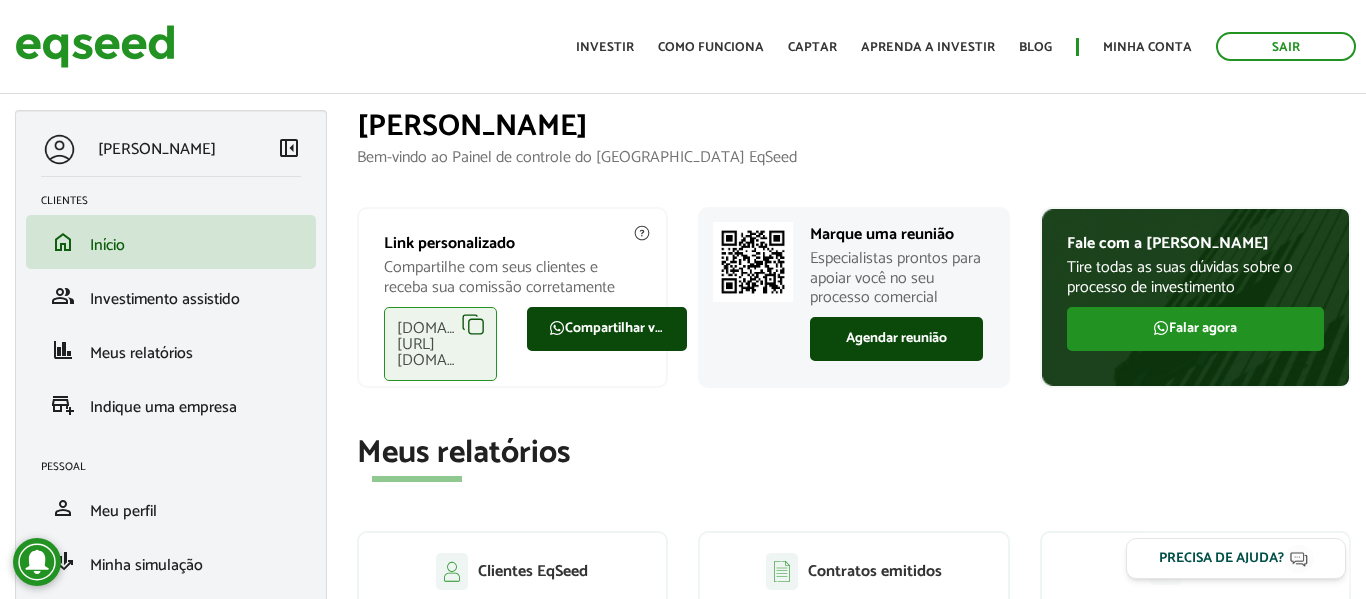 click on "[DOMAIN_NAME][URL][DOMAIN_NAME]" at bounding box center [441, 344] 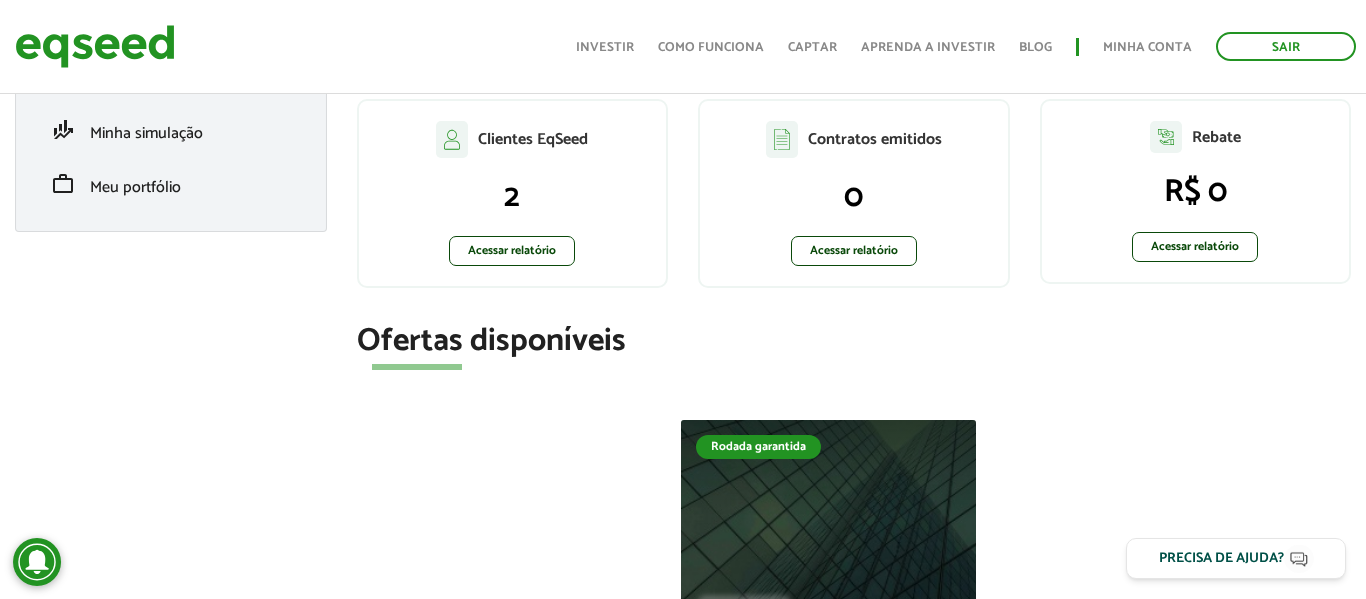 scroll, scrollTop: 443, scrollLeft: 0, axis: vertical 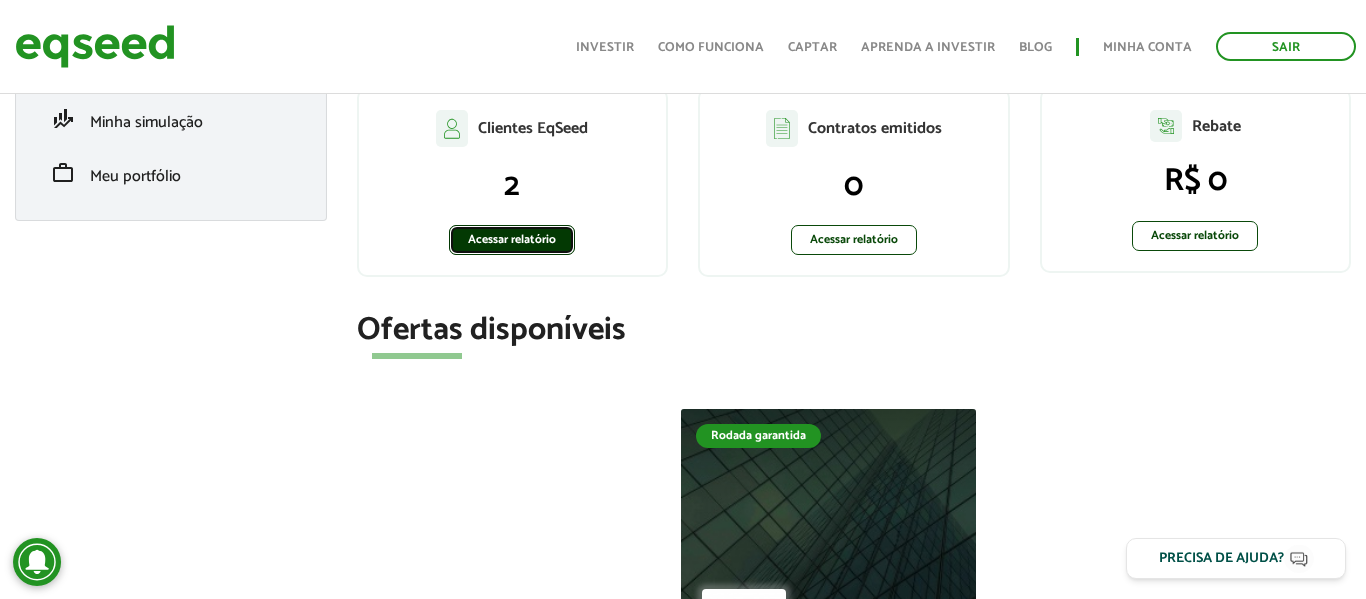 click on "Acessar relatório" at bounding box center [512, 240] 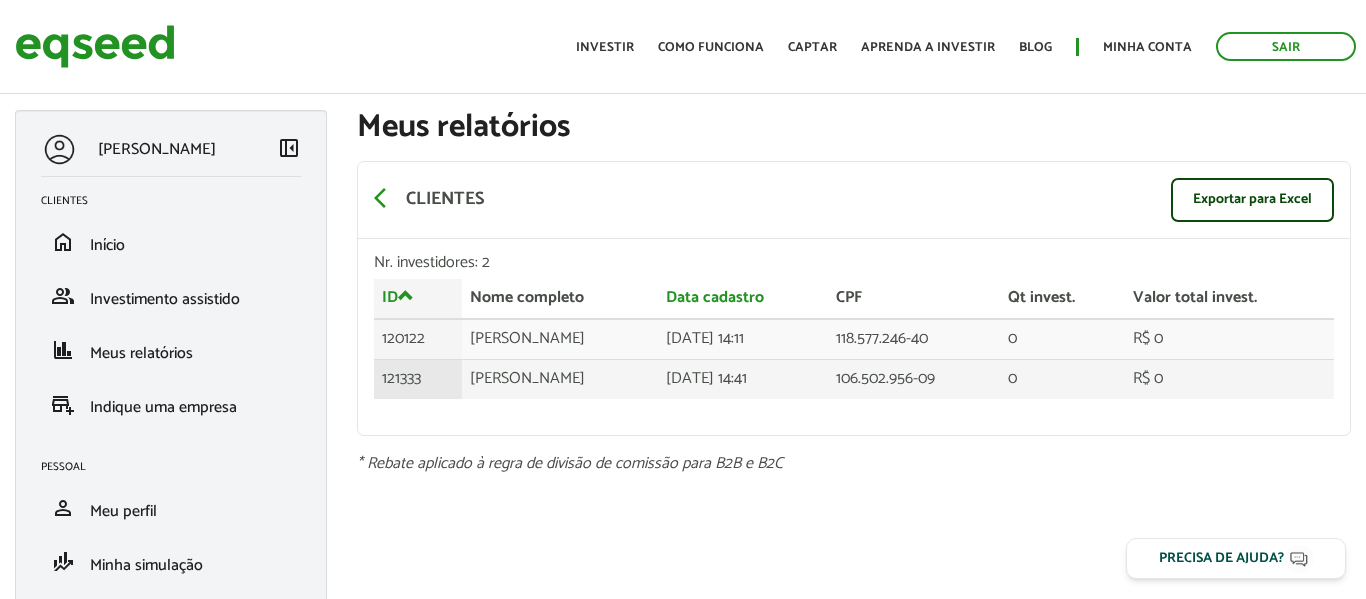 scroll, scrollTop: 0, scrollLeft: 0, axis: both 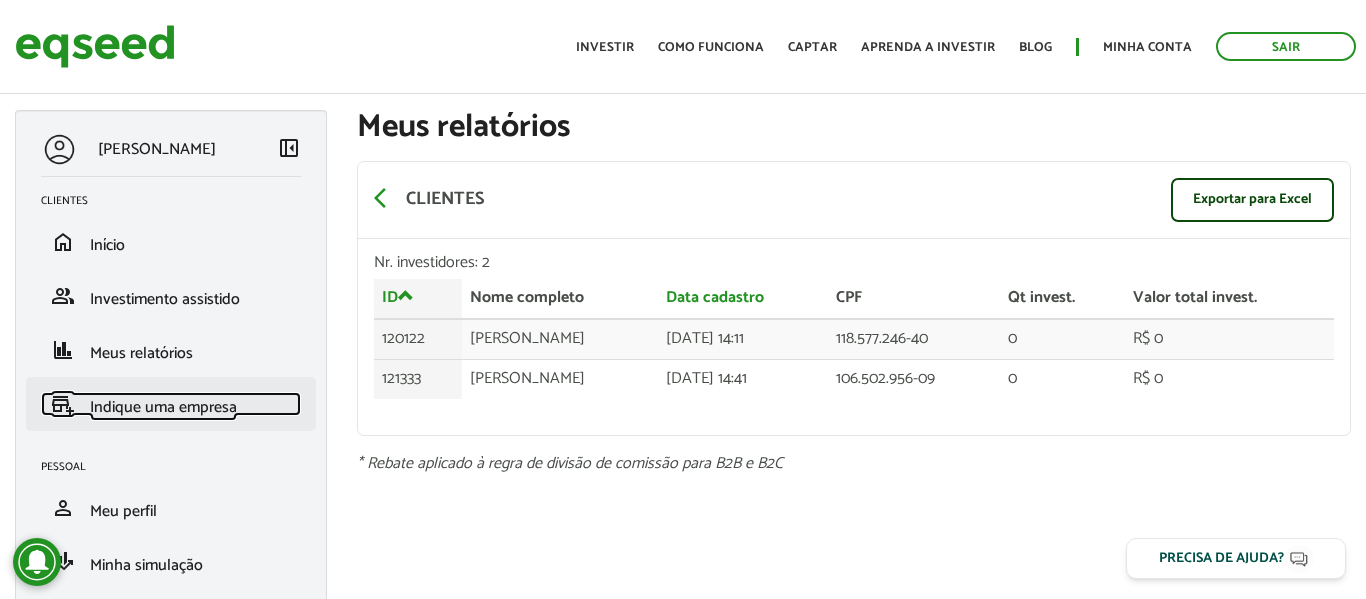 click on "Indique uma empresa" at bounding box center [163, 407] 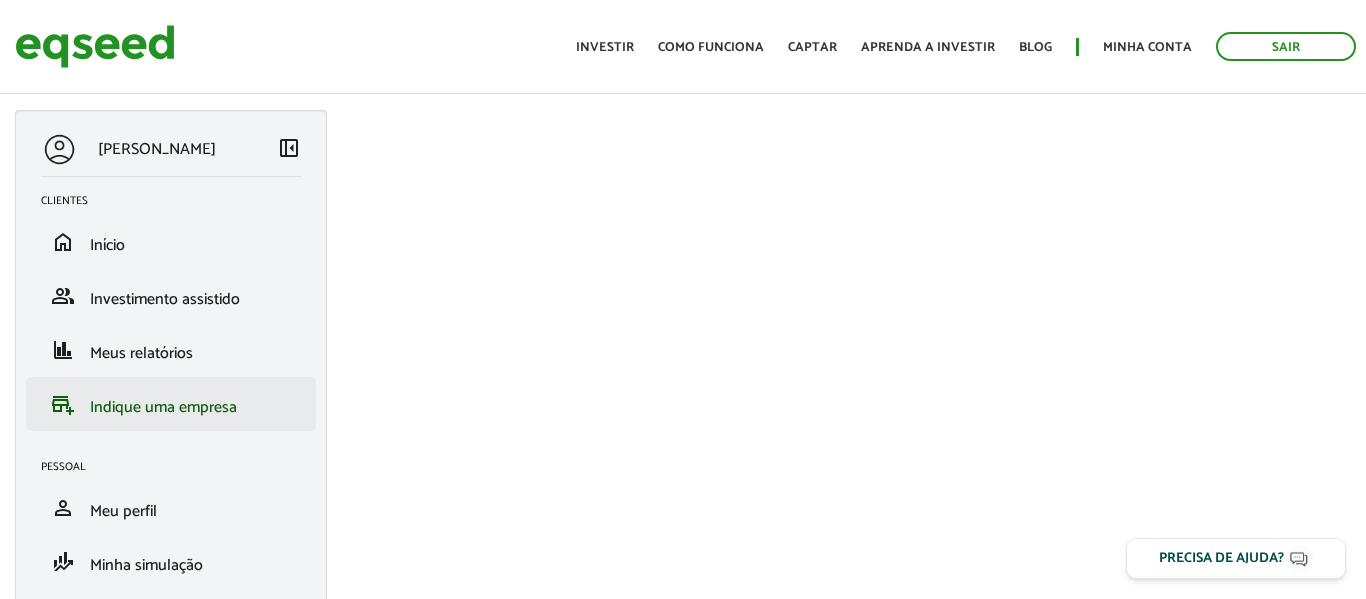 scroll, scrollTop: 0, scrollLeft: 0, axis: both 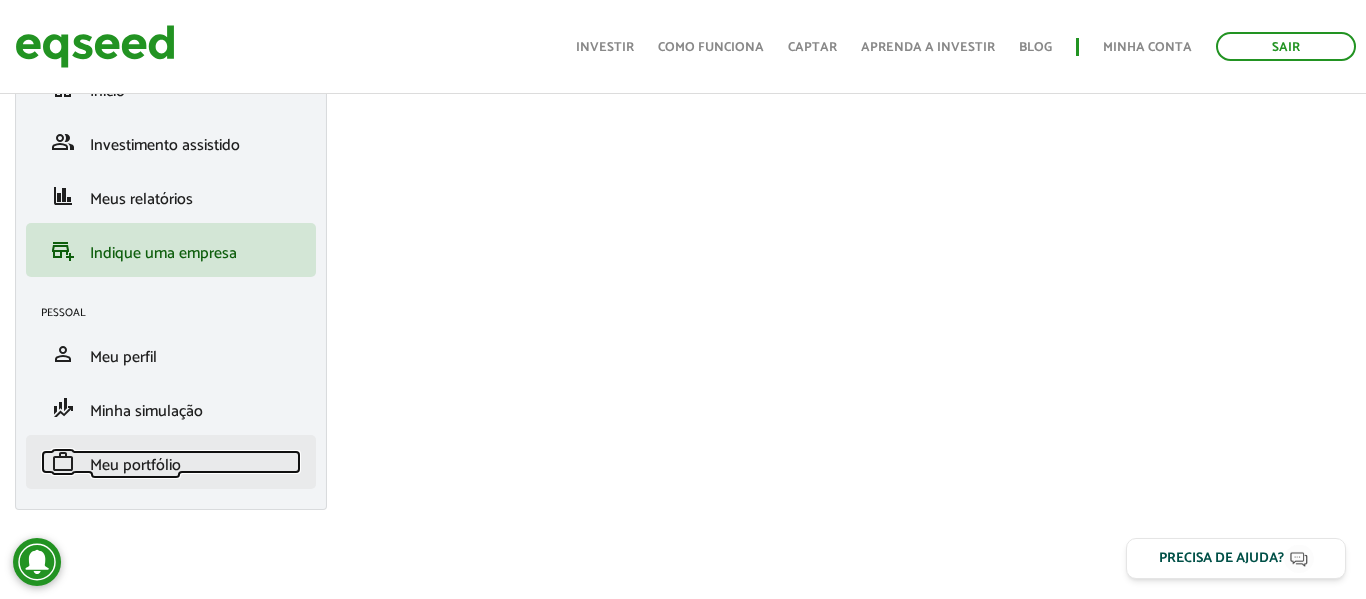 click on "work Meu portfólio" at bounding box center [171, 462] 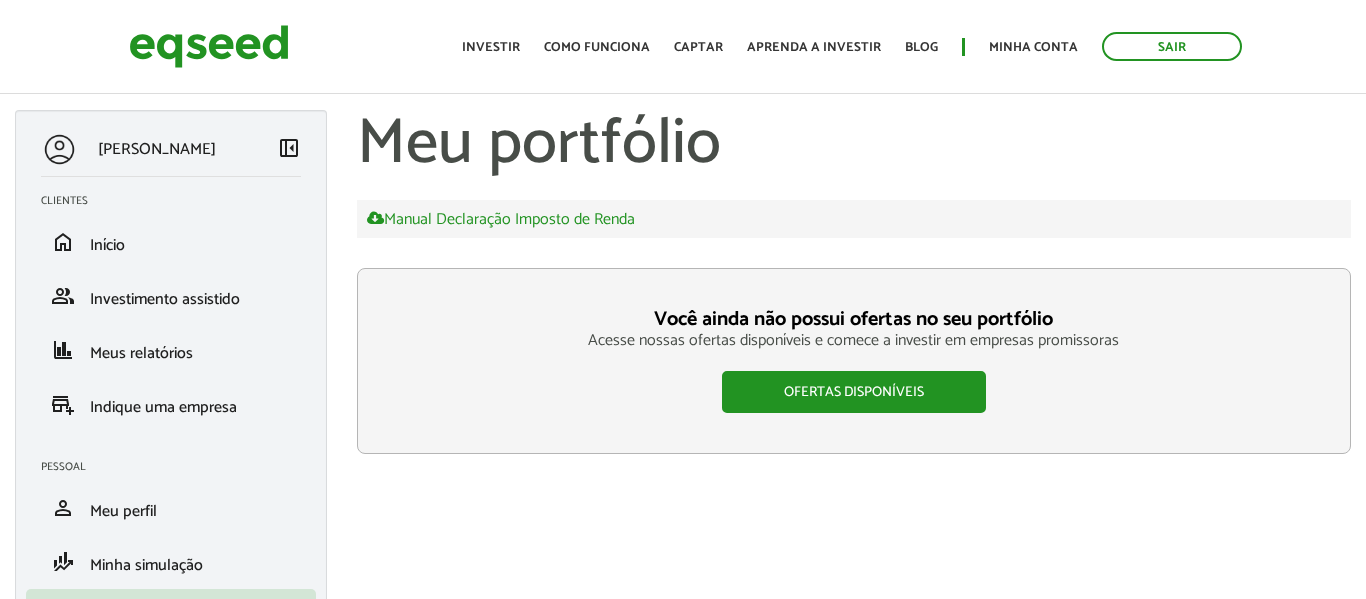 scroll, scrollTop: 0, scrollLeft: 0, axis: both 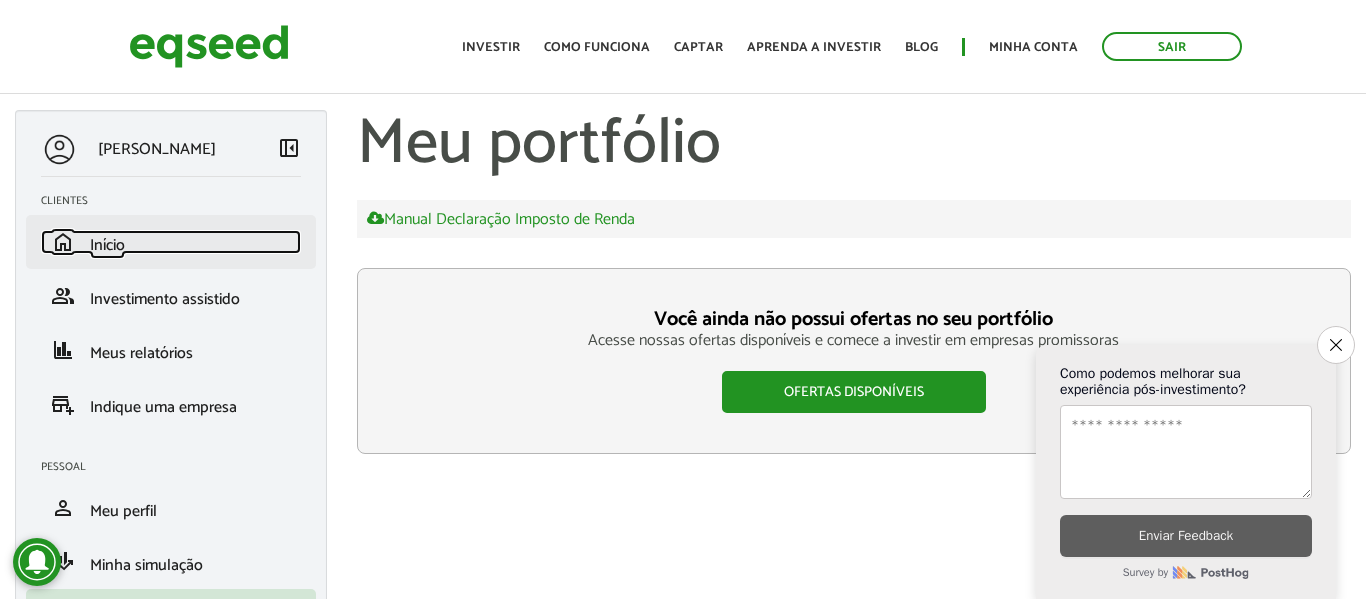 click on "home Início" at bounding box center [171, 242] 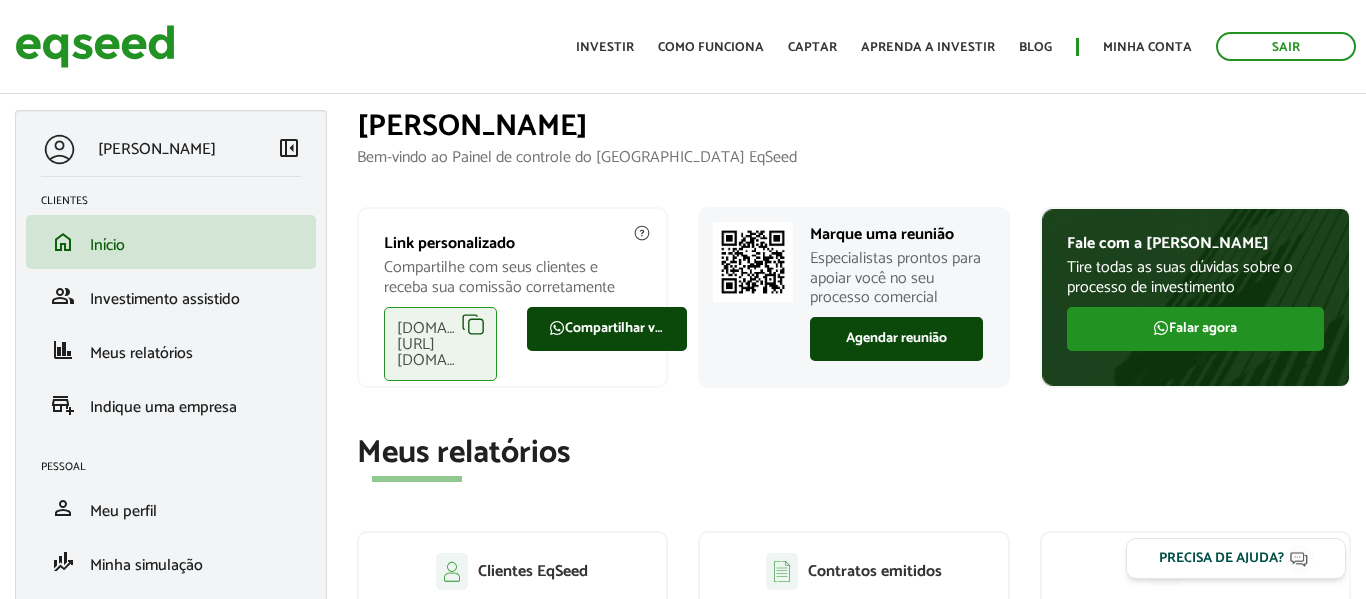 scroll, scrollTop: 0, scrollLeft: 0, axis: both 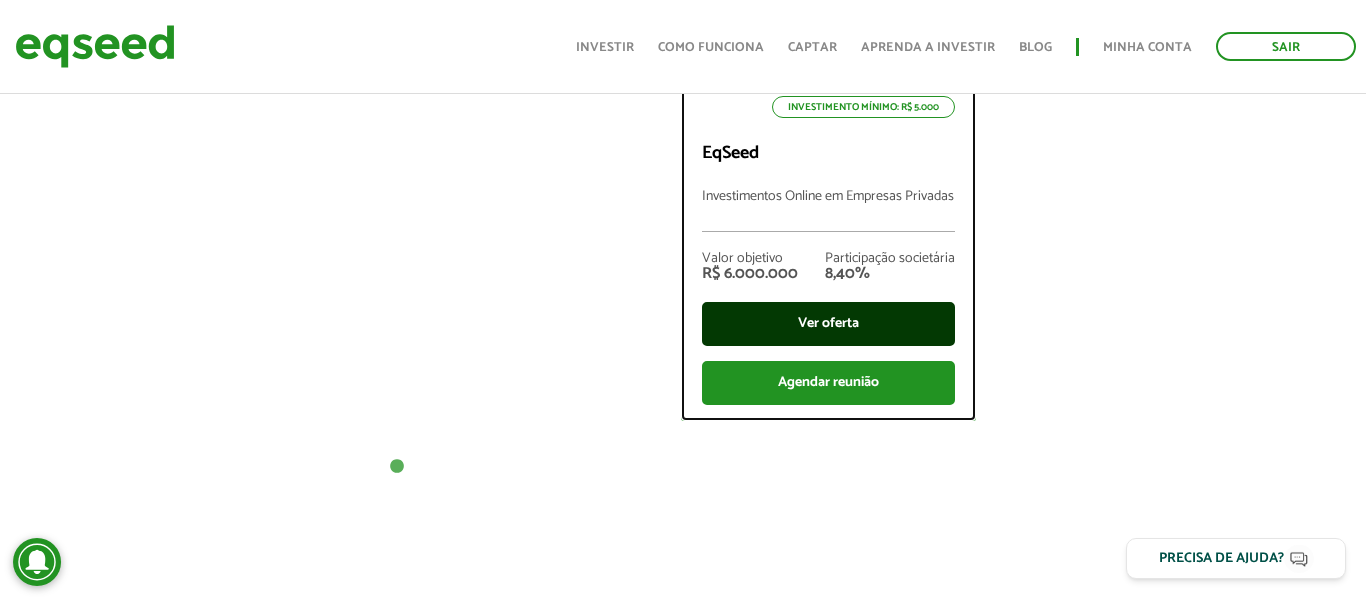 click on "Ver oferta" at bounding box center [828, 324] 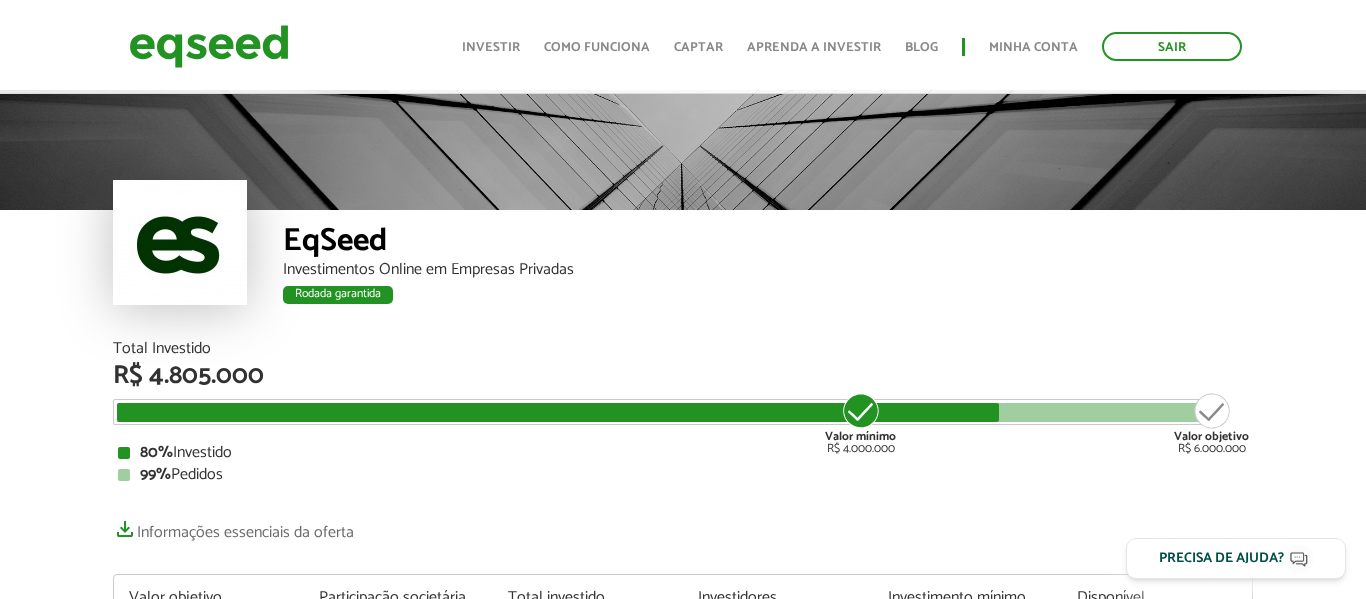 scroll, scrollTop: 187, scrollLeft: 0, axis: vertical 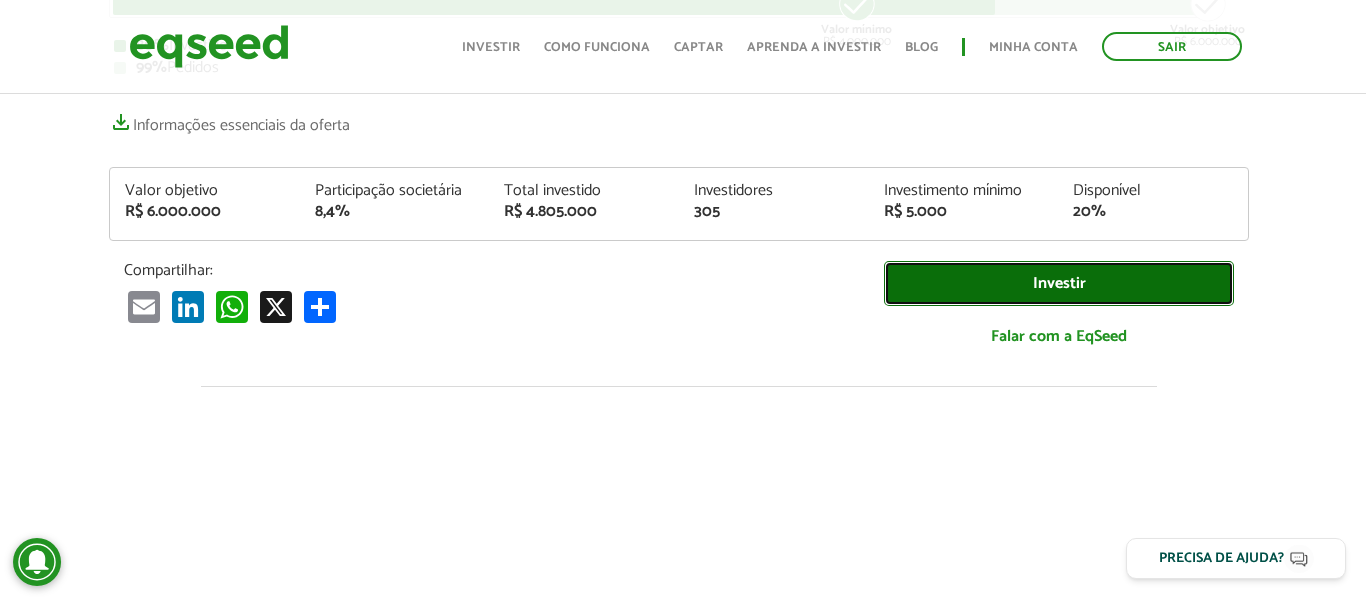 click on "Investir" at bounding box center [1059, 283] 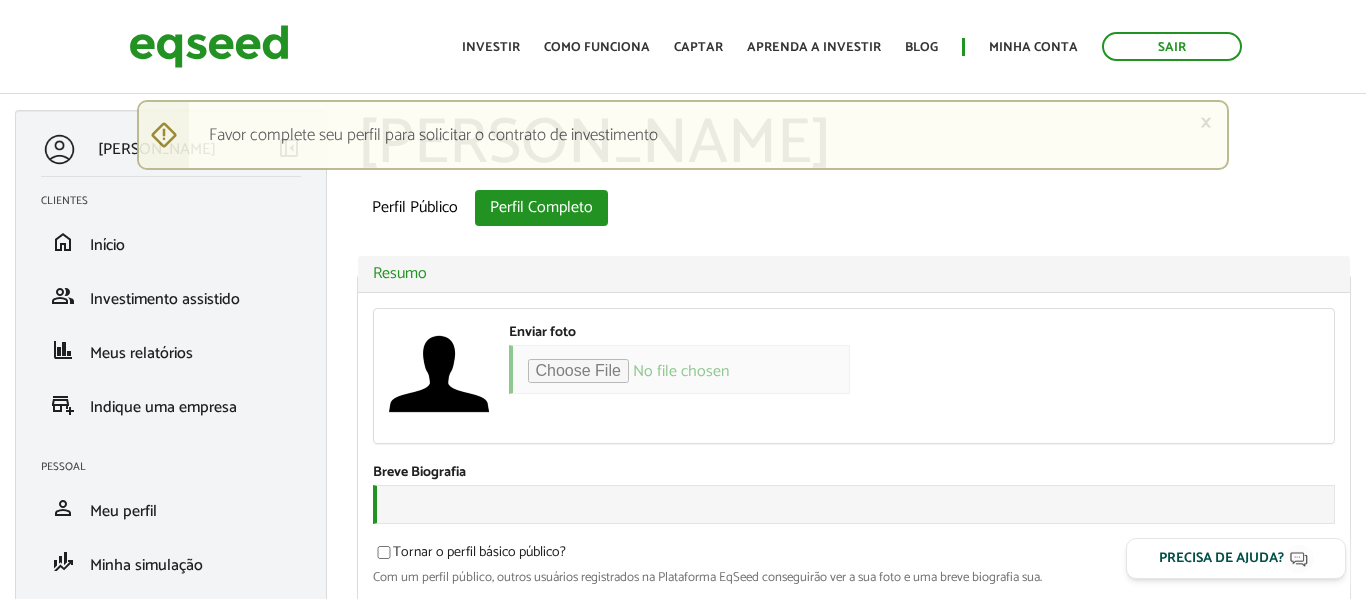scroll, scrollTop: 0, scrollLeft: 0, axis: both 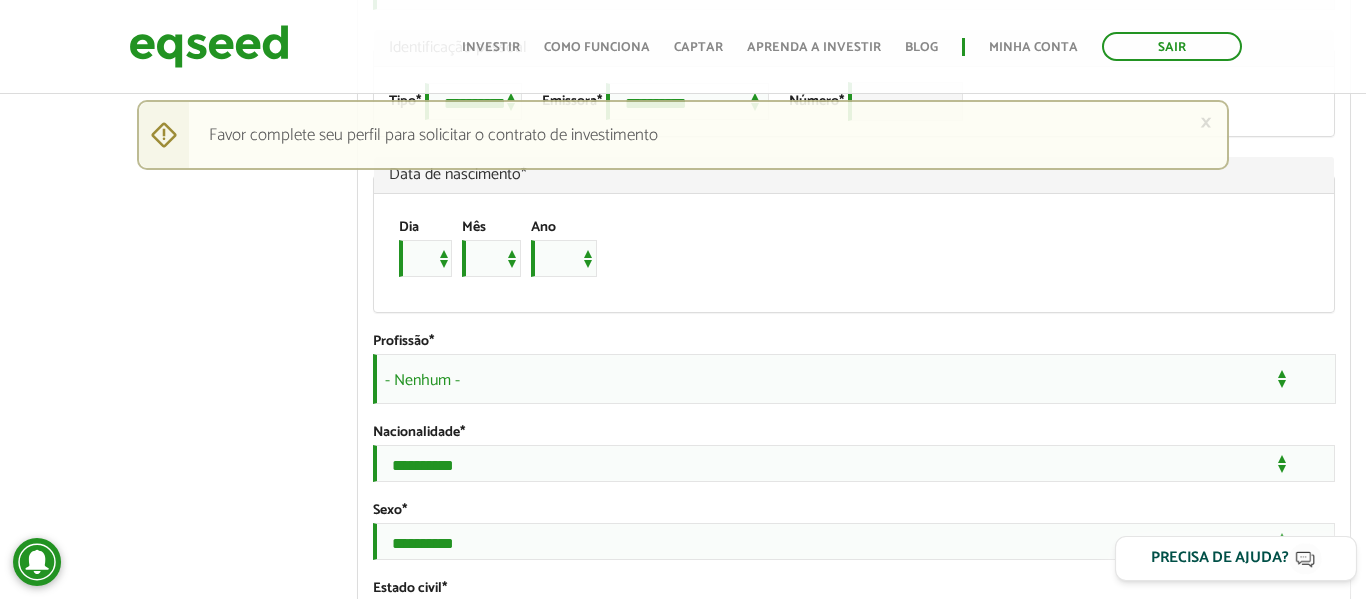 click on "Precisa de ajuda?" at bounding box center (1236, 558) 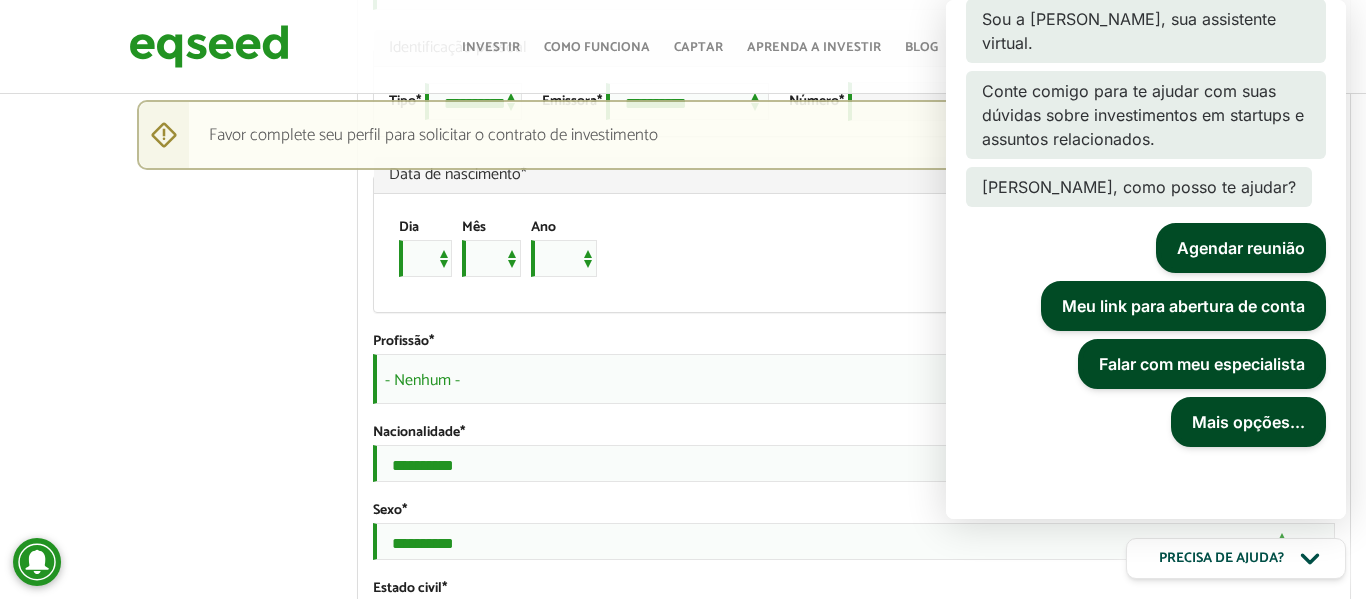 scroll, scrollTop: 129, scrollLeft: 0, axis: vertical 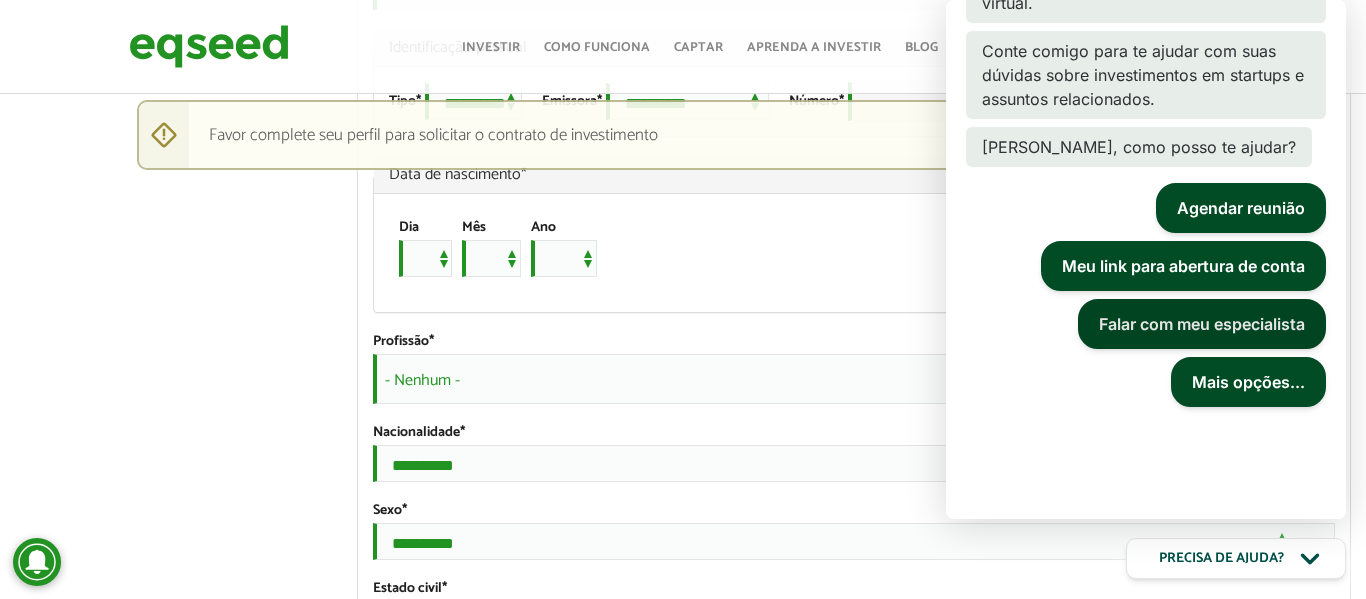 click on "Falar com meu especialista" at bounding box center (1202, 324) 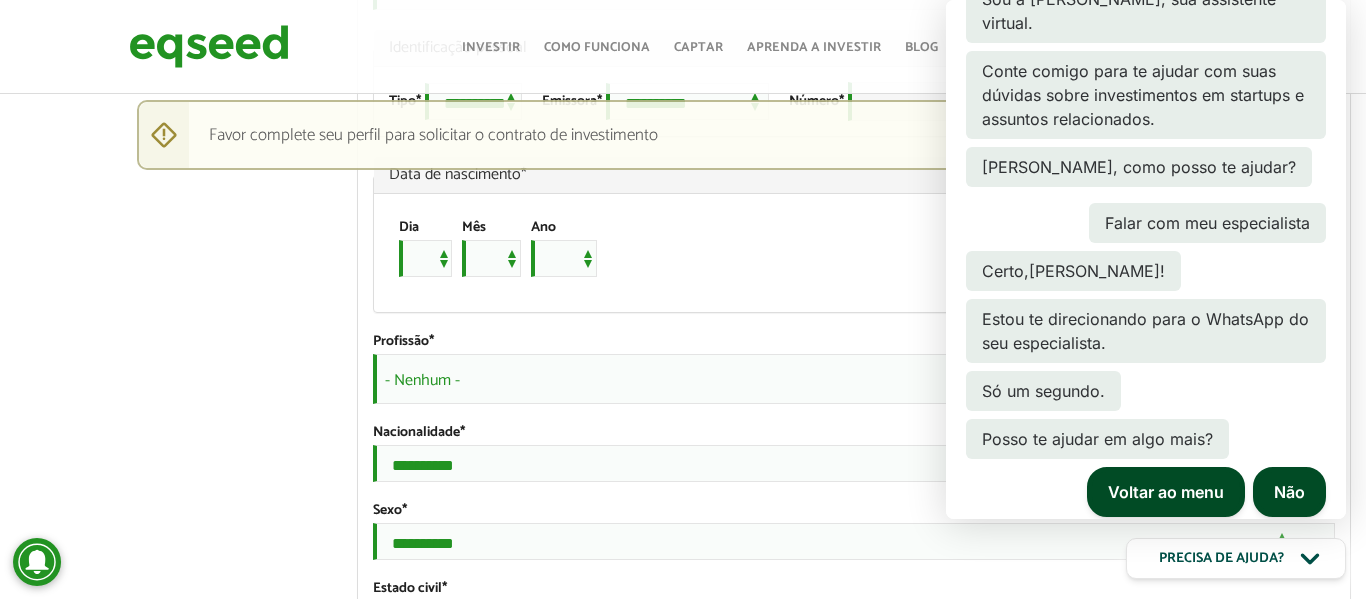 scroll, scrollTop: 219, scrollLeft: 0, axis: vertical 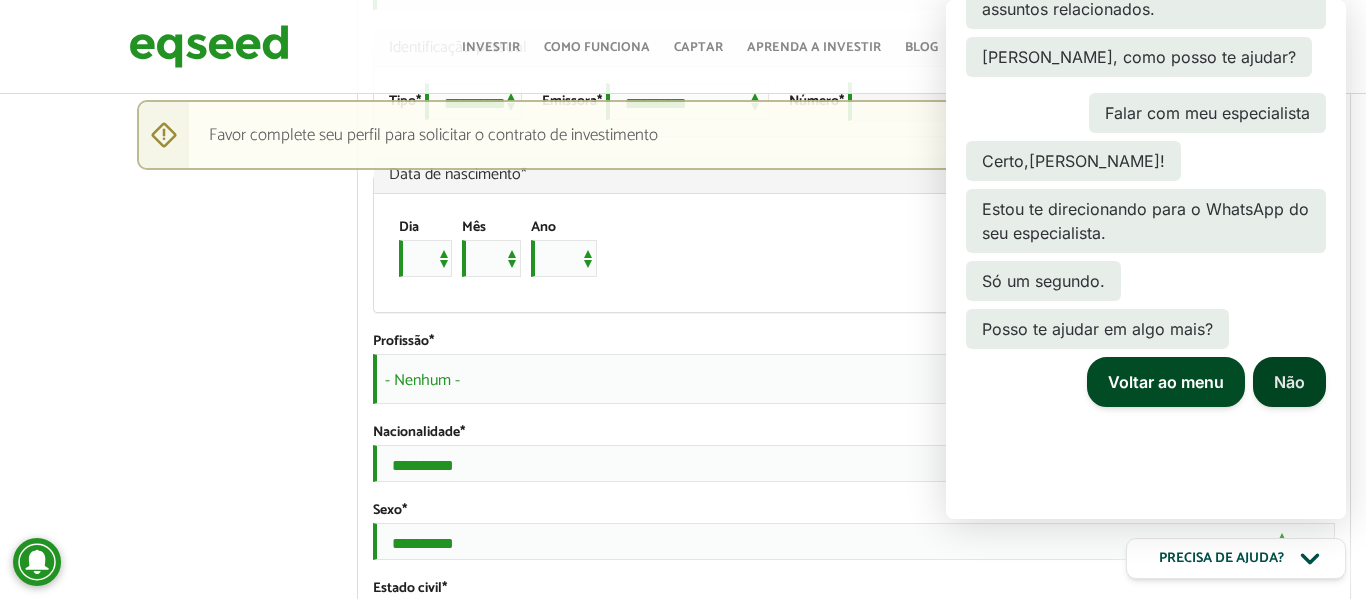 click on "Não" at bounding box center (1289, 382) 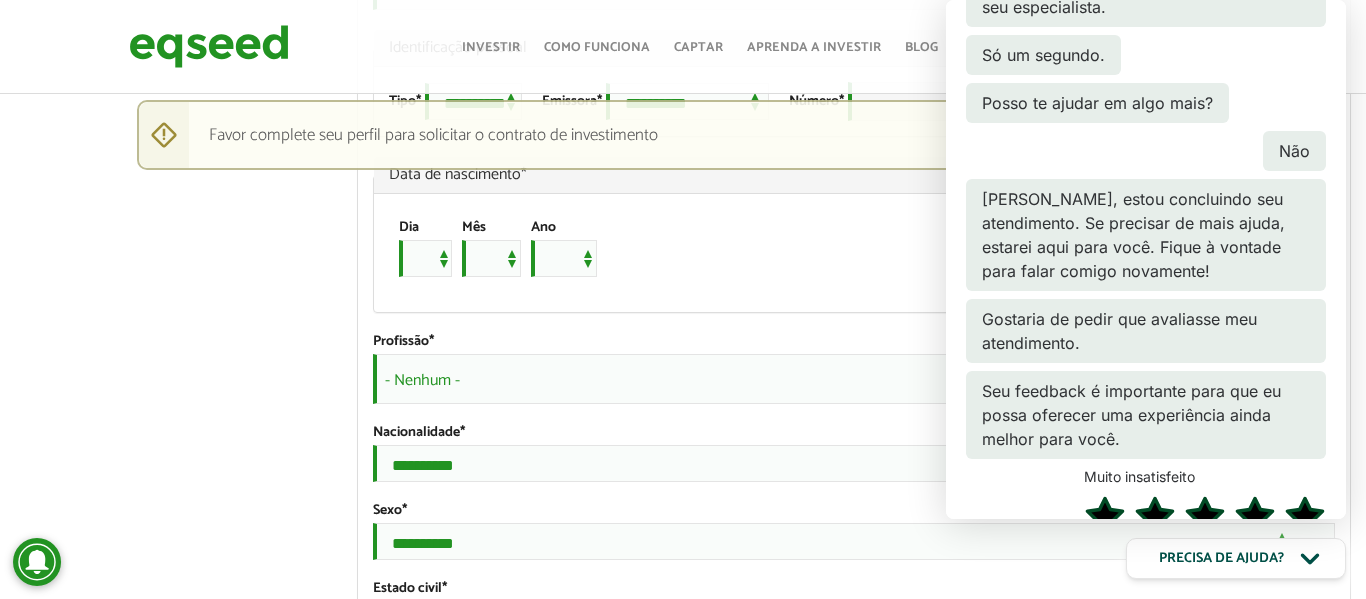 scroll, scrollTop: 611, scrollLeft: 0, axis: vertical 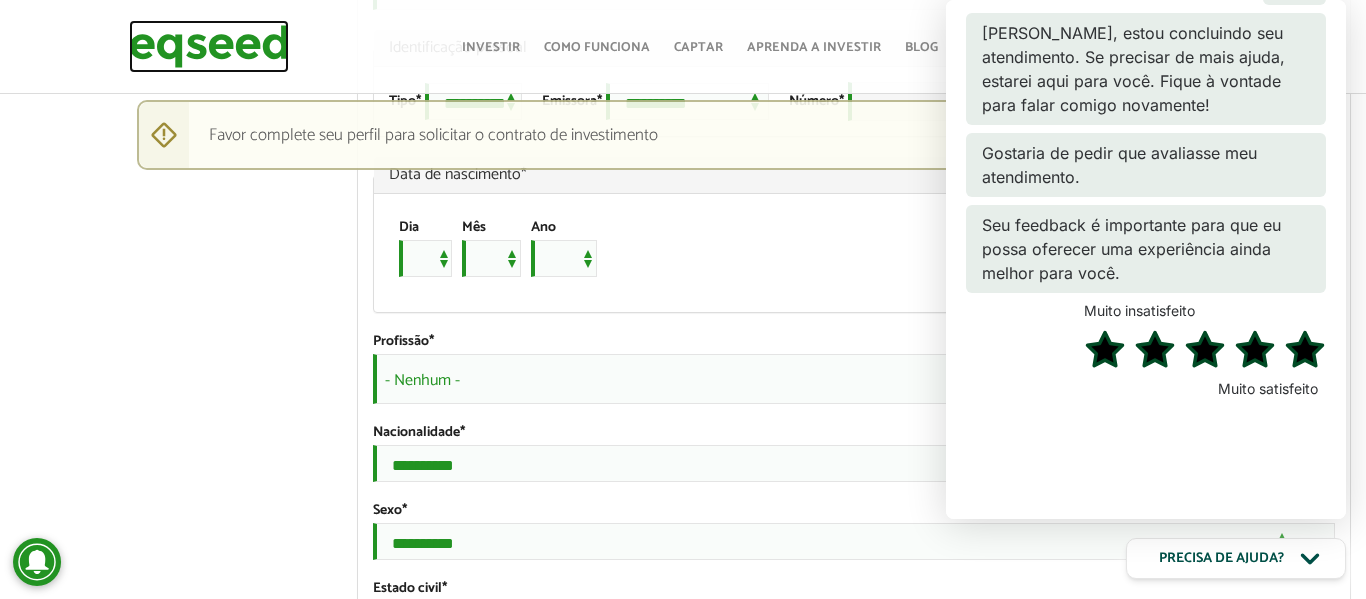 click at bounding box center (209, 46) 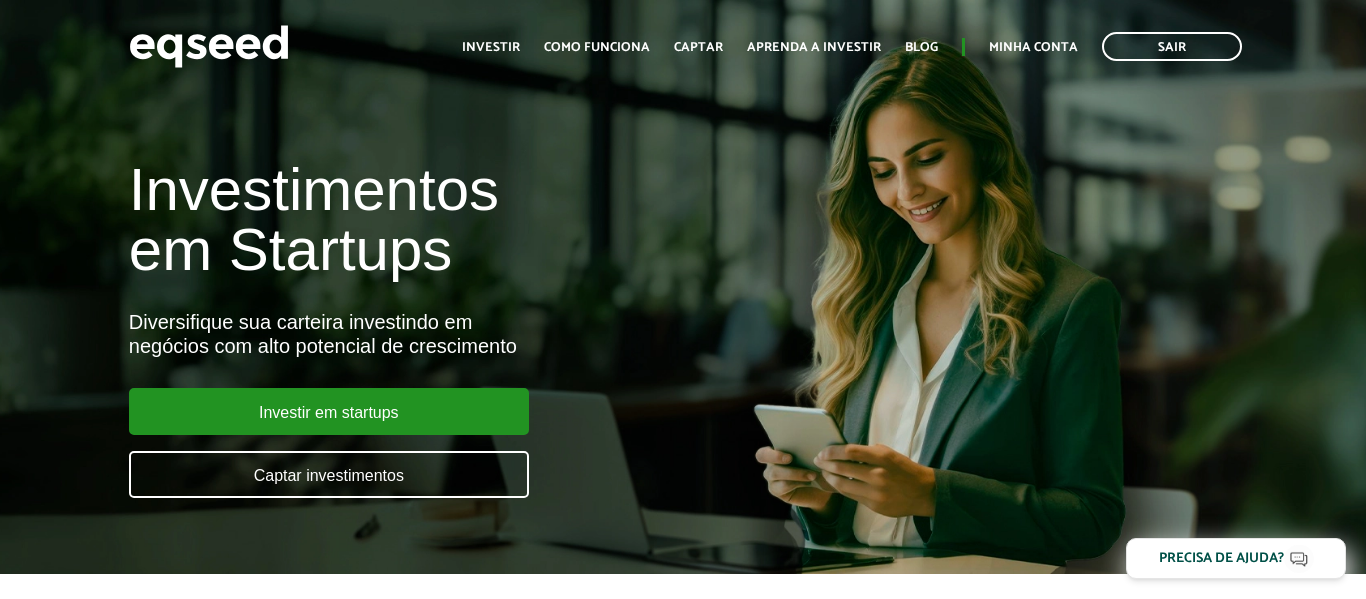 scroll, scrollTop: 0, scrollLeft: 0, axis: both 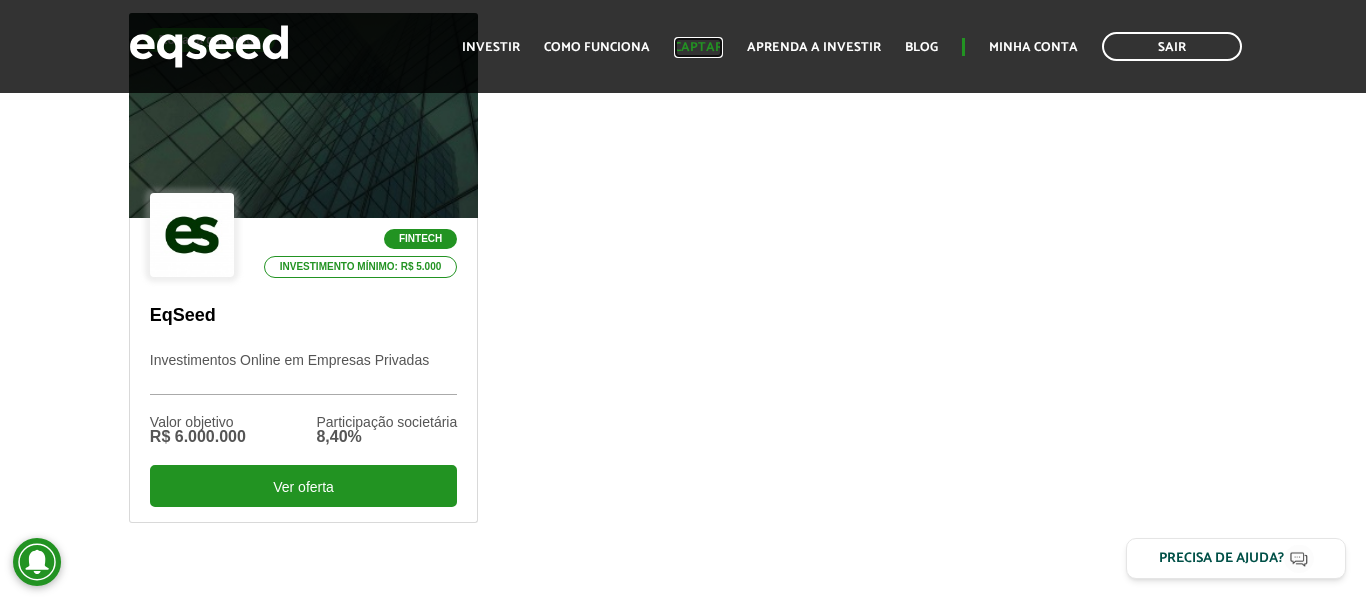 click on "Captar" at bounding box center [698, 47] 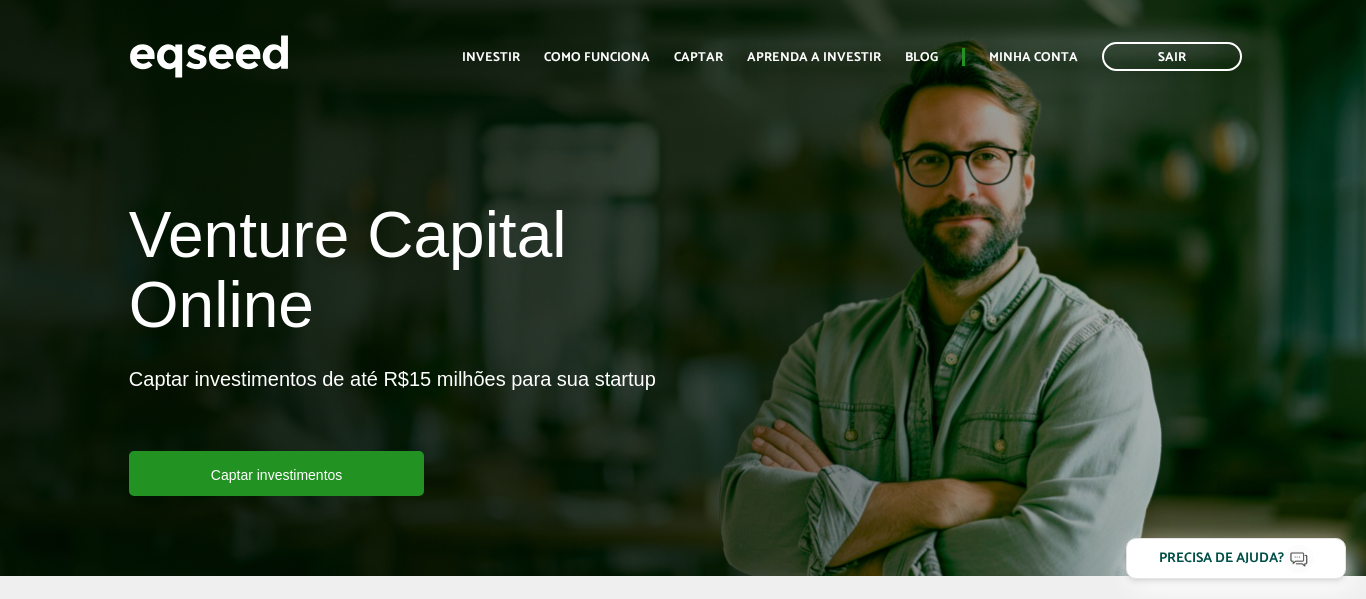 scroll, scrollTop: 0, scrollLeft: 0, axis: both 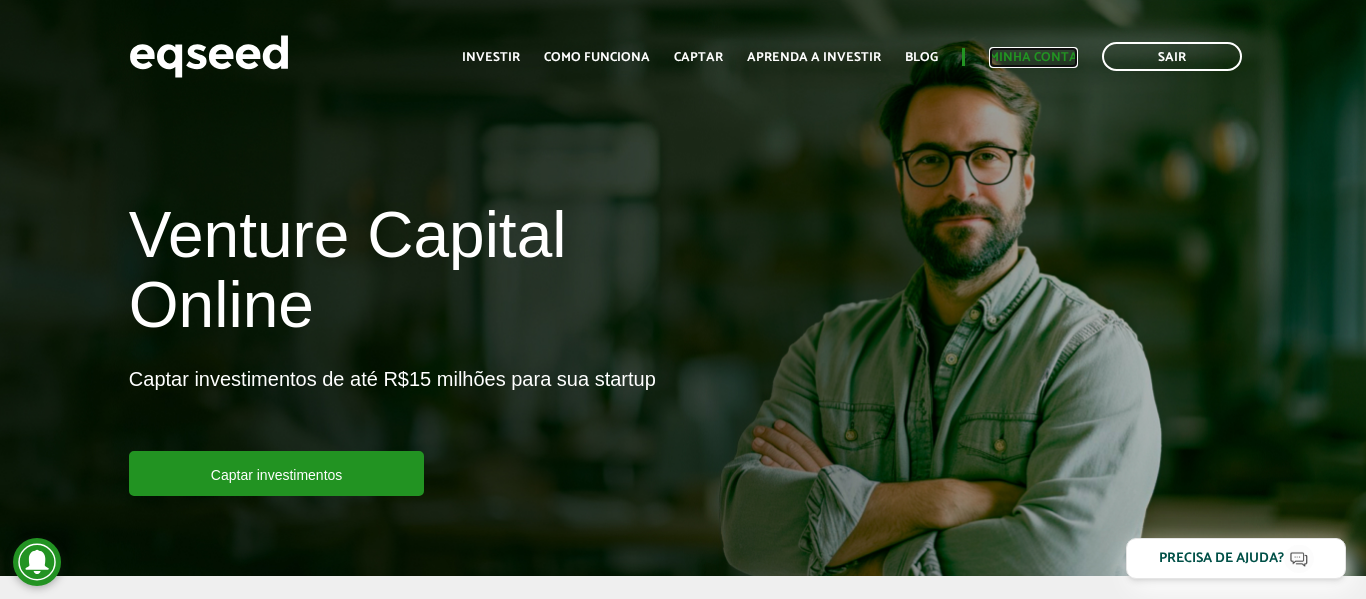 click on "Minha conta" at bounding box center [1033, 57] 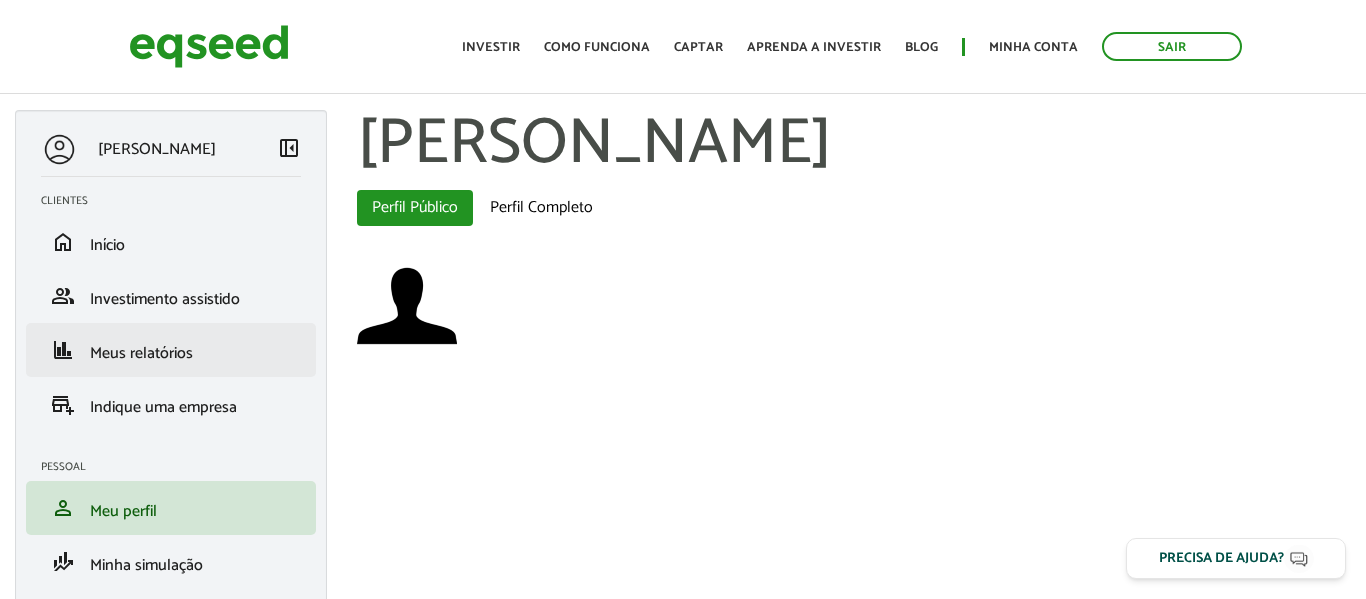 scroll, scrollTop: 0, scrollLeft: 0, axis: both 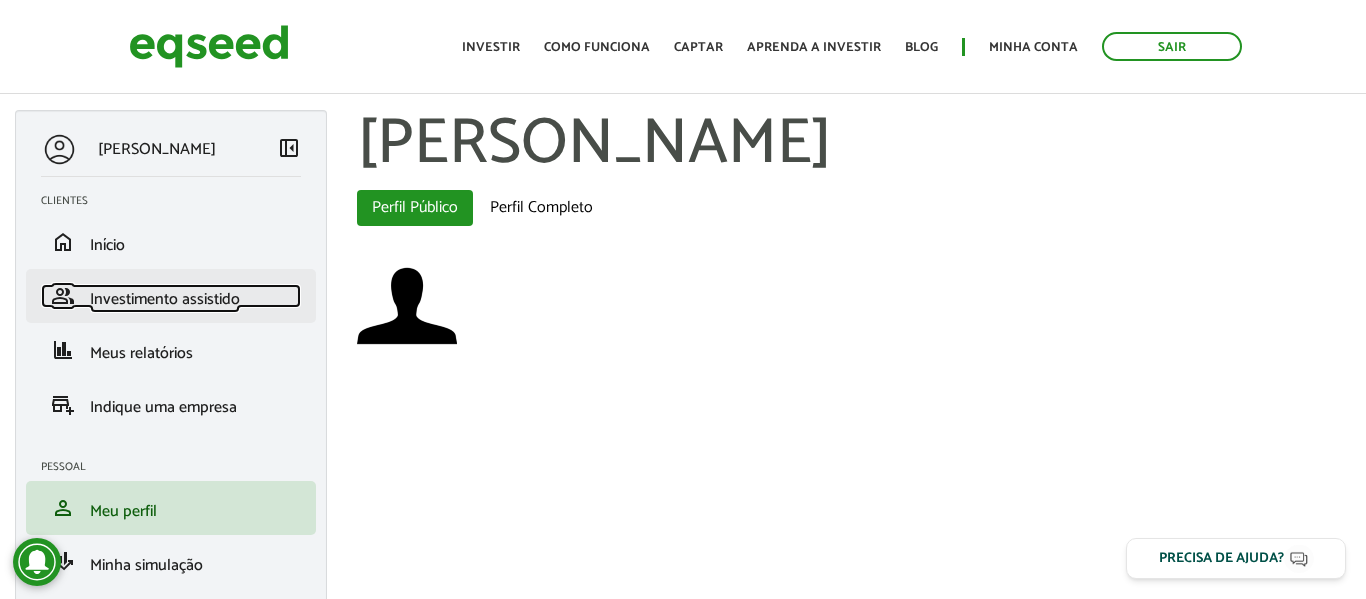 click on "Investimento assistido" at bounding box center (165, 299) 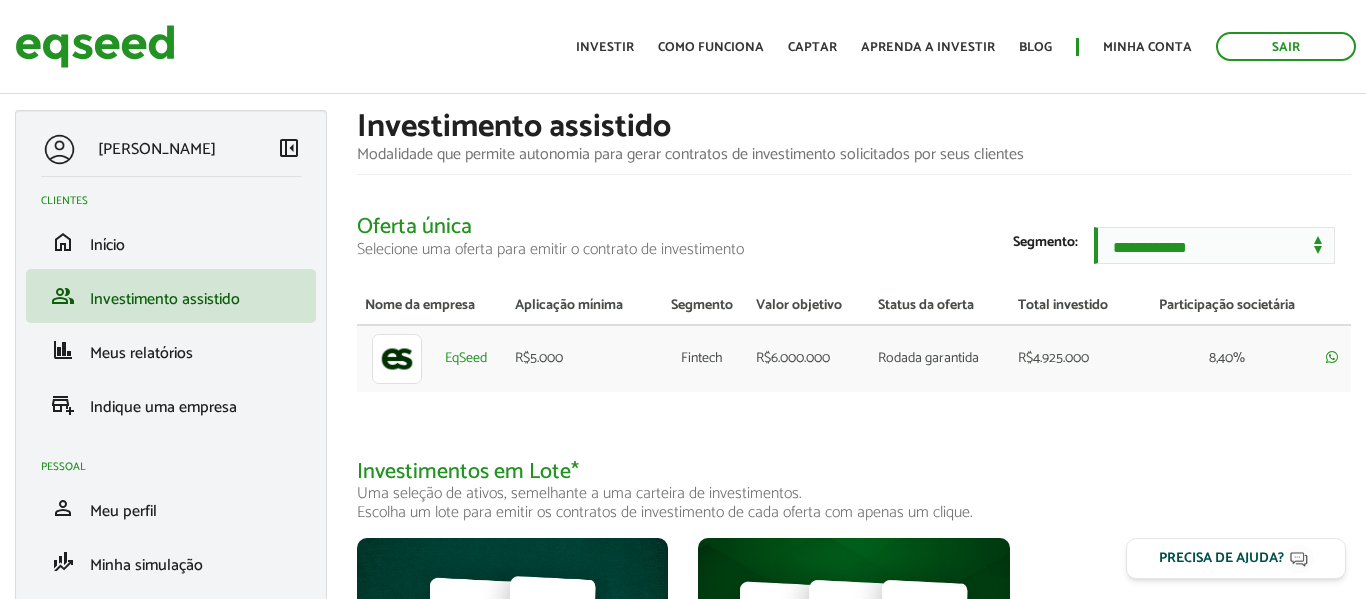 scroll, scrollTop: 0, scrollLeft: 0, axis: both 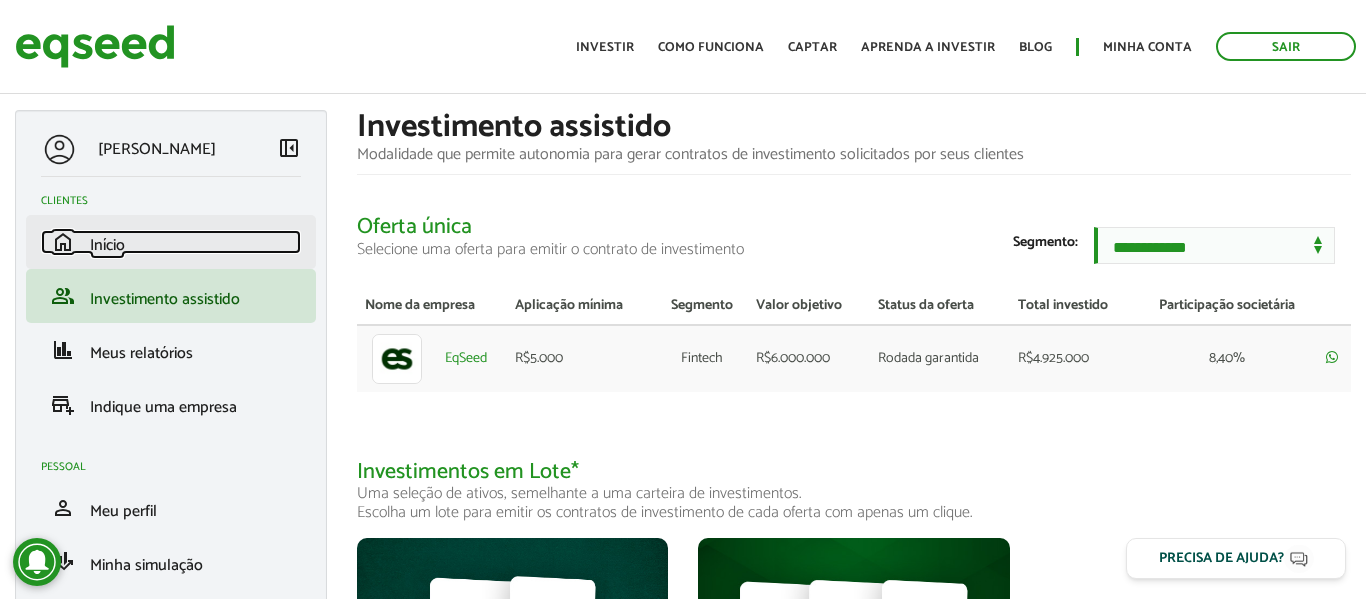 click on "home" at bounding box center (63, 242) 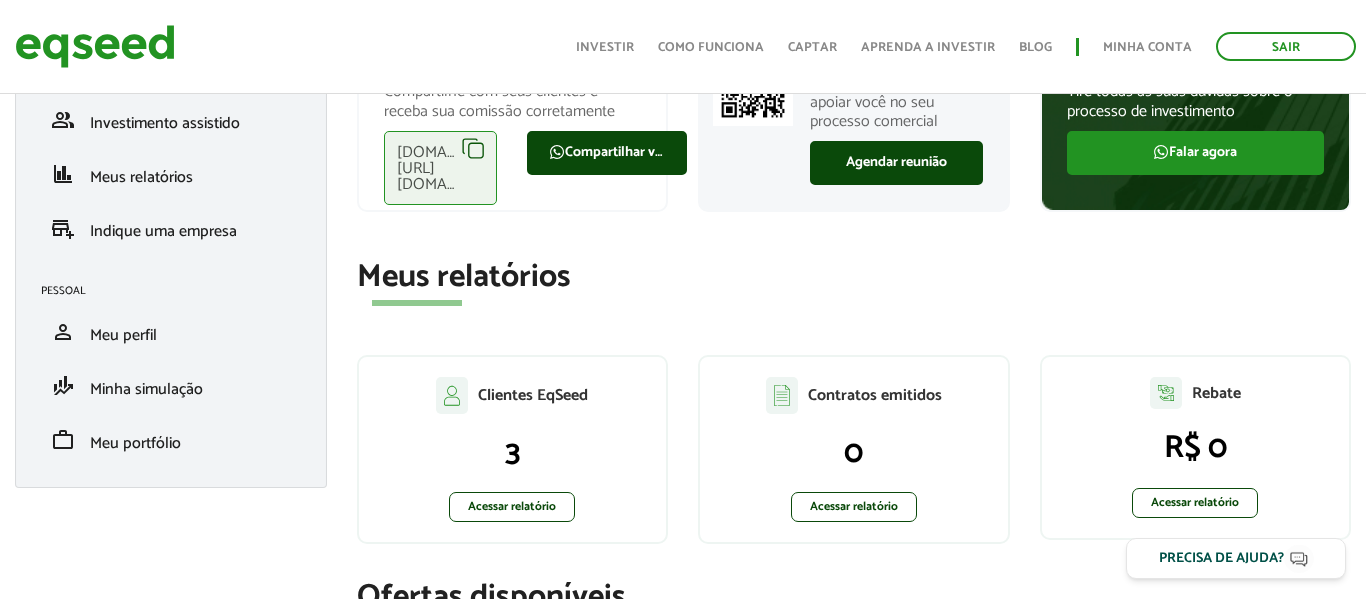 scroll, scrollTop: 194, scrollLeft: 0, axis: vertical 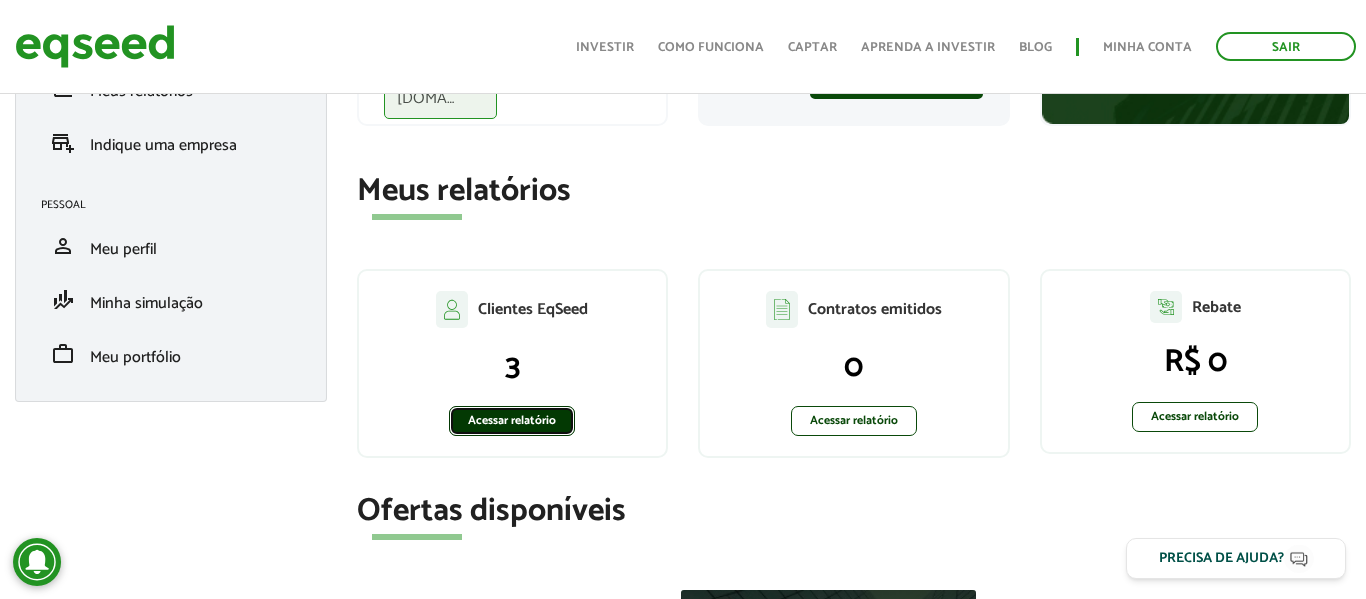 click on "Acessar relatório" at bounding box center [512, 421] 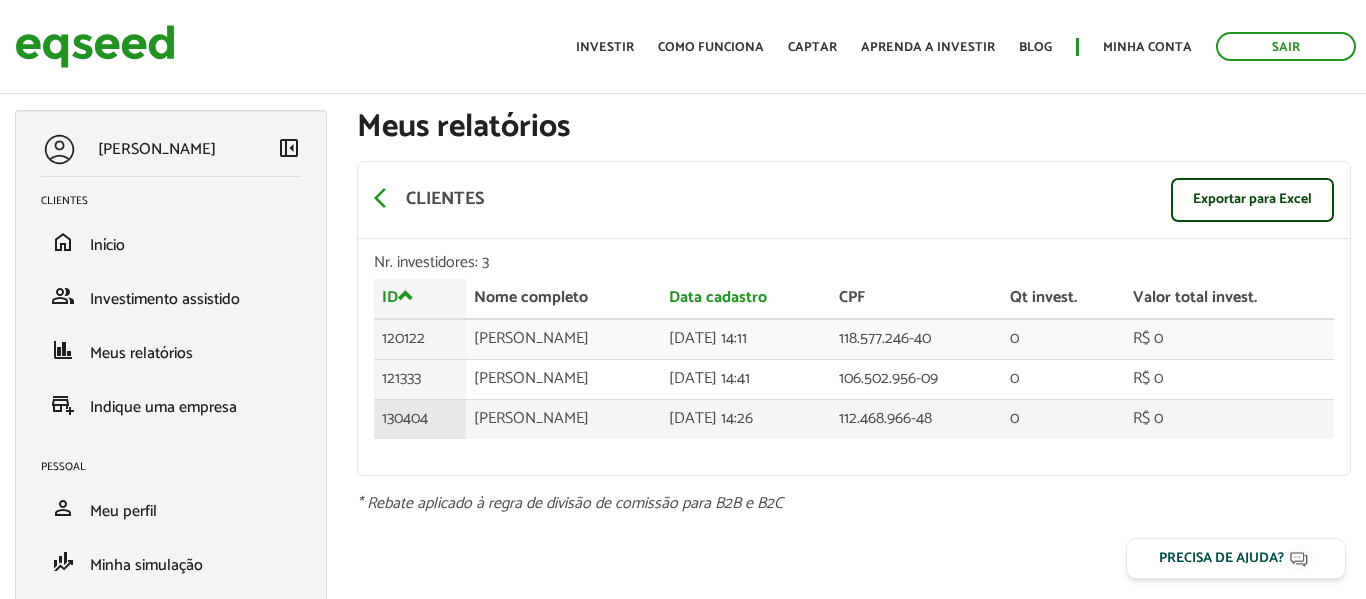 scroll, scrollTop: 0, scrollLeft: 0, axis: both 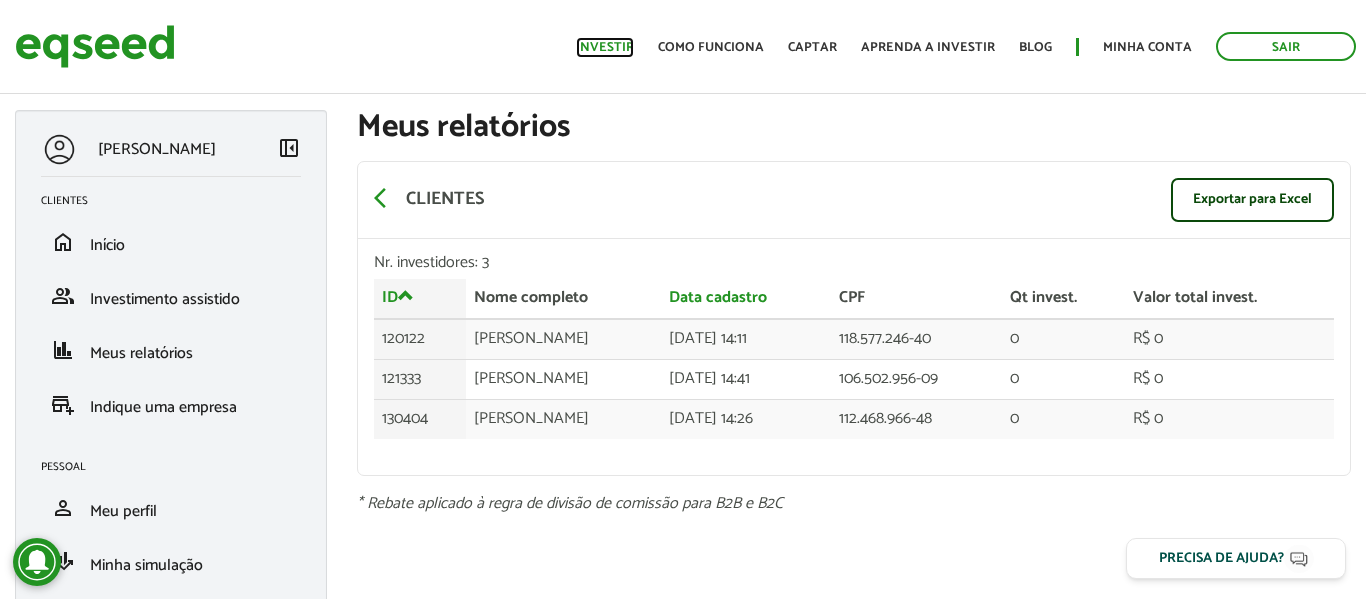 click on "Investir" at bounding box center (605, 47) 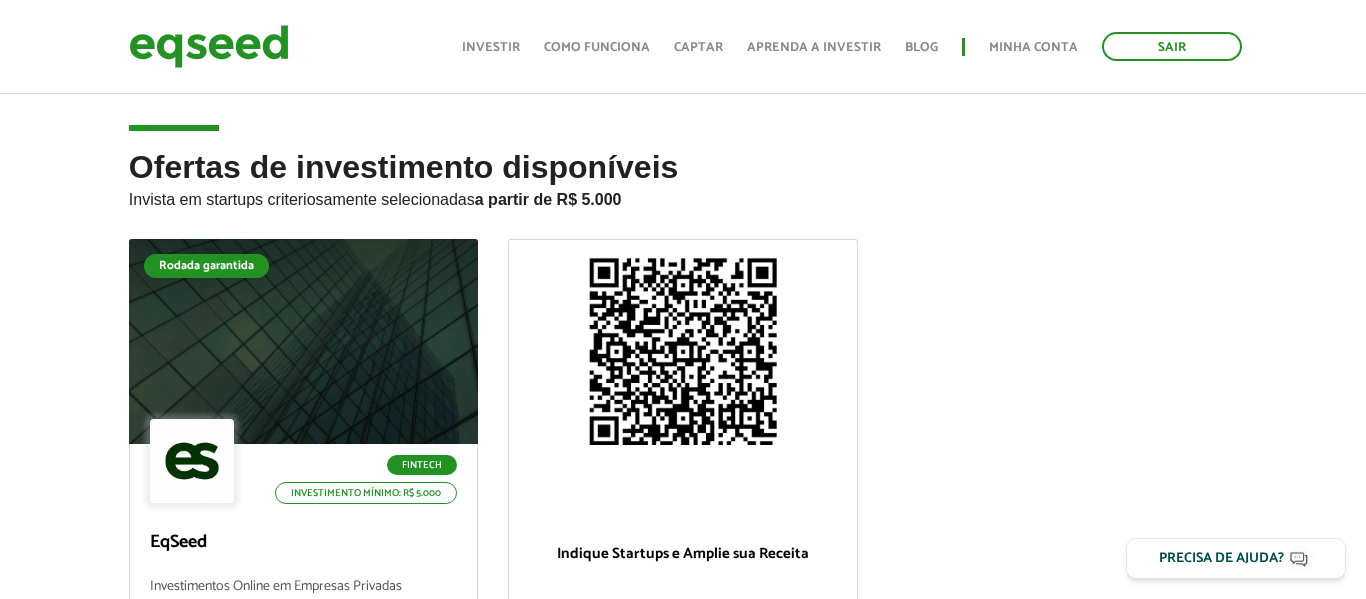 scroll, scrollTop: 777, scrollLeft: 0, axis: vertical 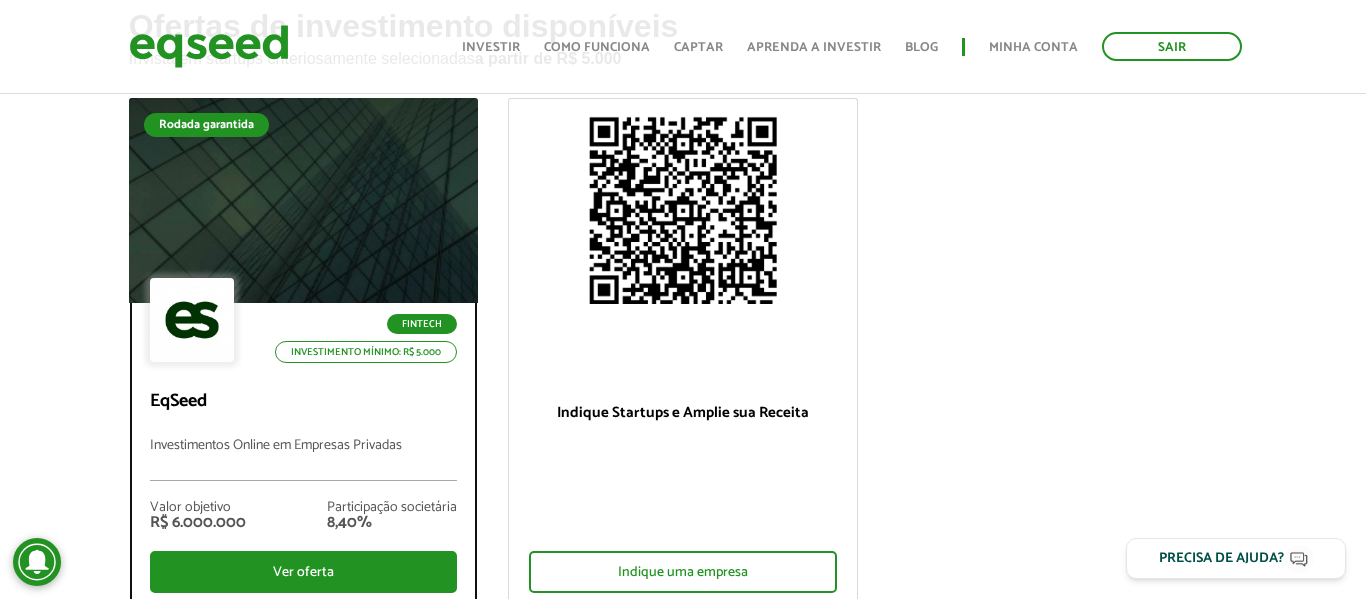 click at bounding box center (303, 201) 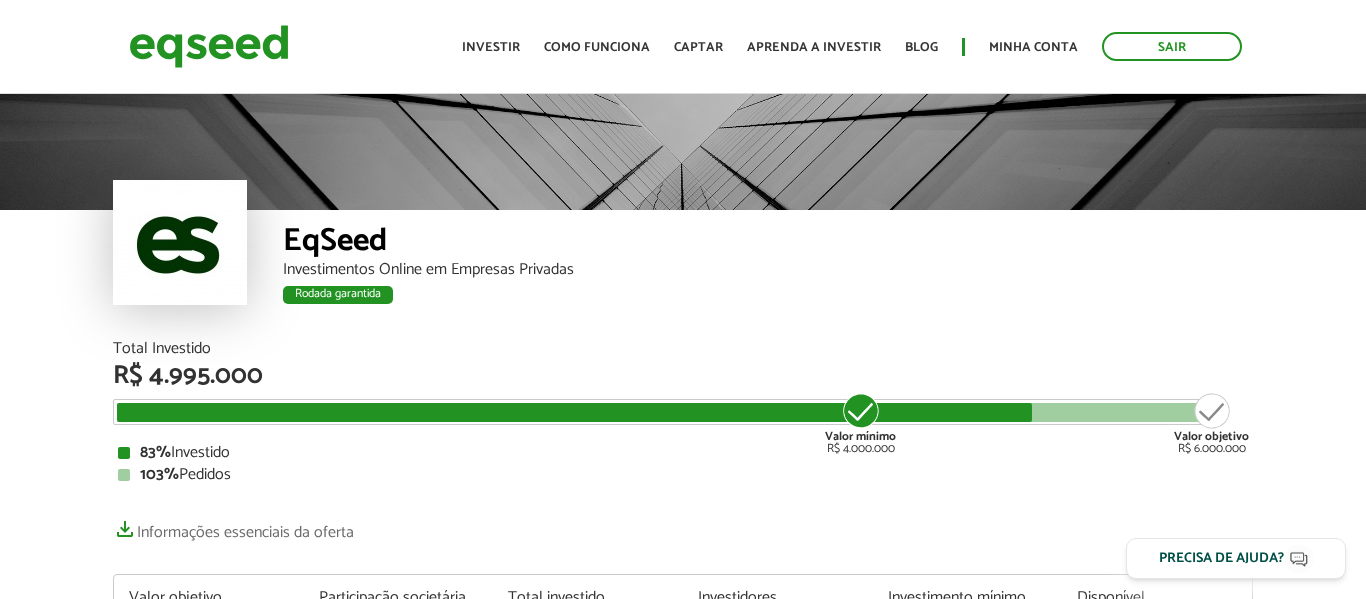 scroll, scrollTop: 0, scrollLeft: 0, axis: both 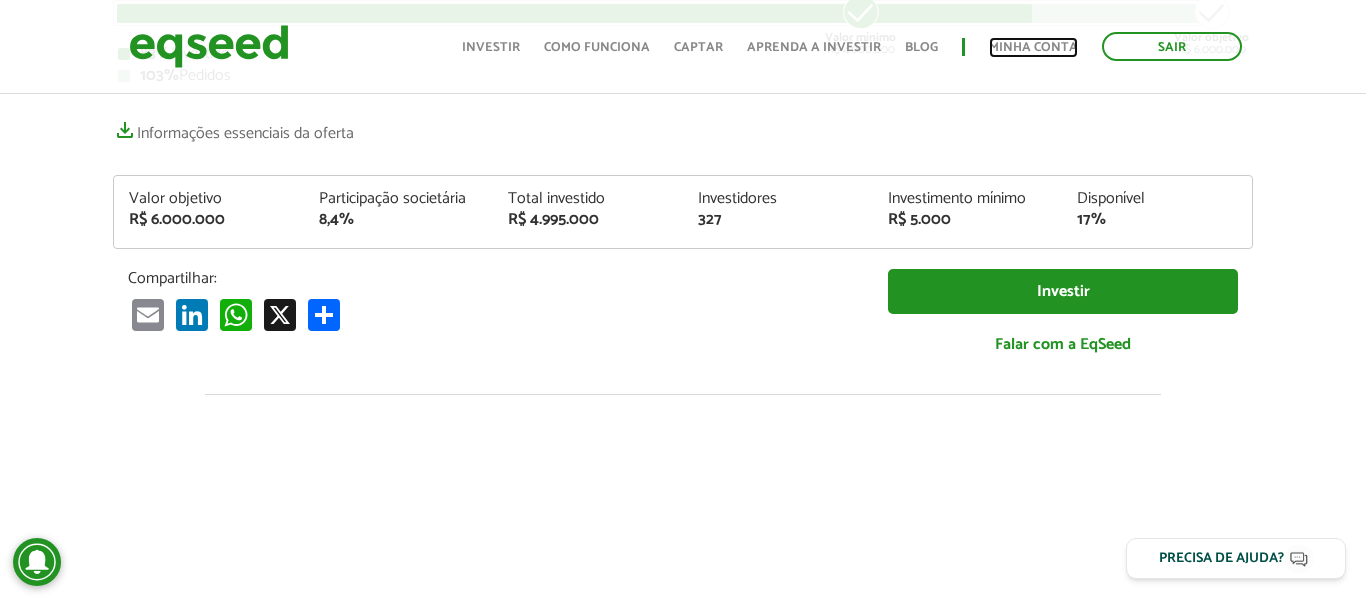 click on "Minha conta" at bounding box center (1033, 47) 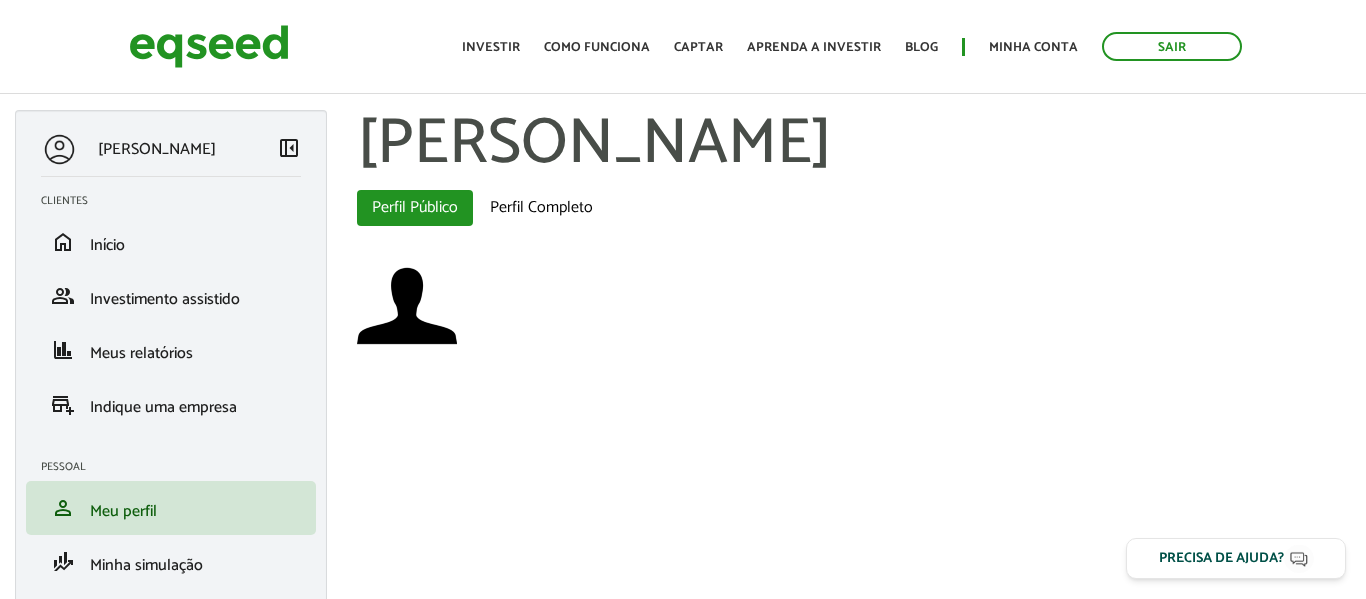 scroll, scrollTop: 0, scrollLeft: 0, axis: both 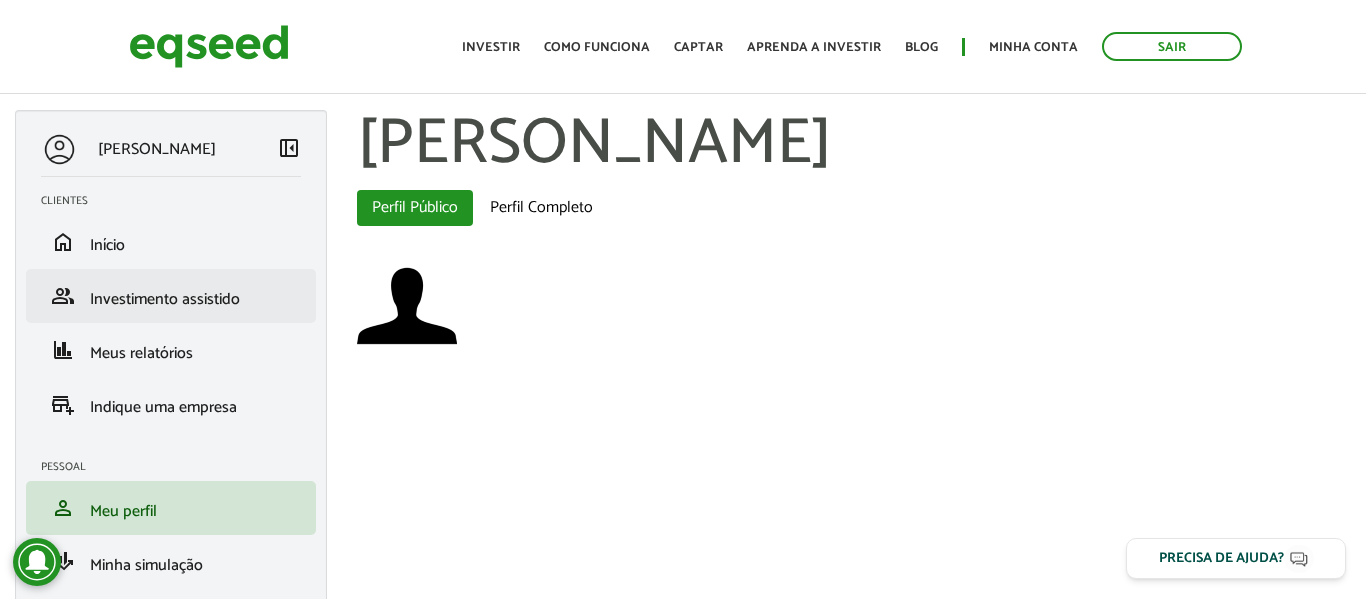 click on "group Investimento assistido" at bounding box center (171, 296) 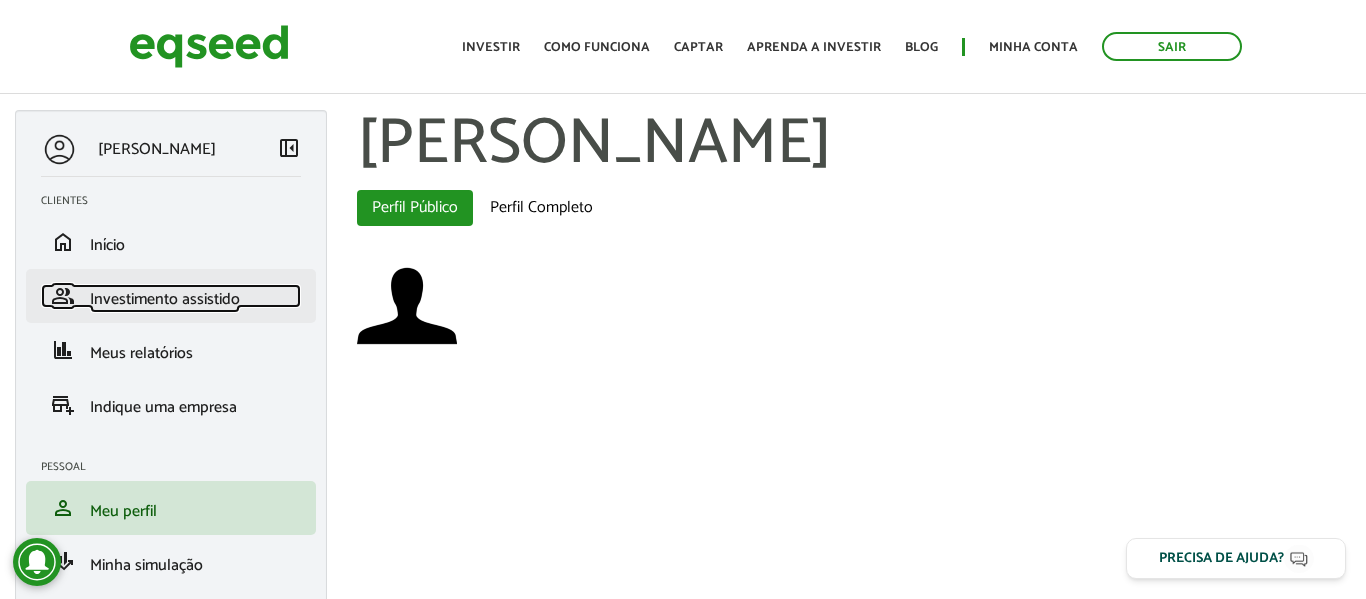 click on "Investimento assistido" at bounding box center [165, 299] 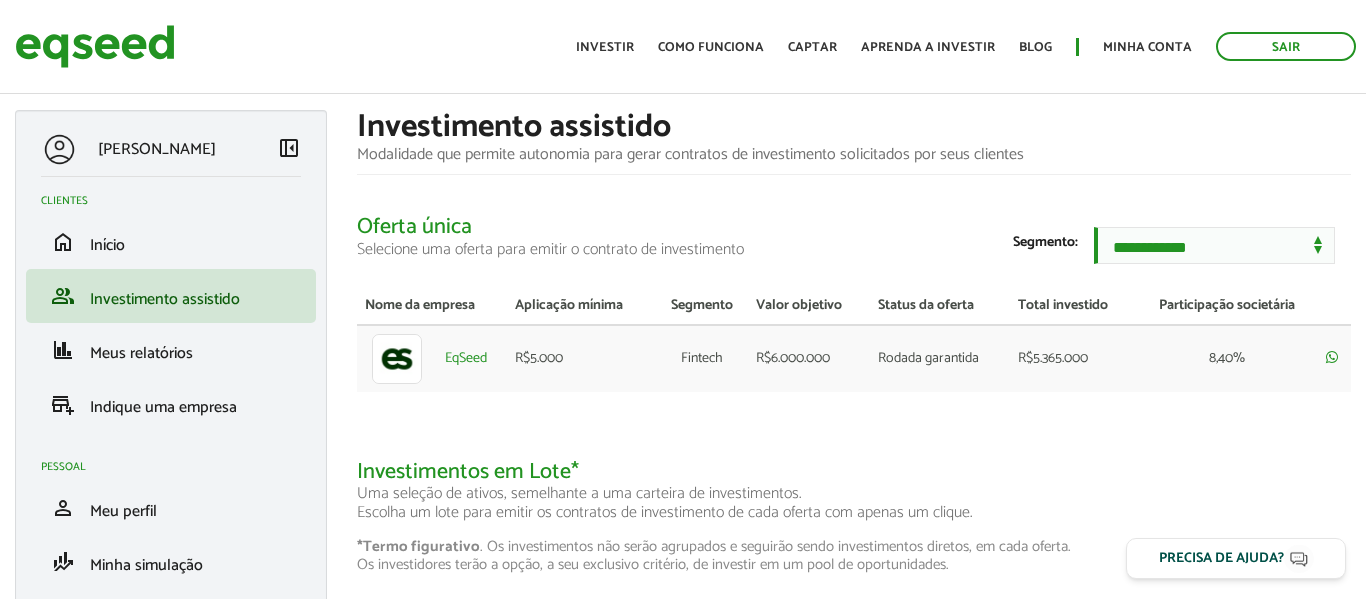 scroll, scrollTop: 0, scrollLeft: 0, axis: both 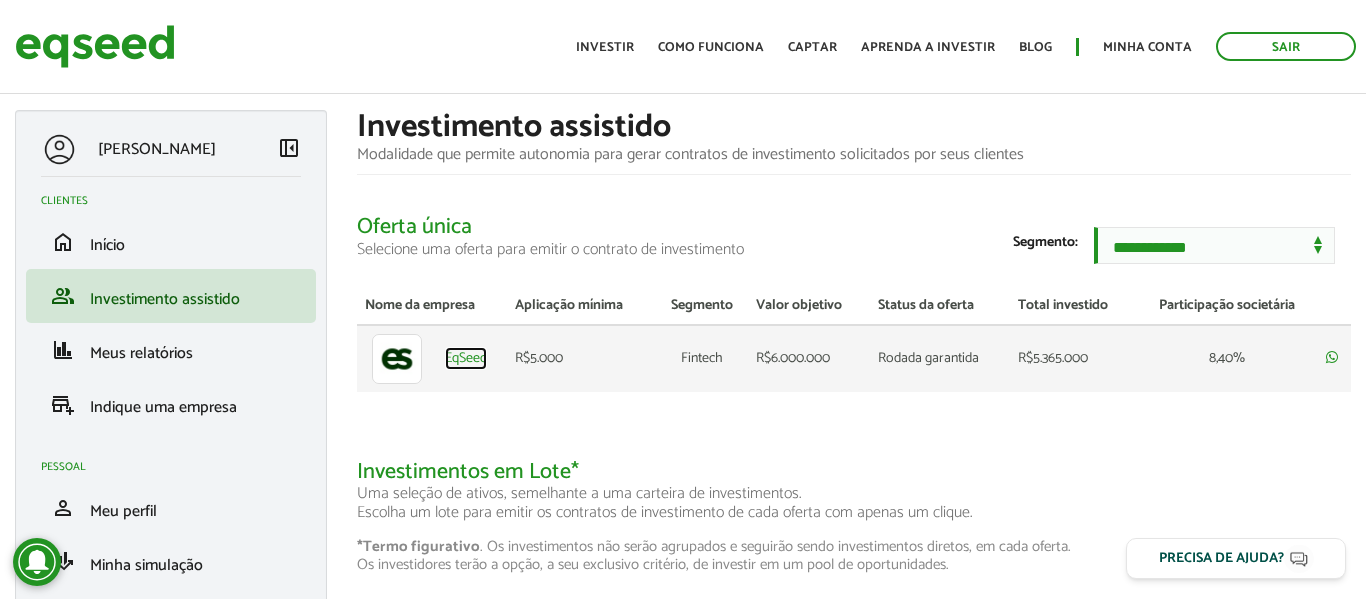 click on "EqSeed" at bounding box center (466, 359) 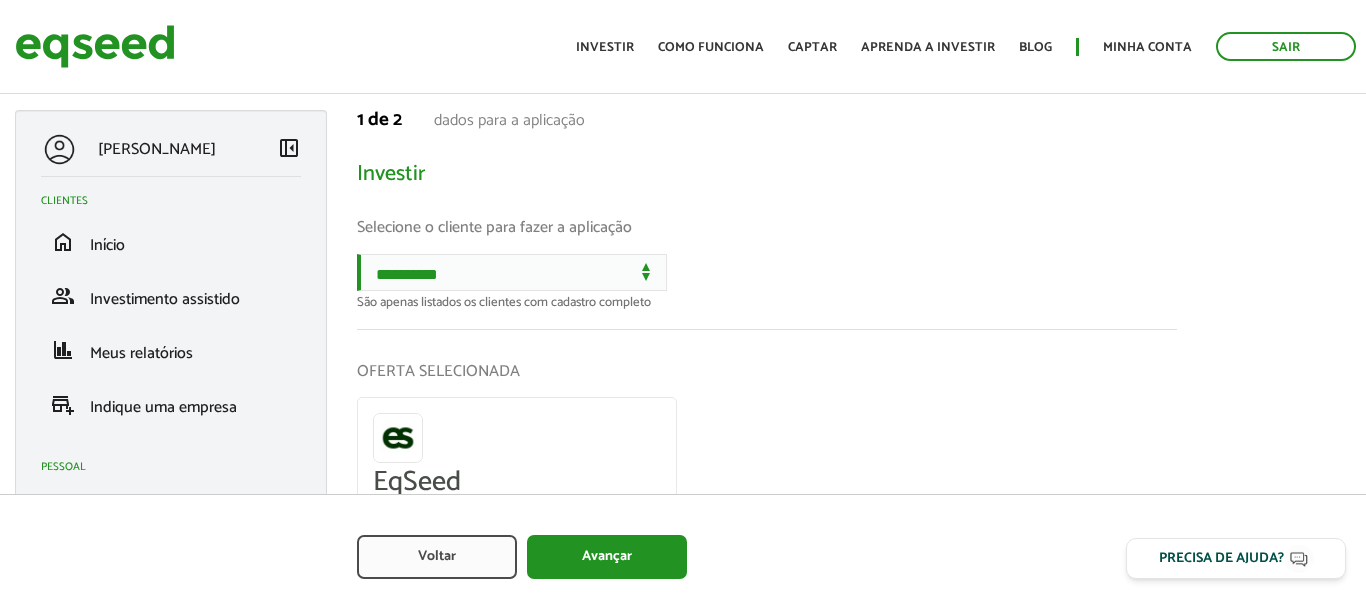 scroll, scrollTop: 0, scrollLeft: 0, axis: both 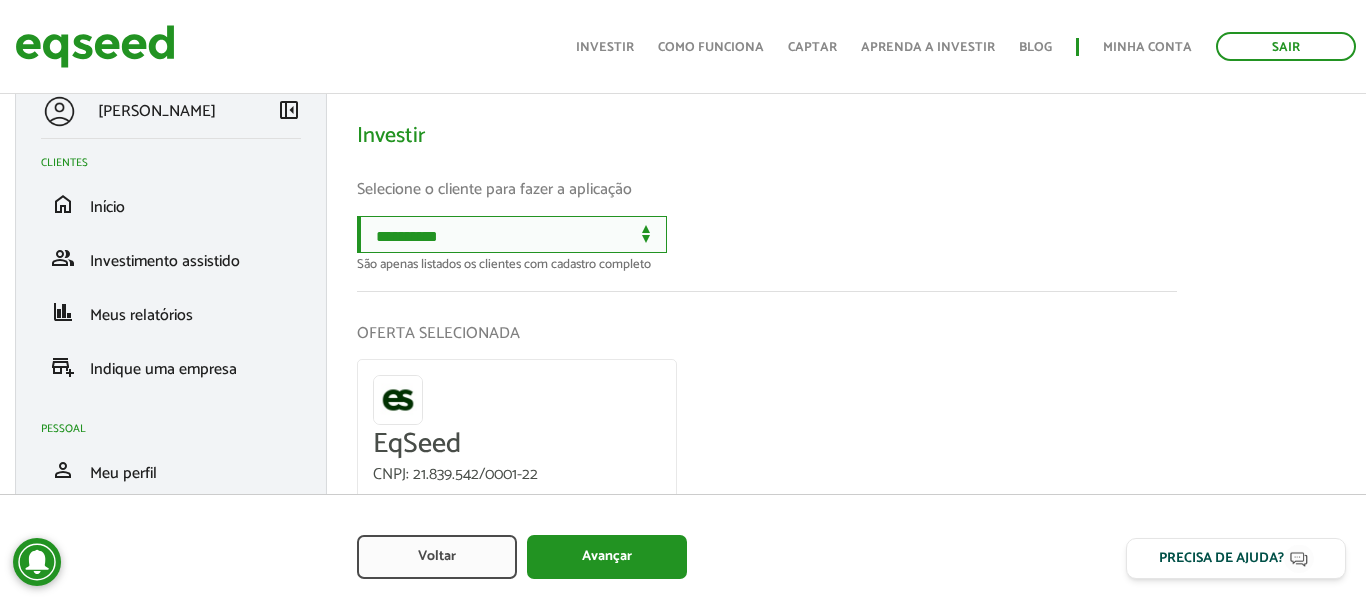 click on "**********" at bounding box center [512, 234] 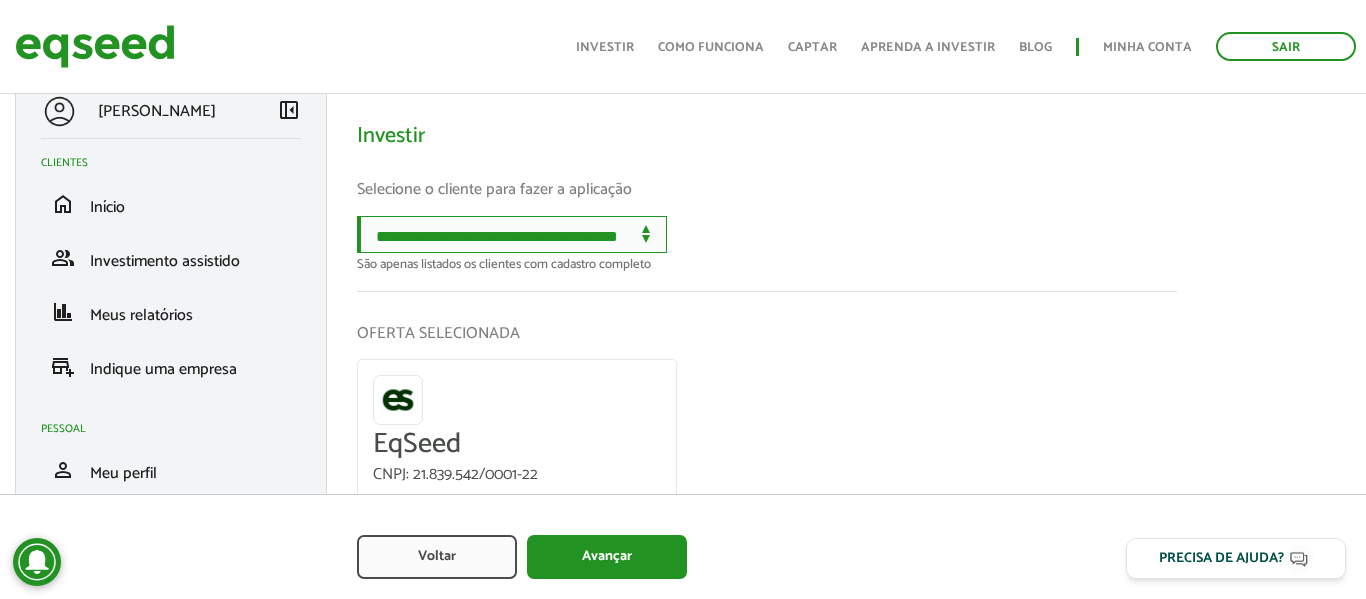click on "**********" at bounding box center (512, 234) 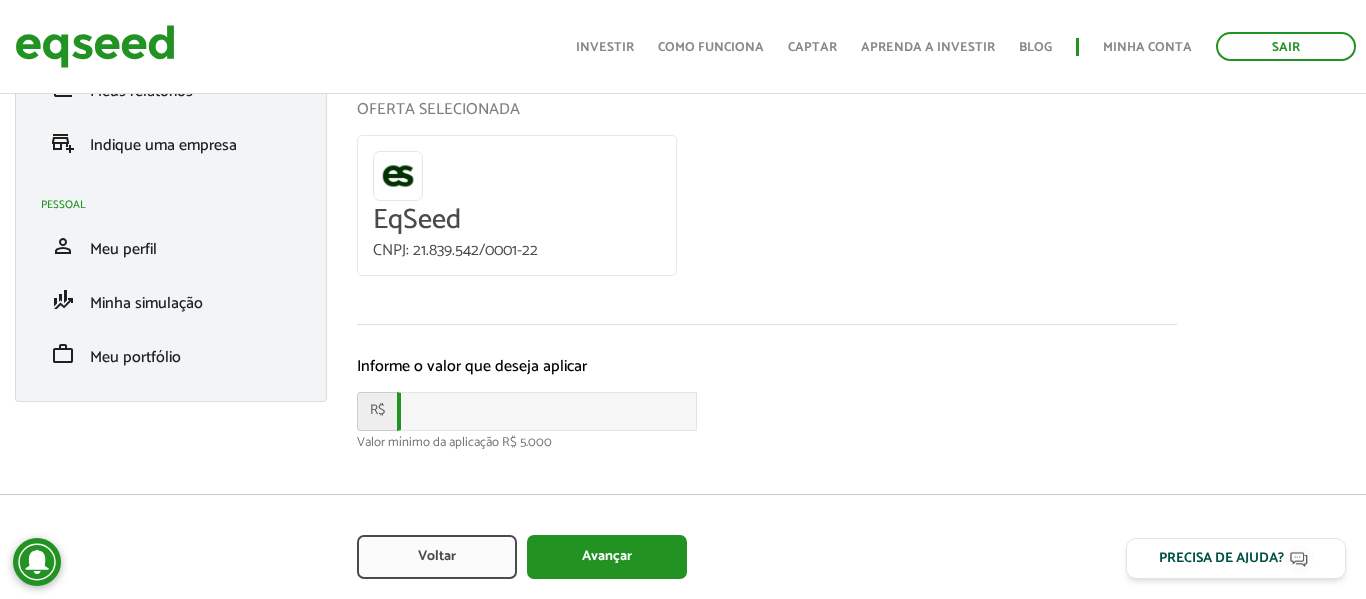 scroll, scrollTop: 284, scrollLeft: 0, axis: vertical 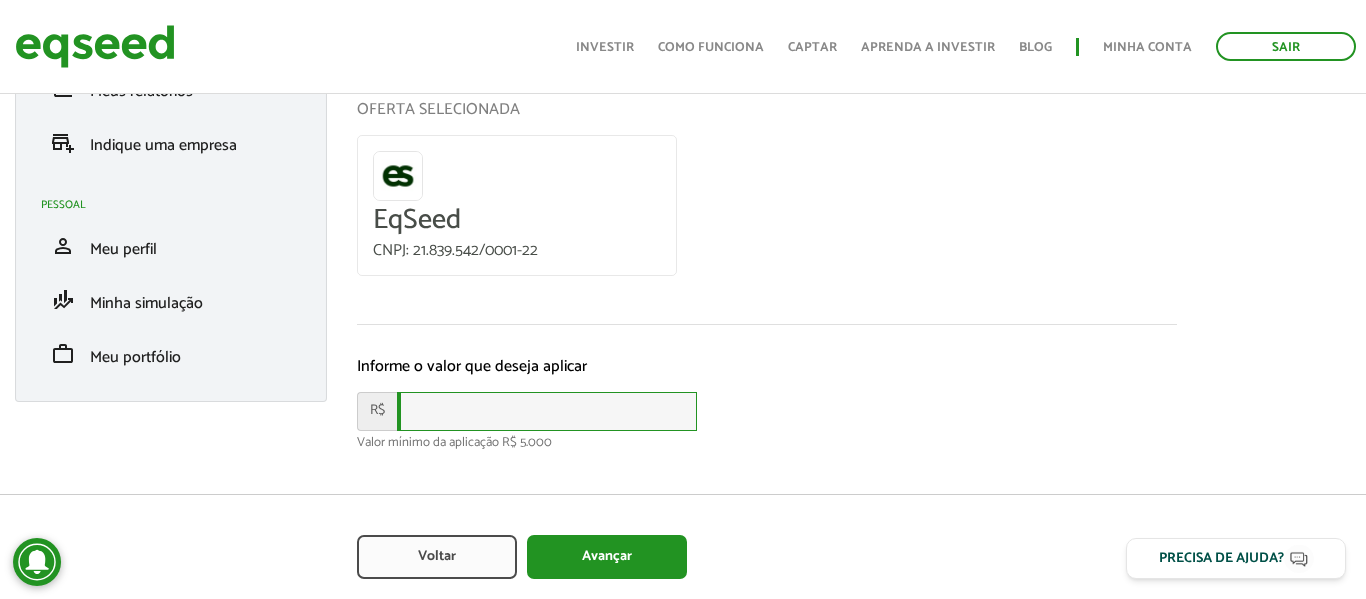 click at bounding box center (547, 411) 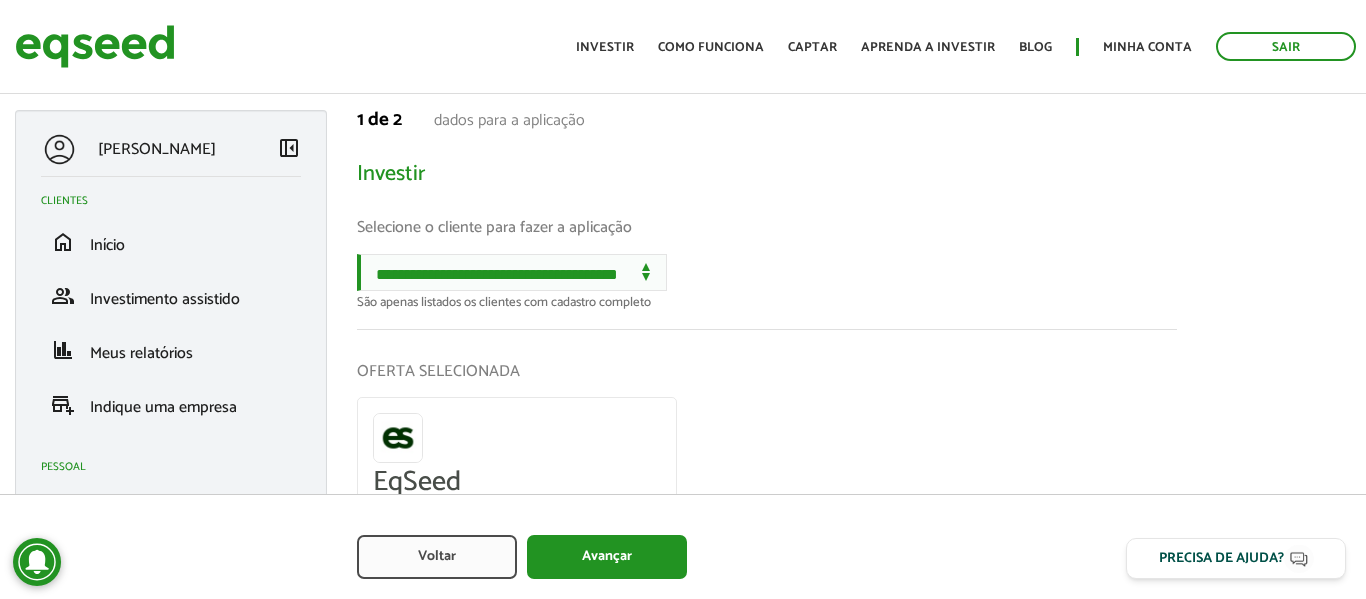 scroll, scrollTop: 3, scrollLeft: 0, axis: vertical 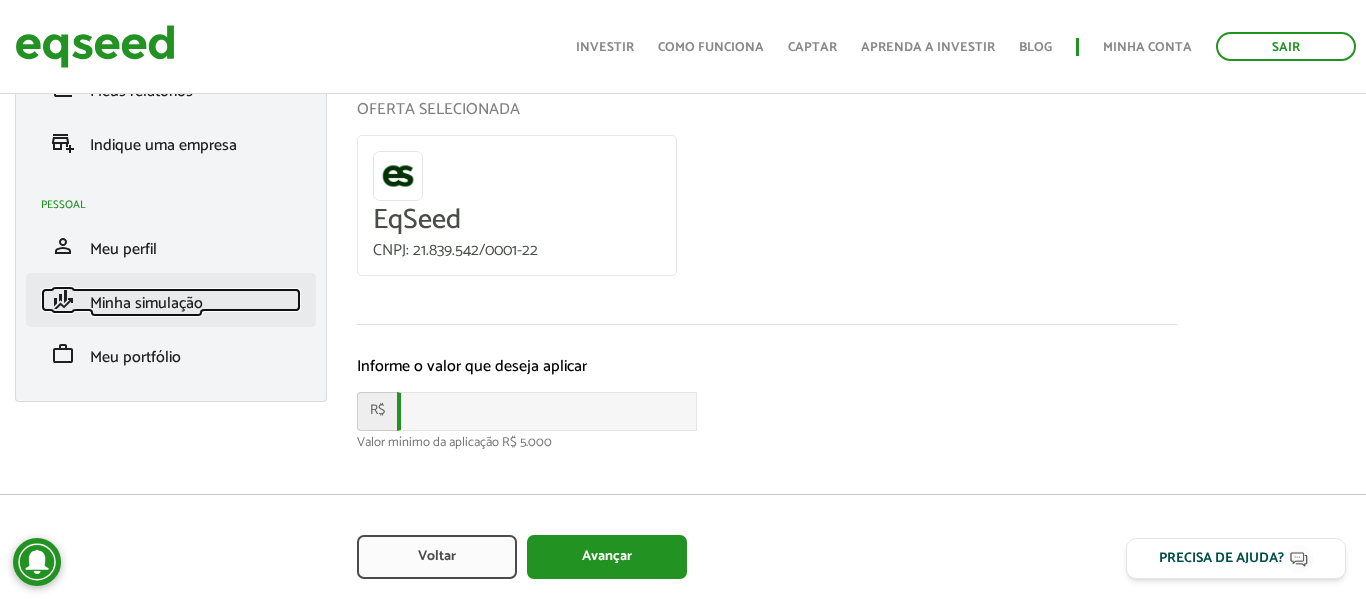 click on "Minha simulação" at bounding box center [146, 303] 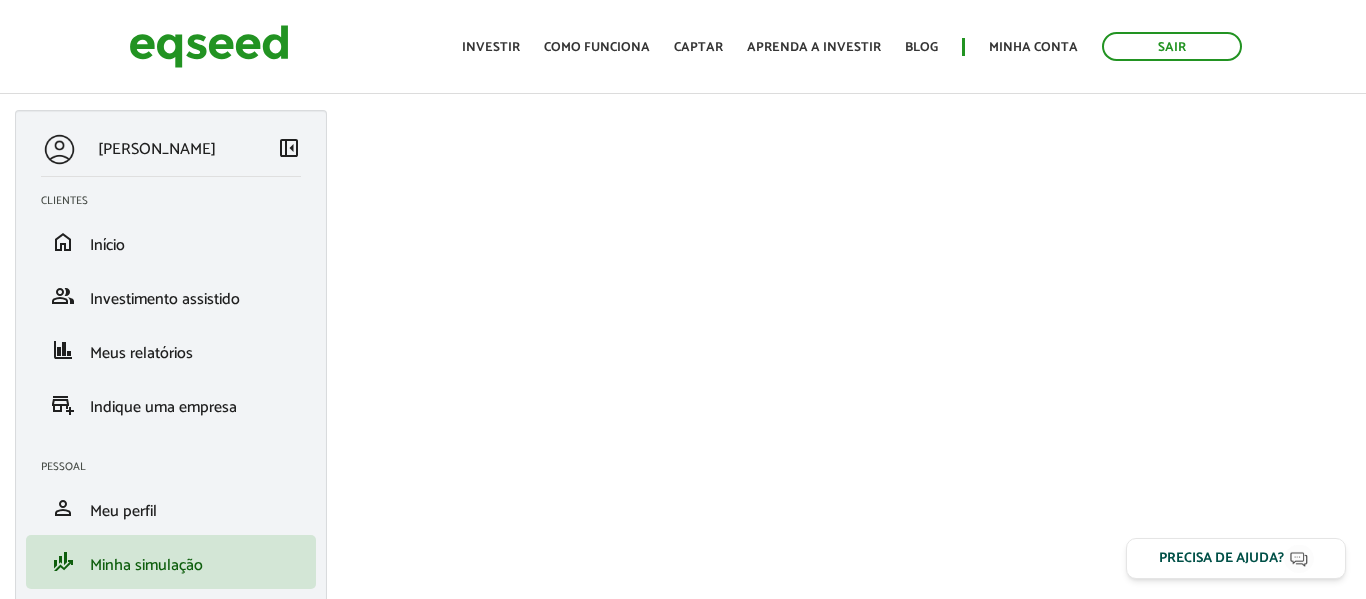 scroll, scrollTop: 0, scrollLeft: 0, axis: both 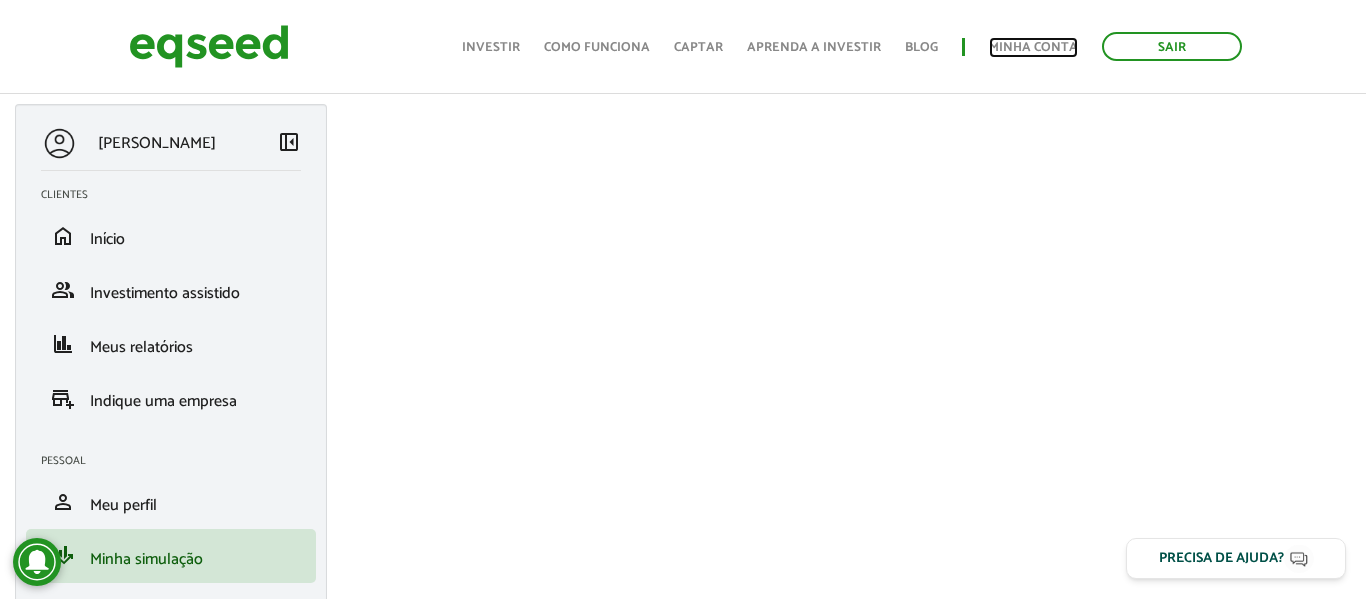 click on "Minha conta" at bounding box center (1033, 47) 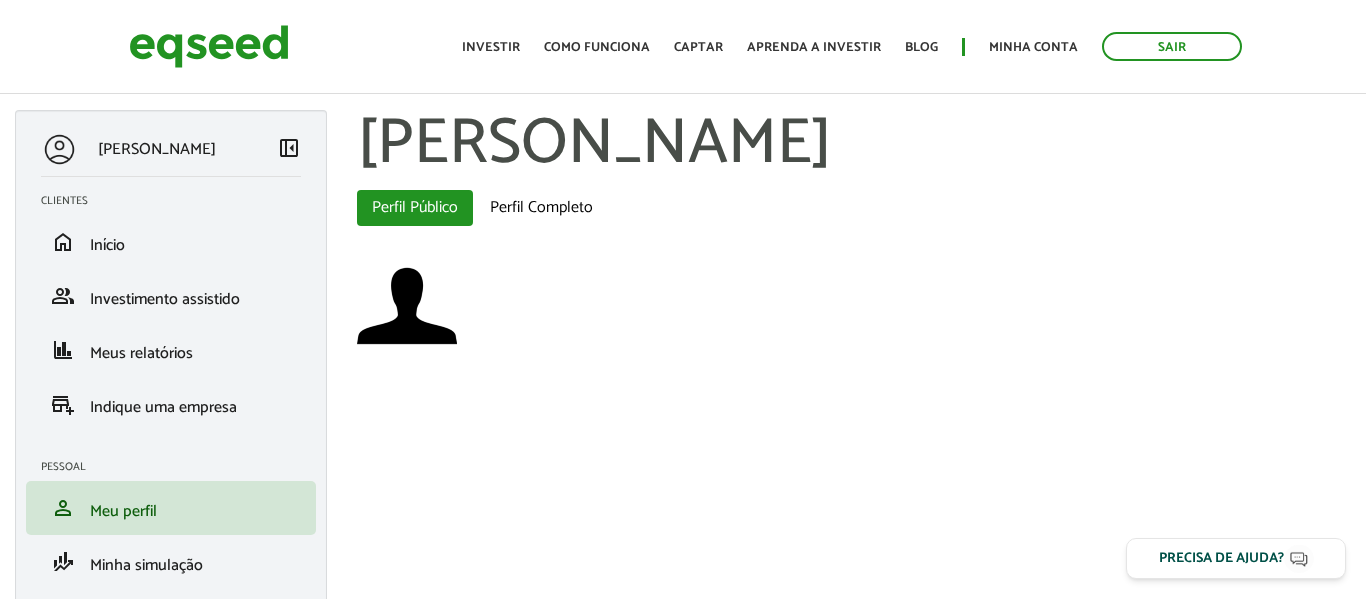 scroll, scrollTop: 0, scrollLeft: 0, axis: both 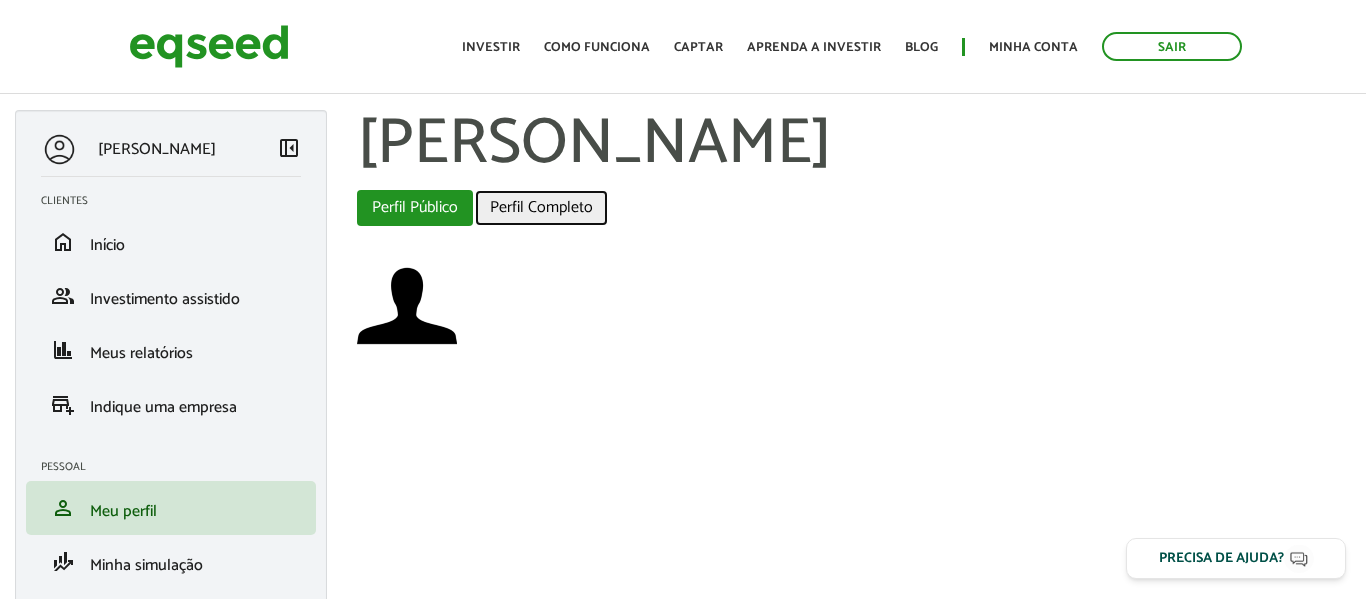 click on "Perfil Completo" at bounding box center [541, 208] 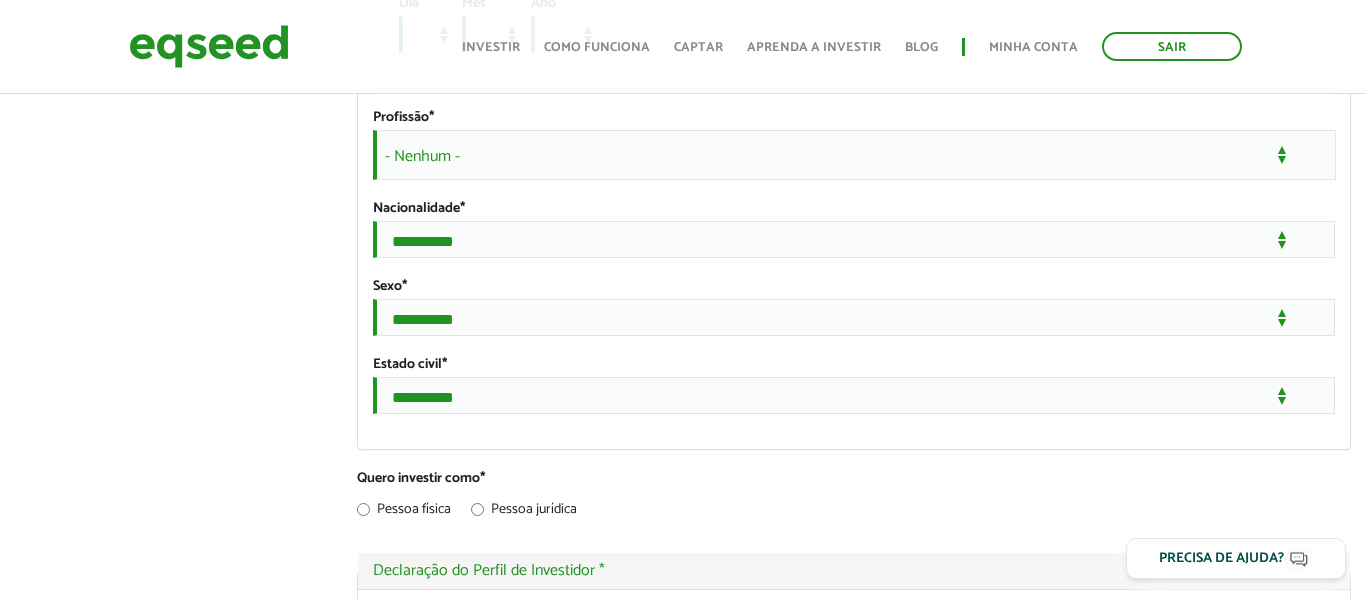 scroll, scrollTop: 3717, scrollLeft: 0, axis: vertical 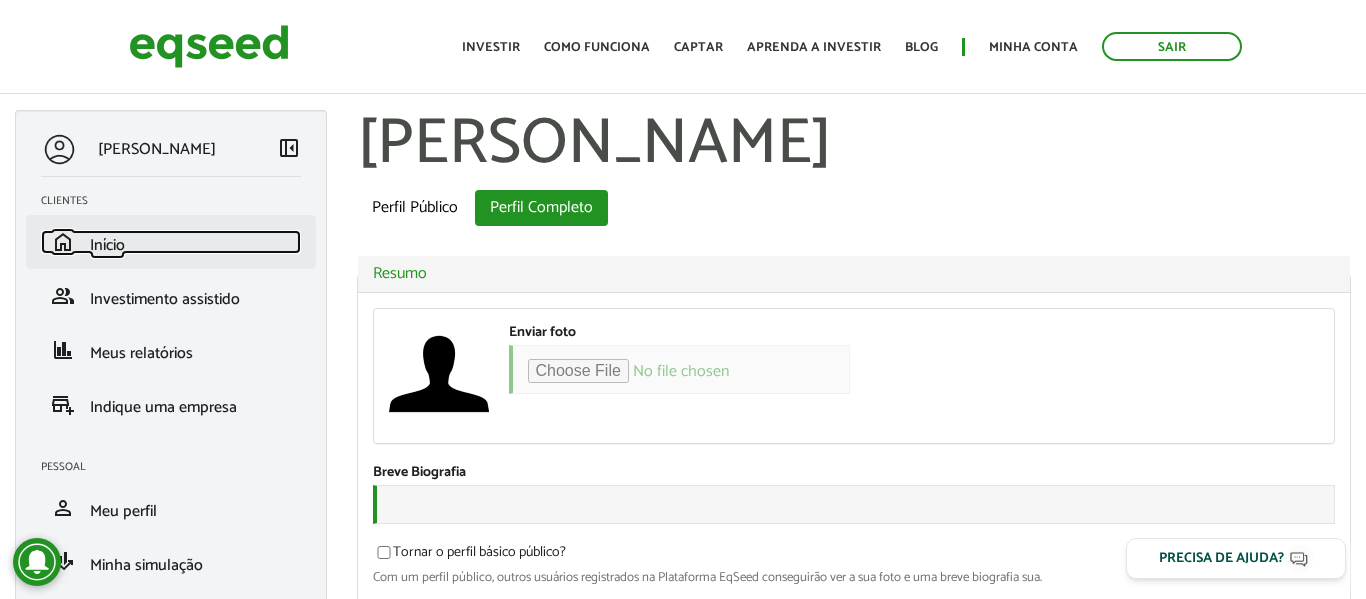 click on "Início" at bounding box center [107, 245] 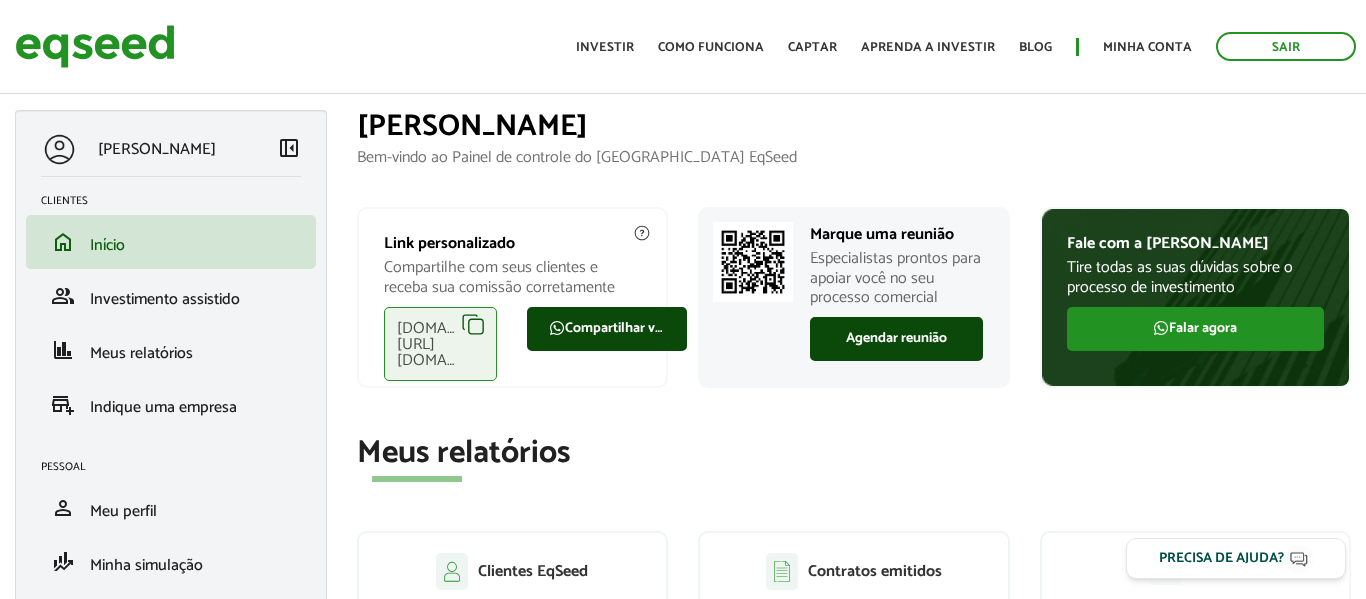 scroll, scrollTop: 0, scrollLeft: 0, axis: both 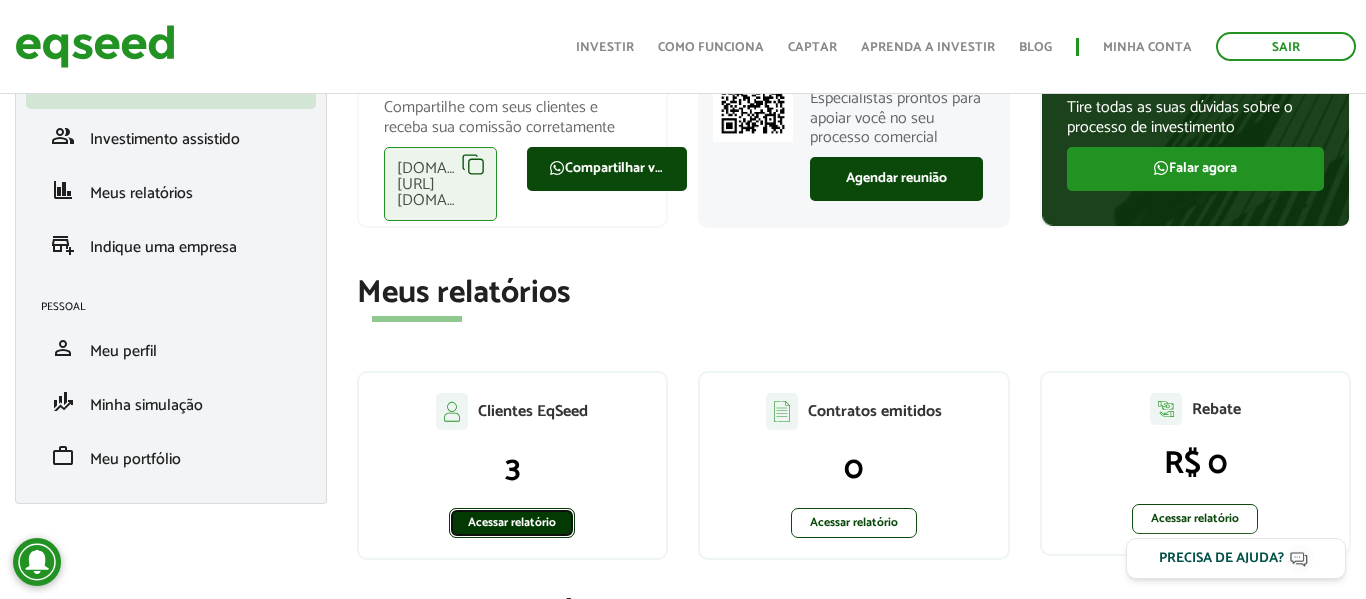 click on "Acessar relatório" at bounding box center (512, 523) 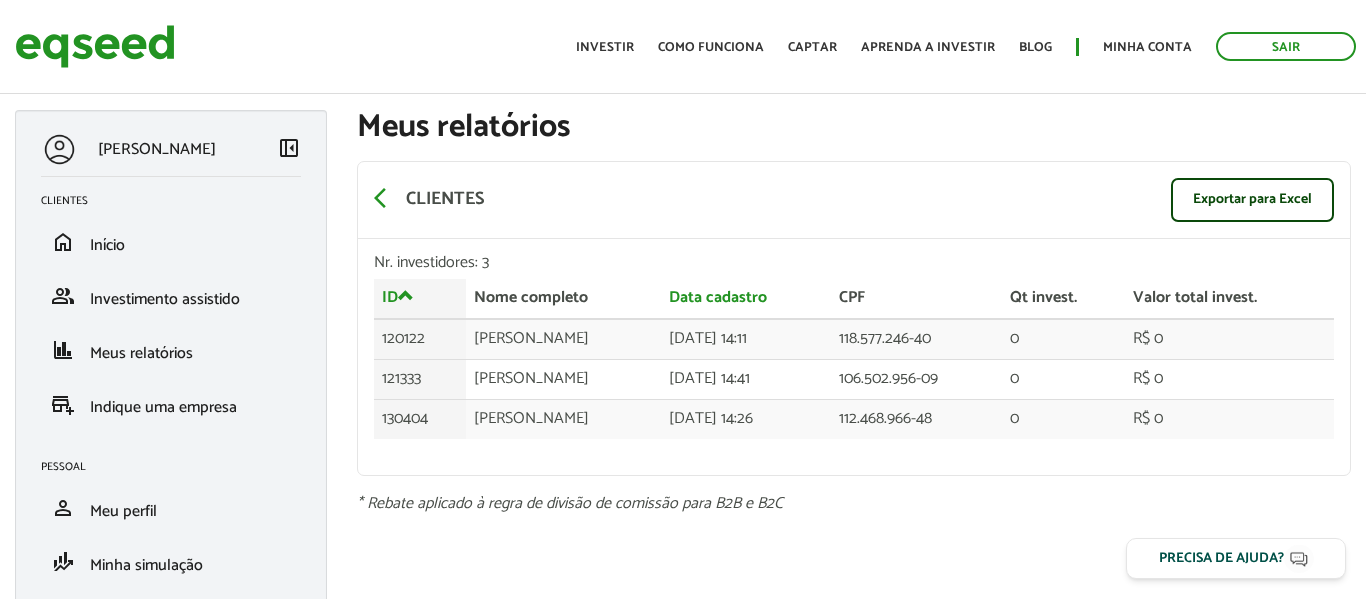 scroll, scrollTop: 0, scrollLeft: 0, axis: both 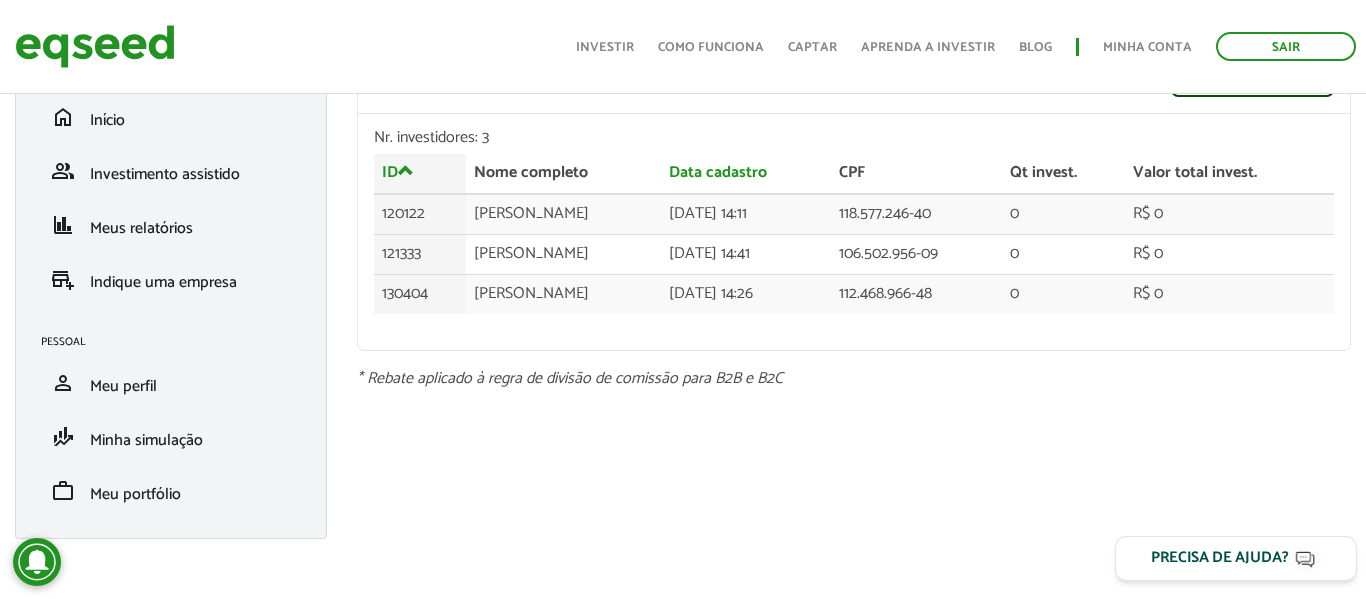 click on "Precisa de ajuda?" at bounding box center [1220, 558] 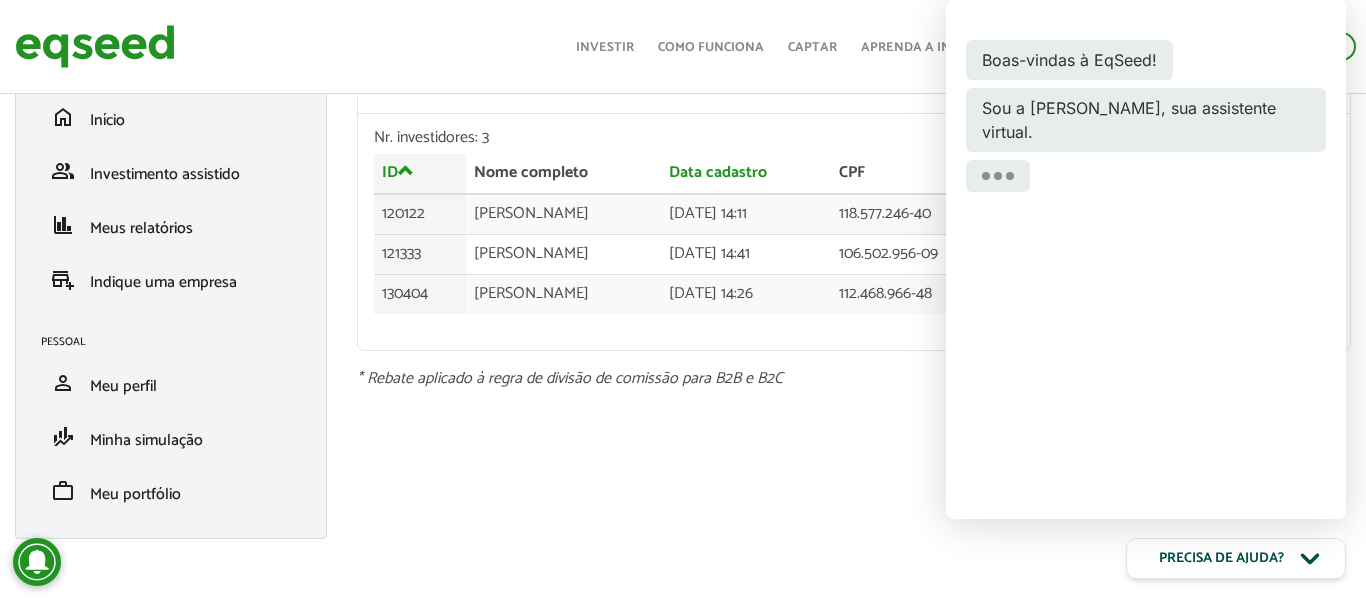 click on "Boas-vindas à EqSeed! Sou a [PERSON_NAME], sua assistente virtual.   Conte comigo para te ajudar com suas dúvidas sobre investimentos em startups e assuntos relacionados." 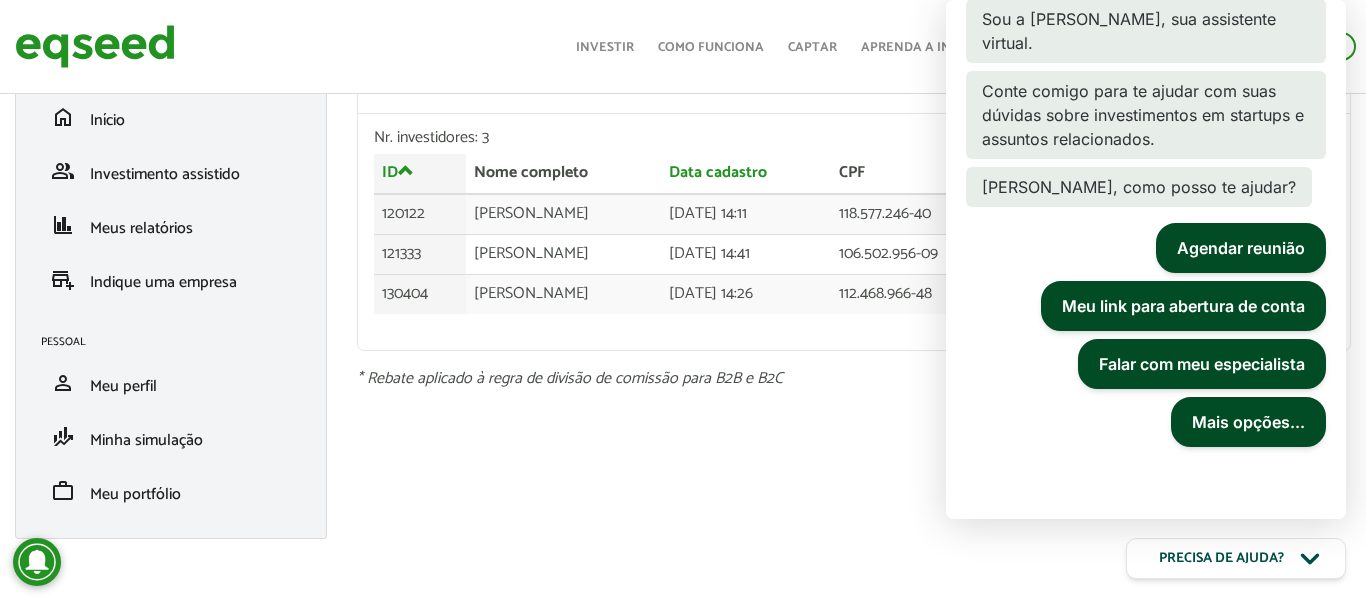 scroll, scrollTop: 129, scrollLeft: 0, axis: vertical 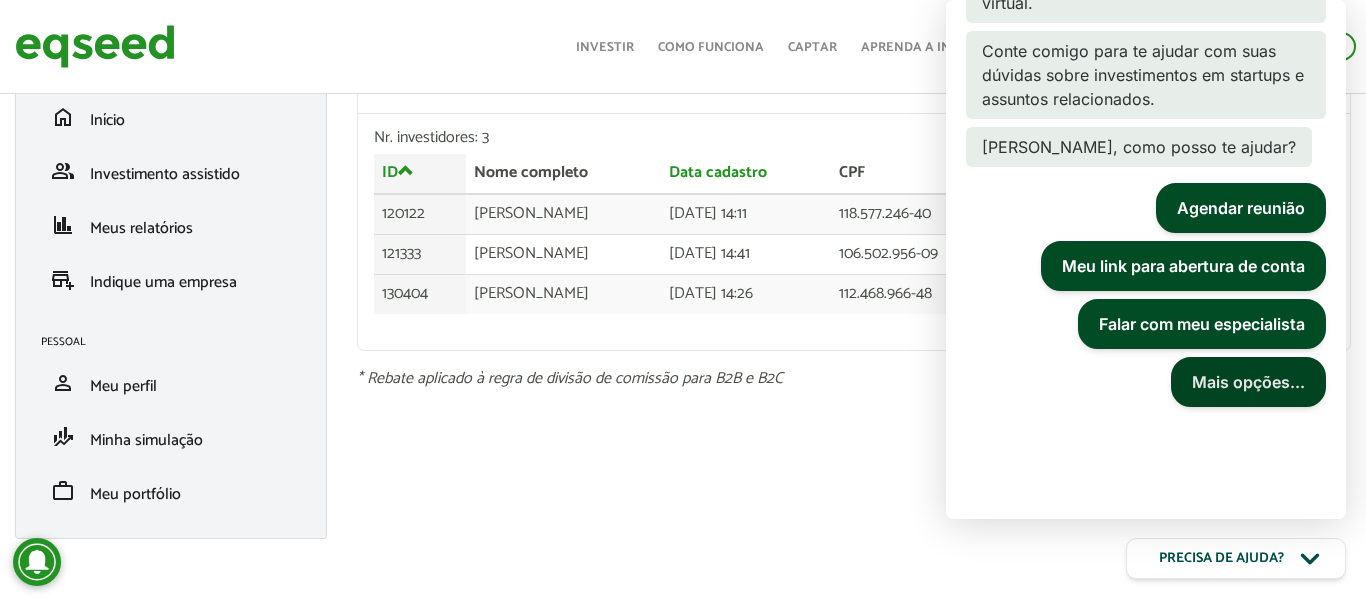 click on "Mais opções..." at bounding box center [1248, 382] 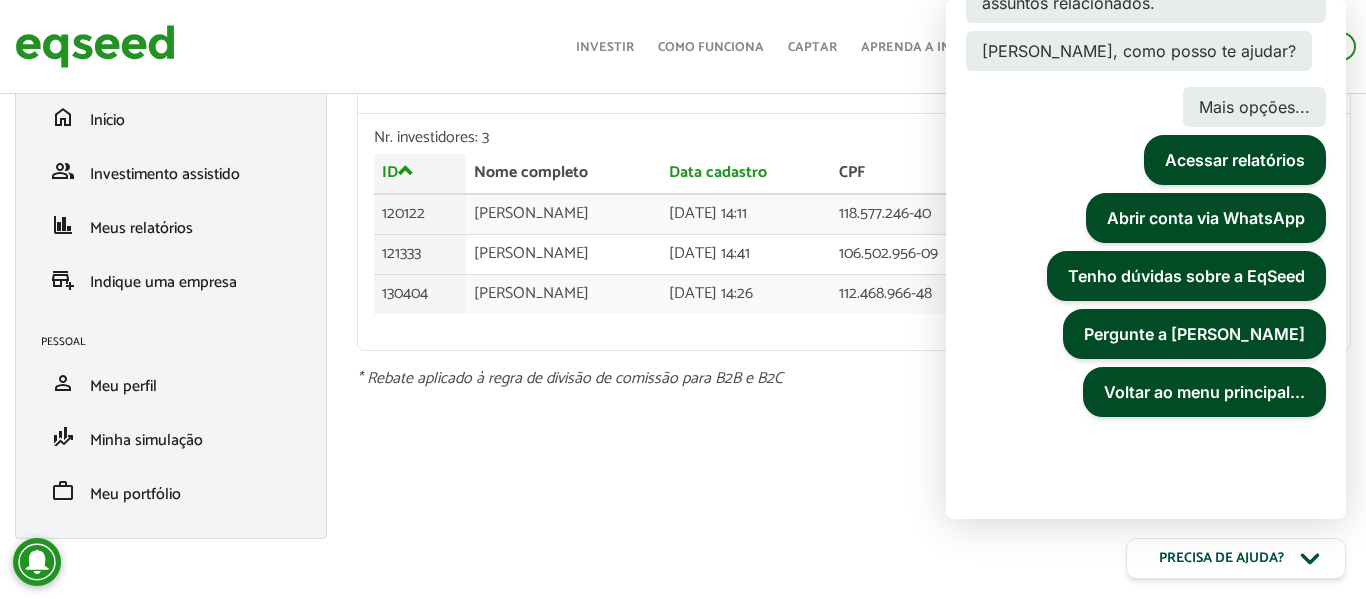 scroll, scrollTop: 235, scrollLeft: 0, axis: vertical 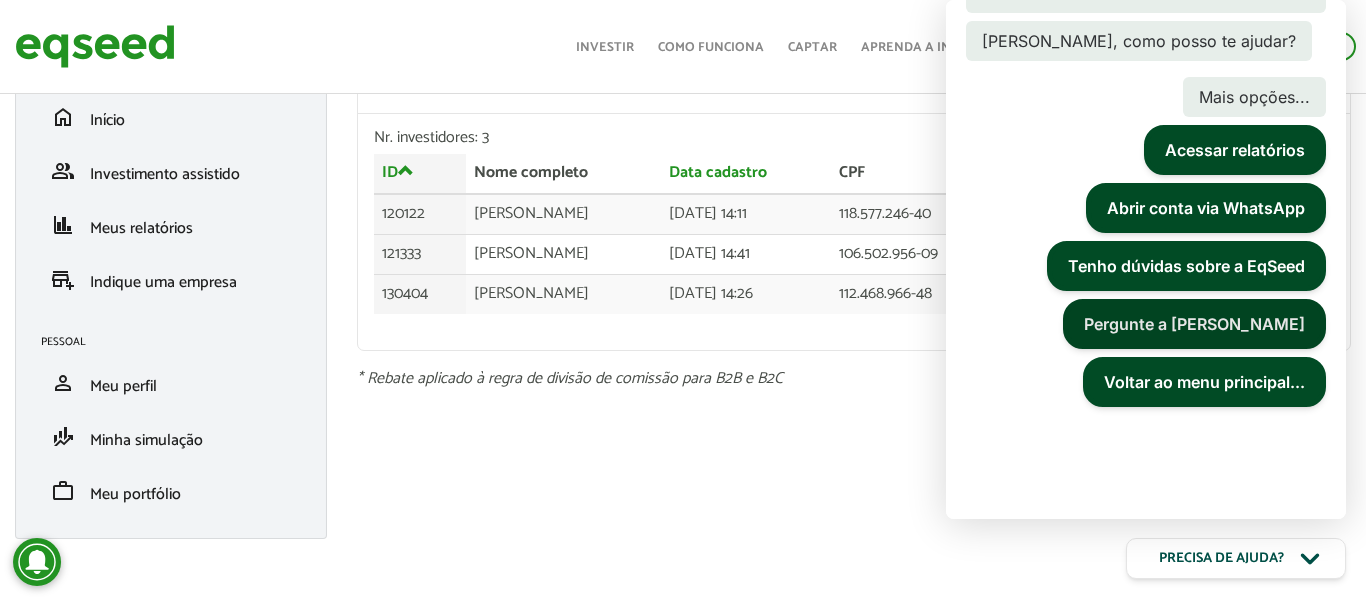 click on "Pergunte a Lynn" at bounding box center (1194, 324) 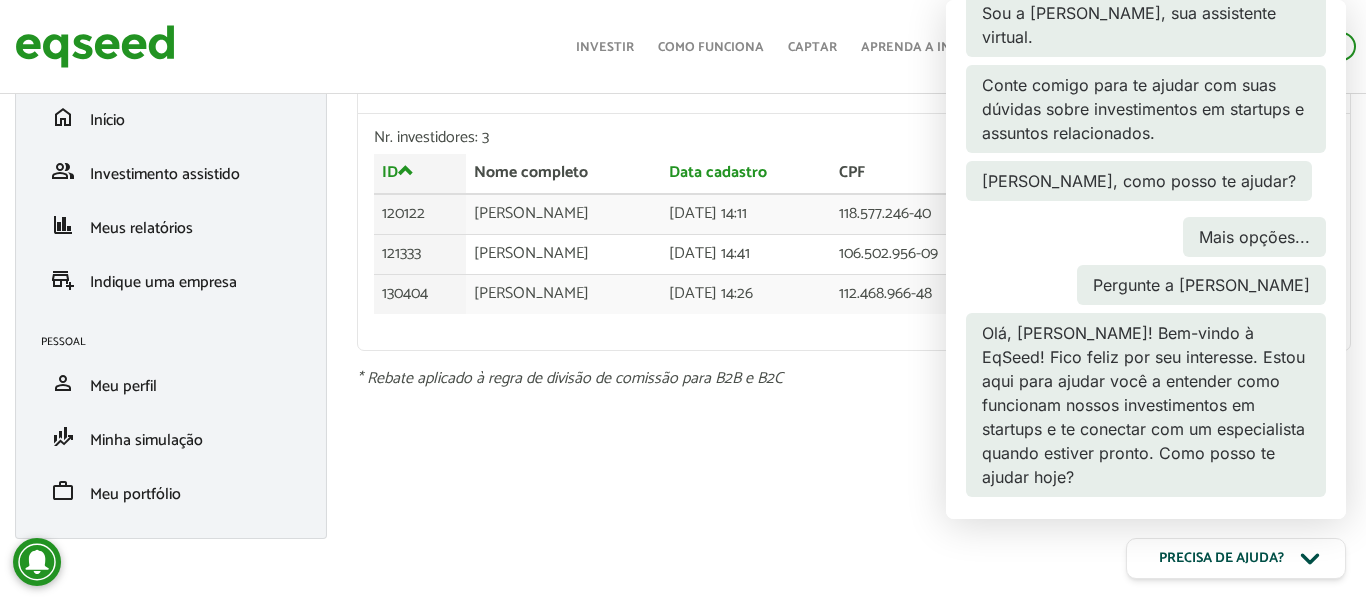 scroll, scrollTop: 161, scrollLeft: 0, axis: vertical 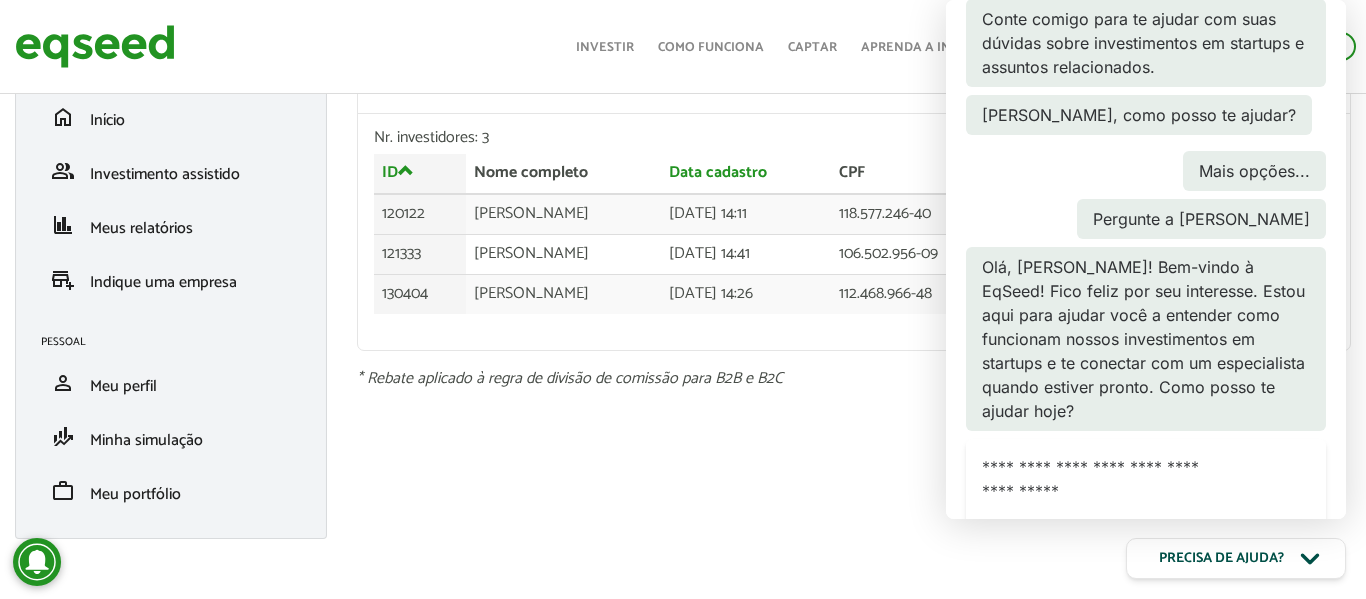 type on "**********" 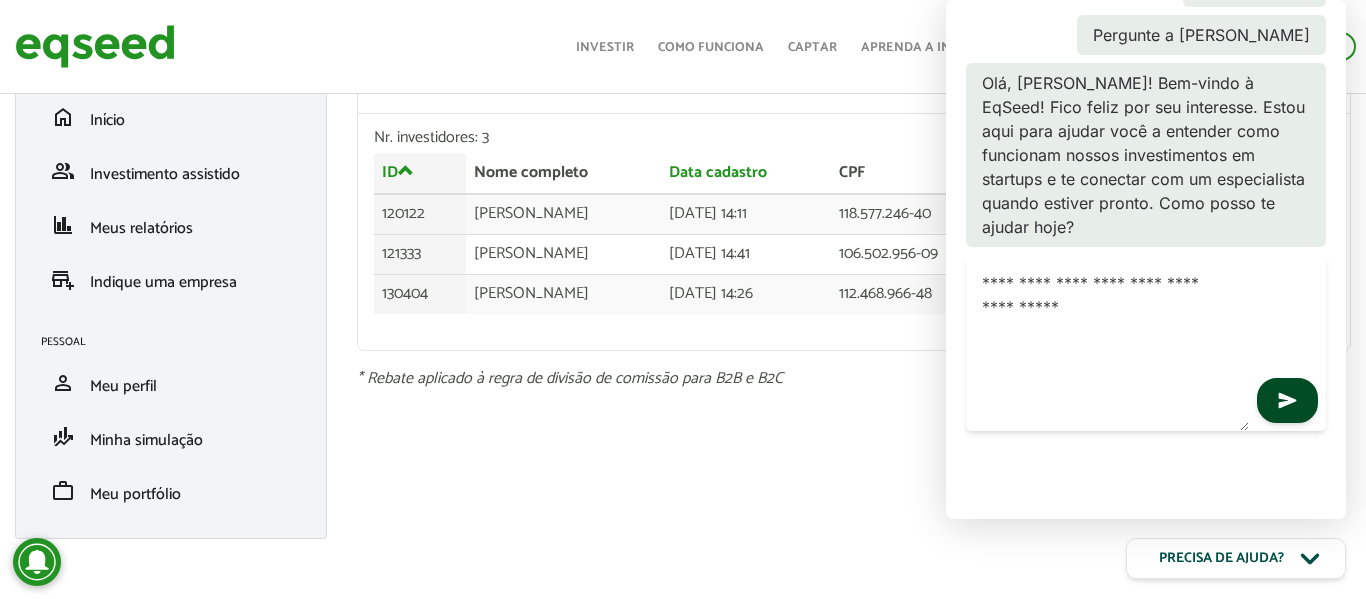 click at bounding box center (1287, 400) 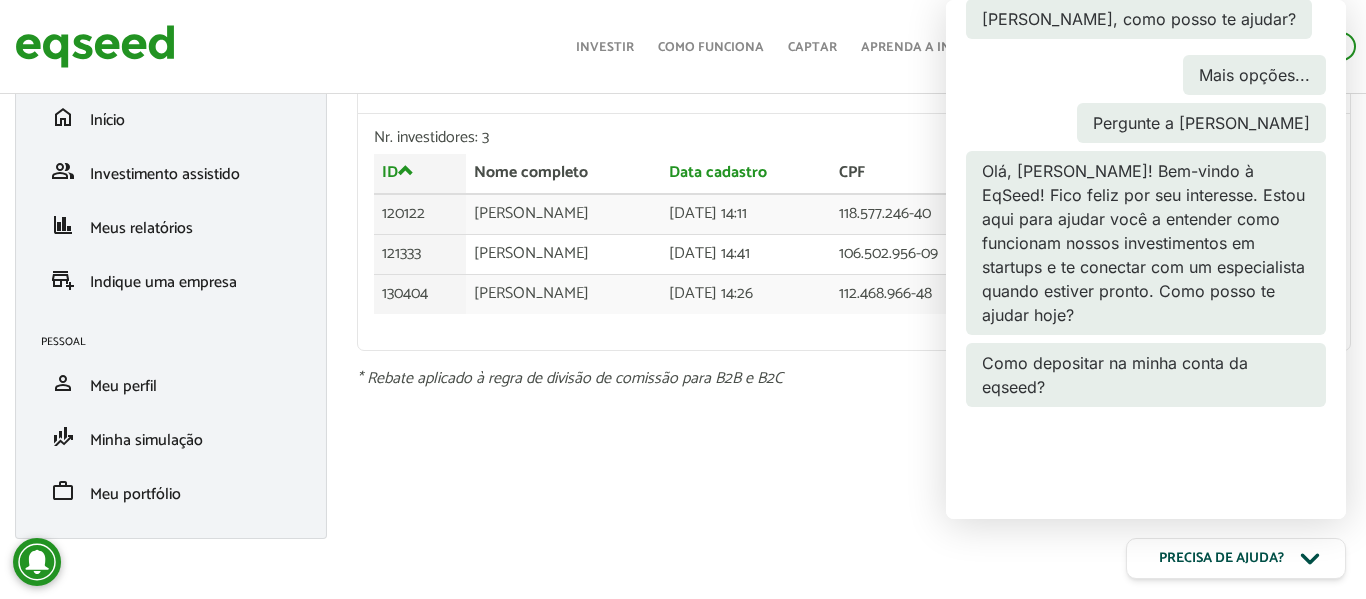 scroll, scrollTop: 345, scrollLeft: 0, axis: vertical 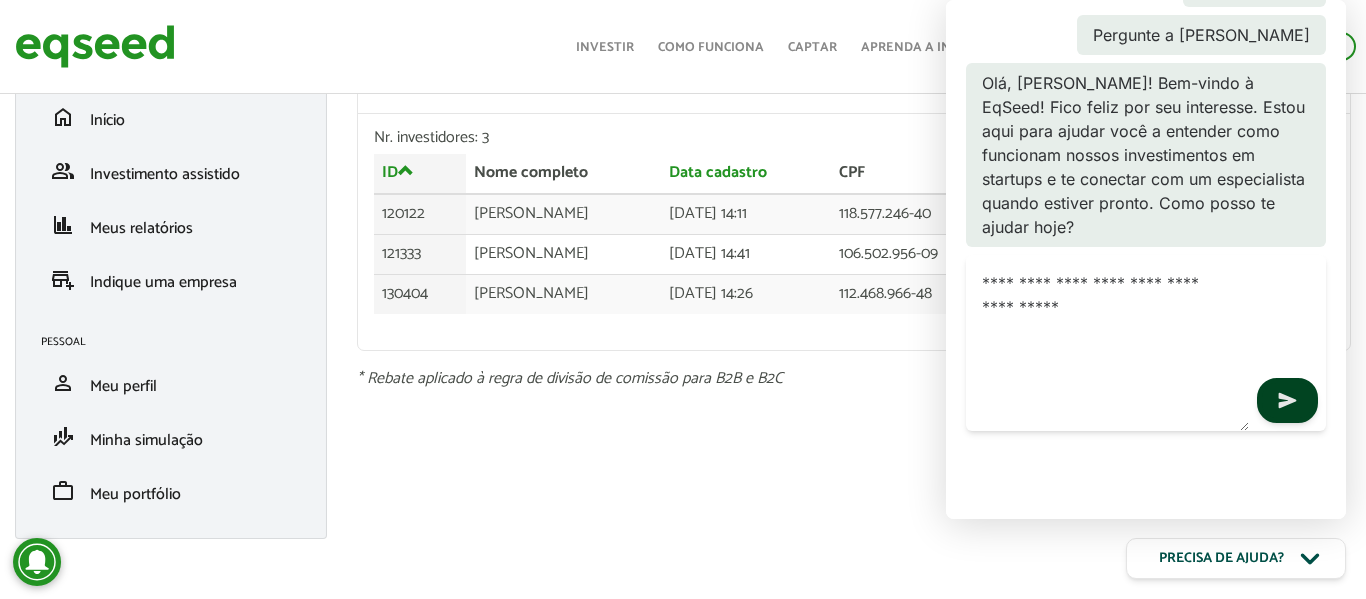 click 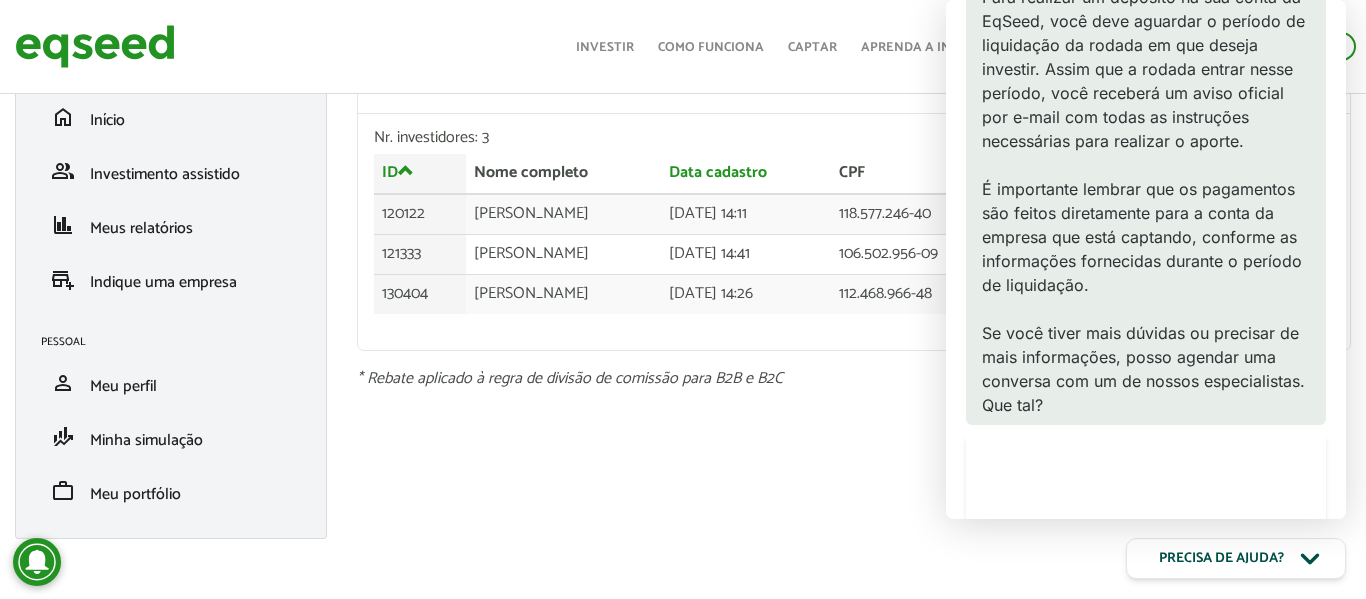 scroll, scrollTop: 700, scrollLeft: 0, axis: vertical 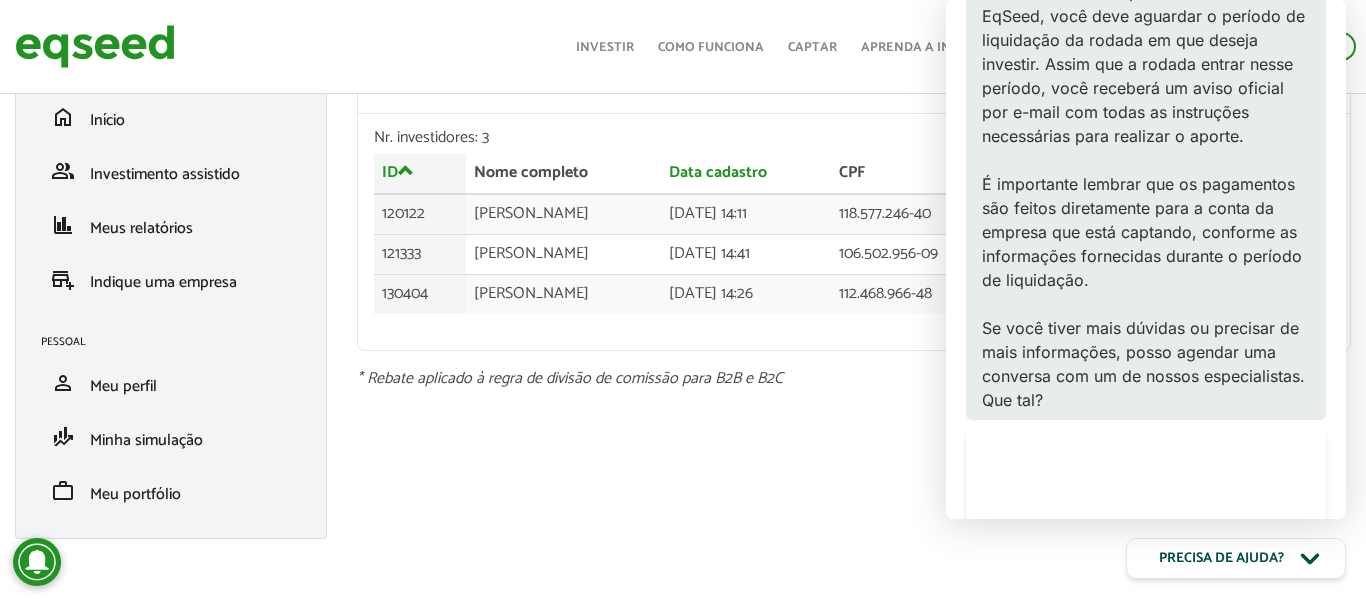 click on "Gustavo Monteiro
left_panel_close
Clientes
home Início
group Investimento assistido
finance Meus relatórios
add_business Indique uma empresa
Pessoal
person Meu perfil
finance_mode Minha simulação
work Meu portfólio
Meus relatórios
arrow_back_ios   Clientes Exportar para Excel Nr. investidores: 3
ID
Nome completo Data cadastro CPF Qt invest. Valor total invest.
ID
Nome completo Data cadastro CPF Qt invest. Valor total invest.
120122 Gustavo Monteiro 02/05/2024 - 14:11 118.577.246-40 0 R$ 0
121333 Maria Thereza Fialho de Souza 10/06/2024 - 14:41 0   0" at bounding box center [683, 272] 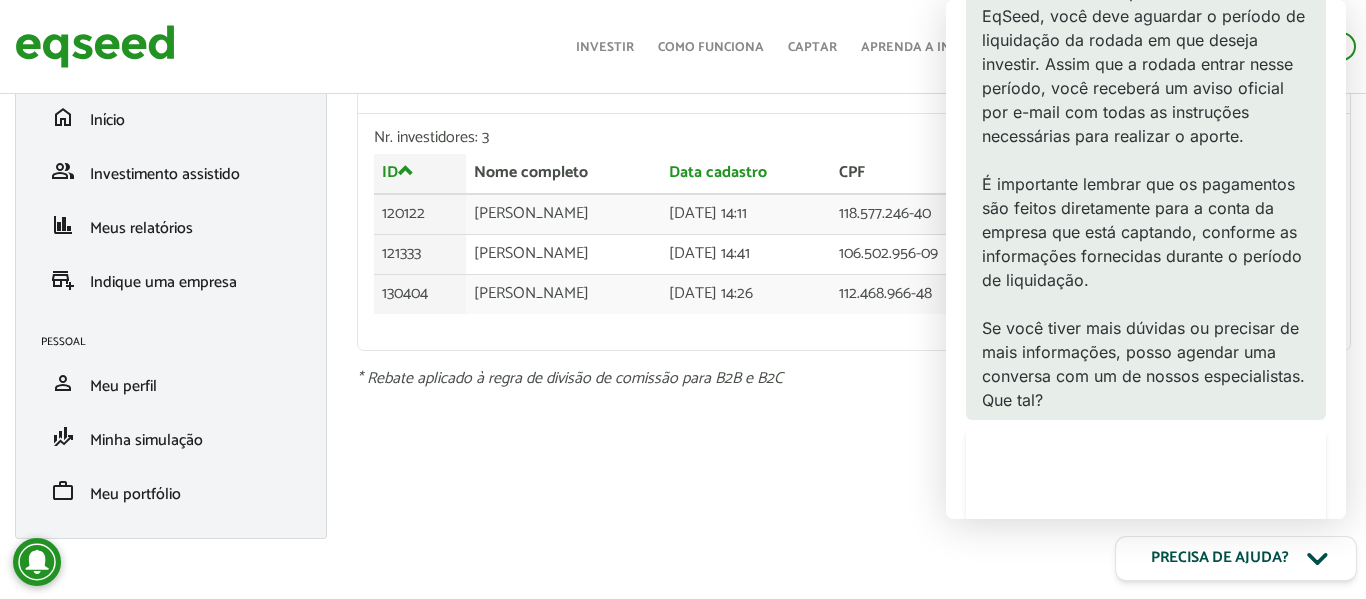 click on "Precisa de ajuda?" at bounding box center [1236, 558] 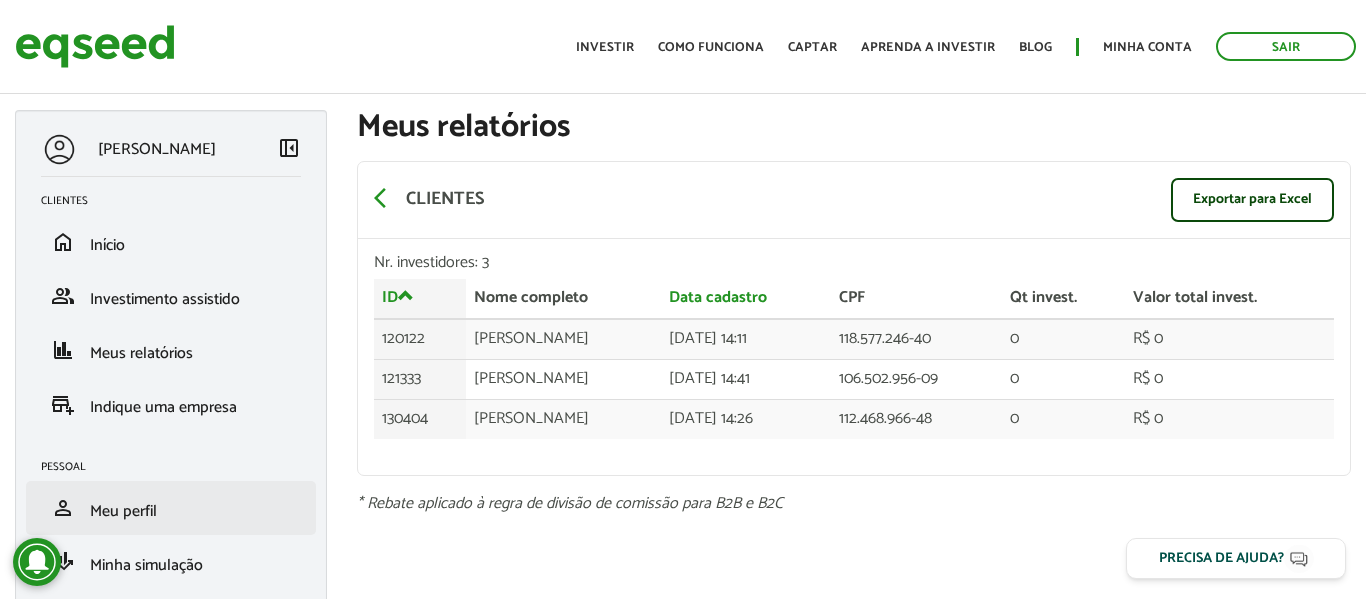 scroll, scrollTop: 2, scrollLeft: 0, axis: vertical 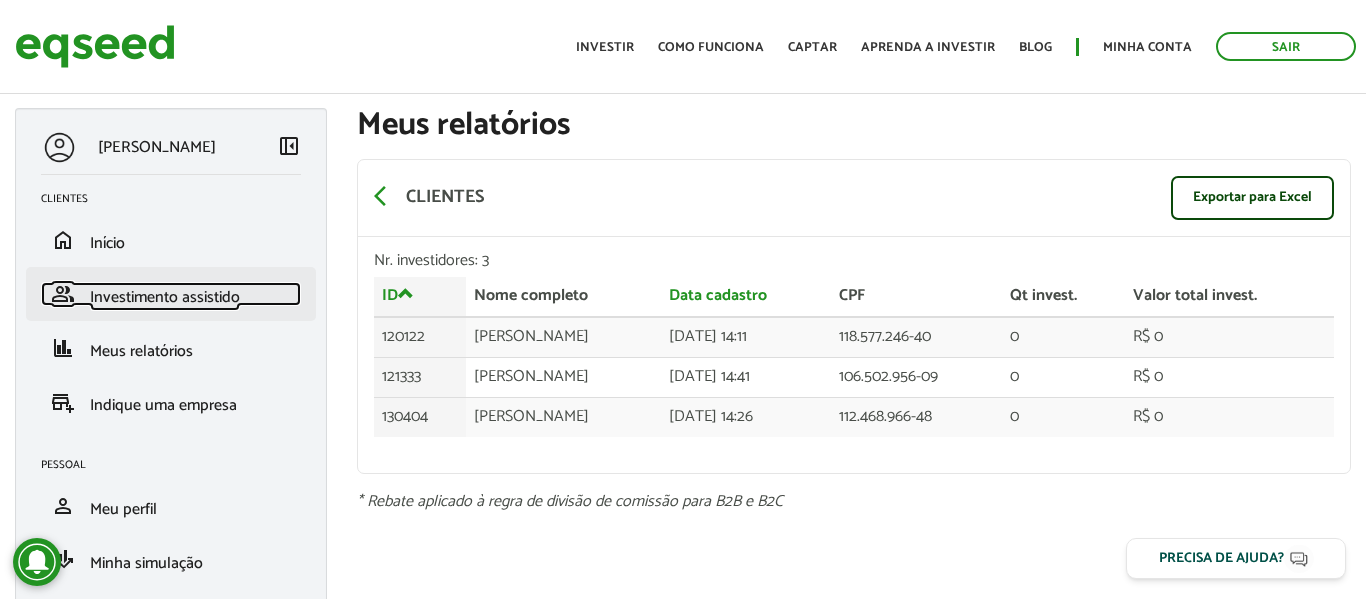 click on "Investimento assistido" at bounding box center (165, 297) 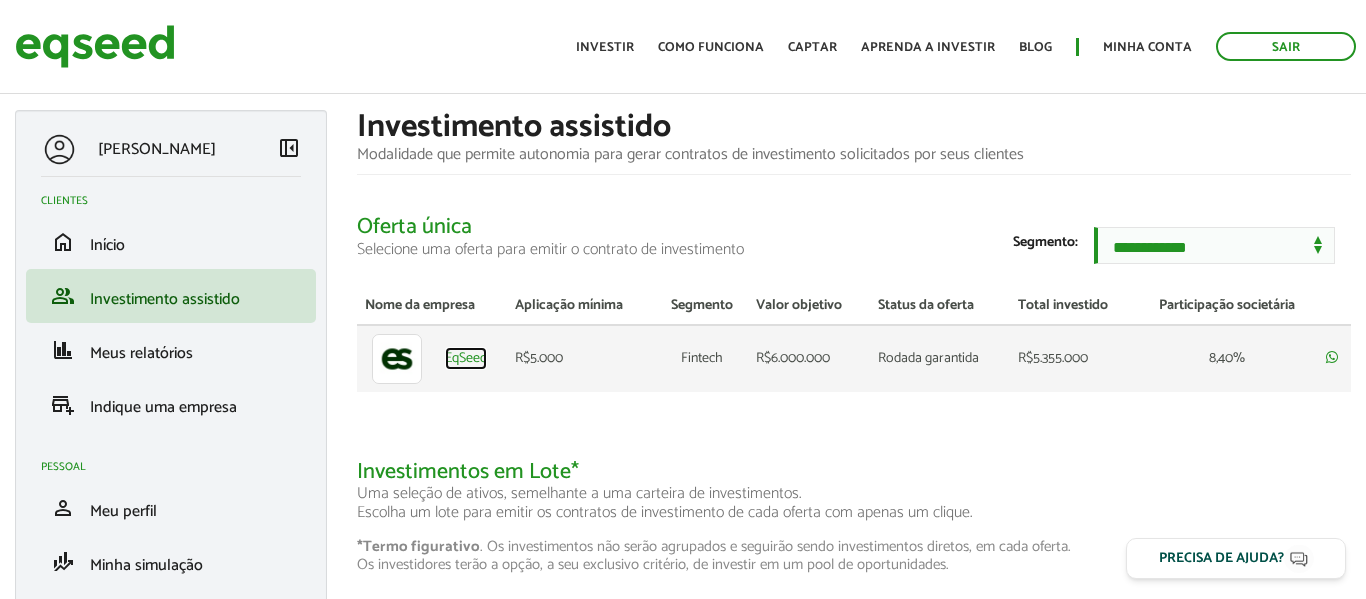 click on "EqSeed" at bounding box center (466, 359) 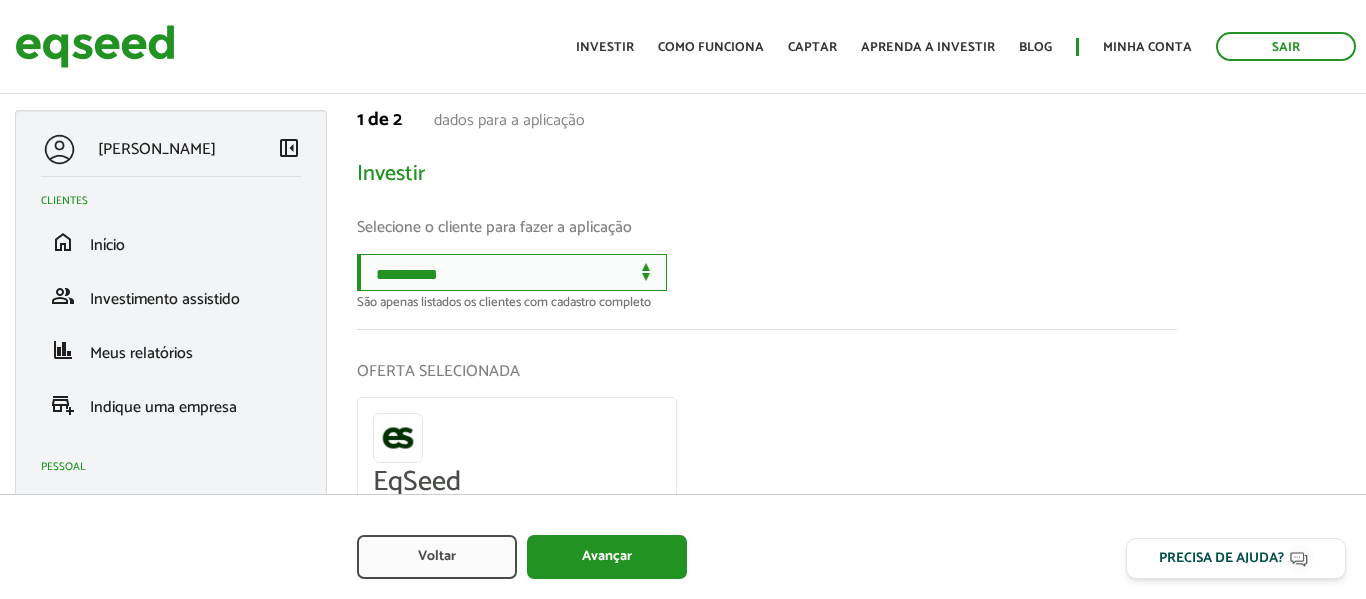 click on "**********" at bounding box center [512, 272] 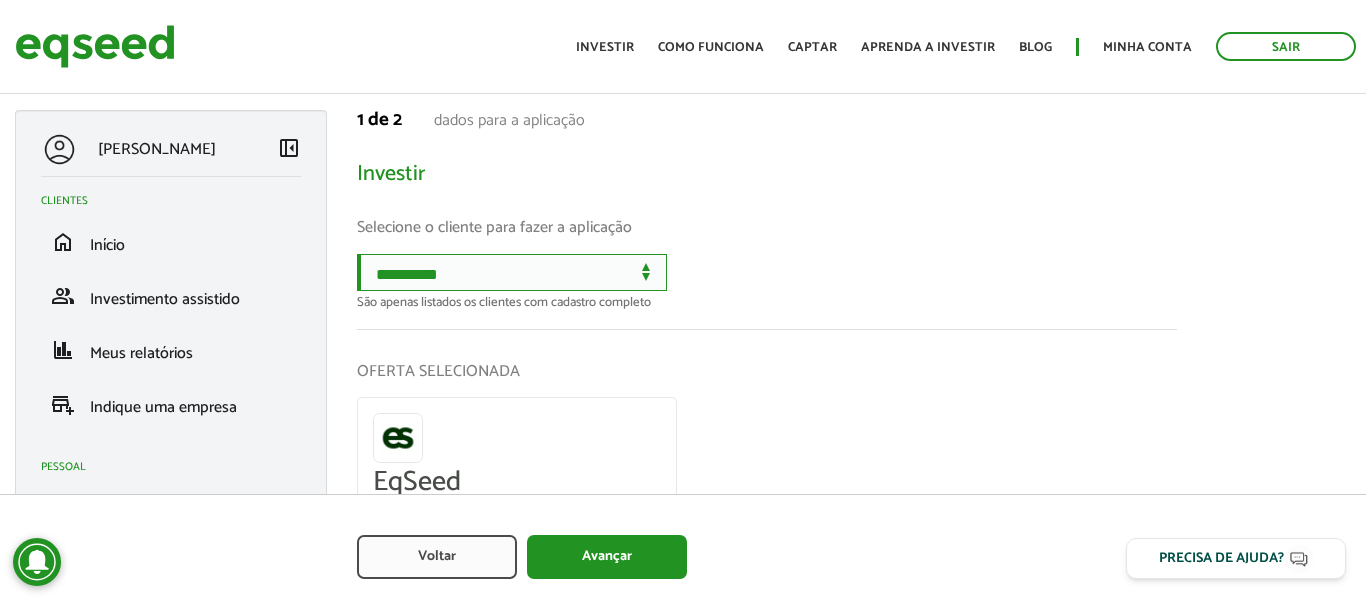 select on "******" 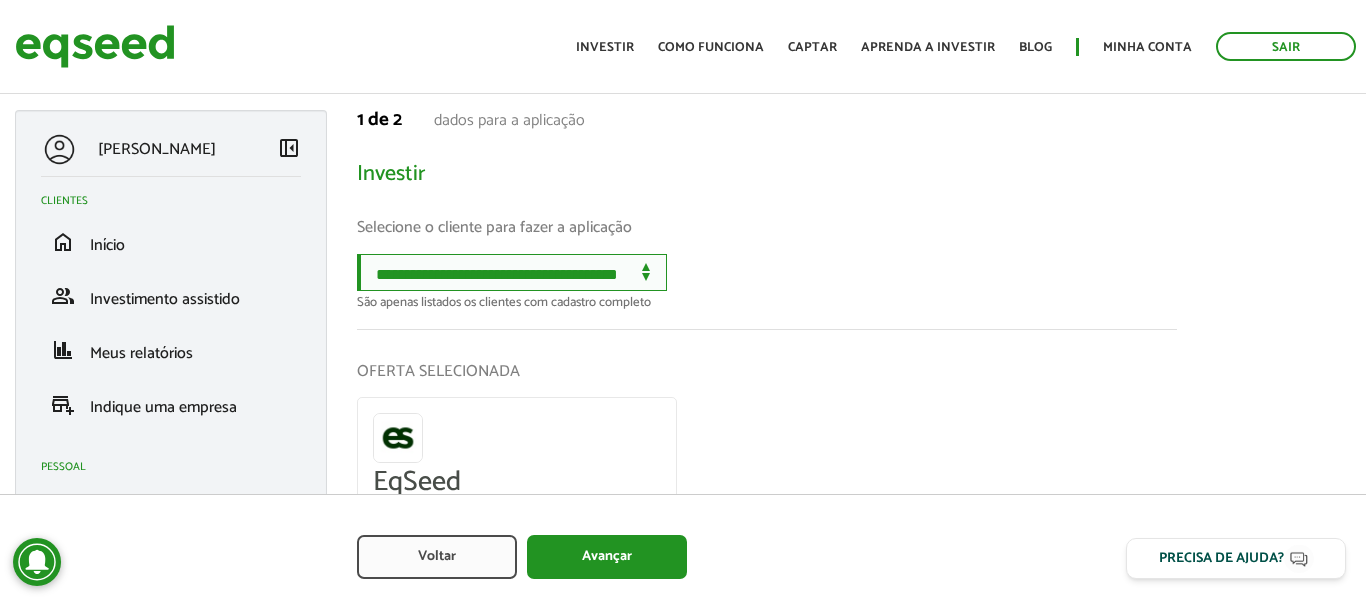 click on "**********" at bounding box center [512, 272] 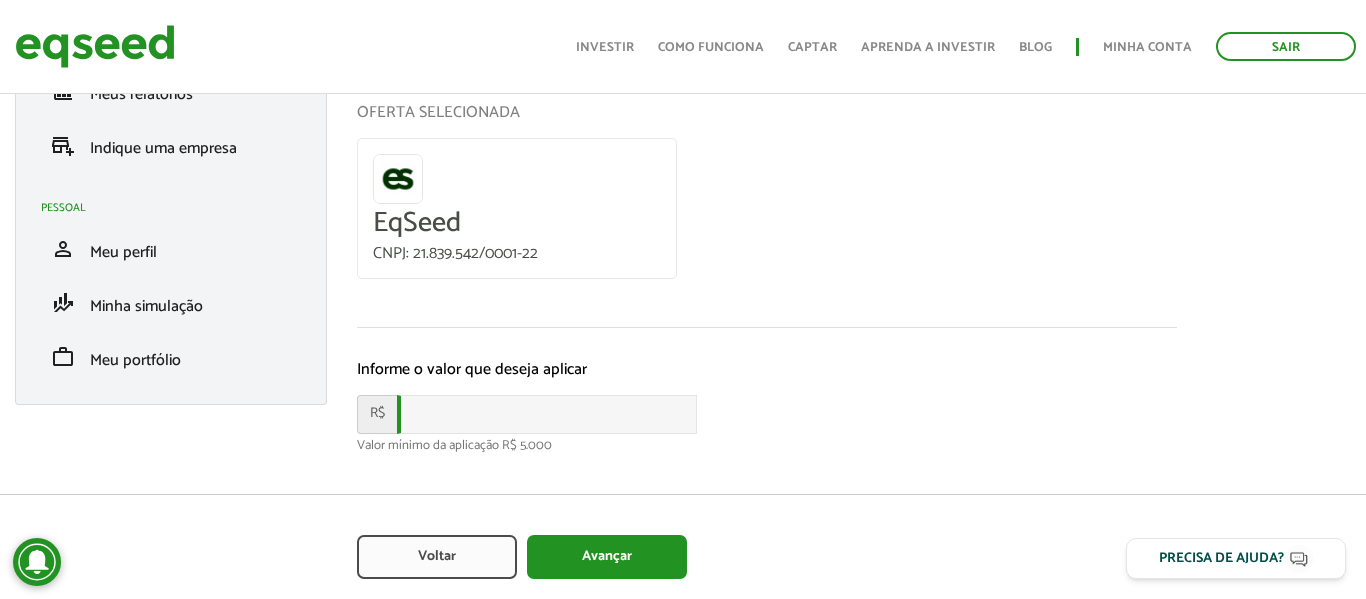 scroll, scrollTop: 262, scrollLeft: 0, axis: vertical 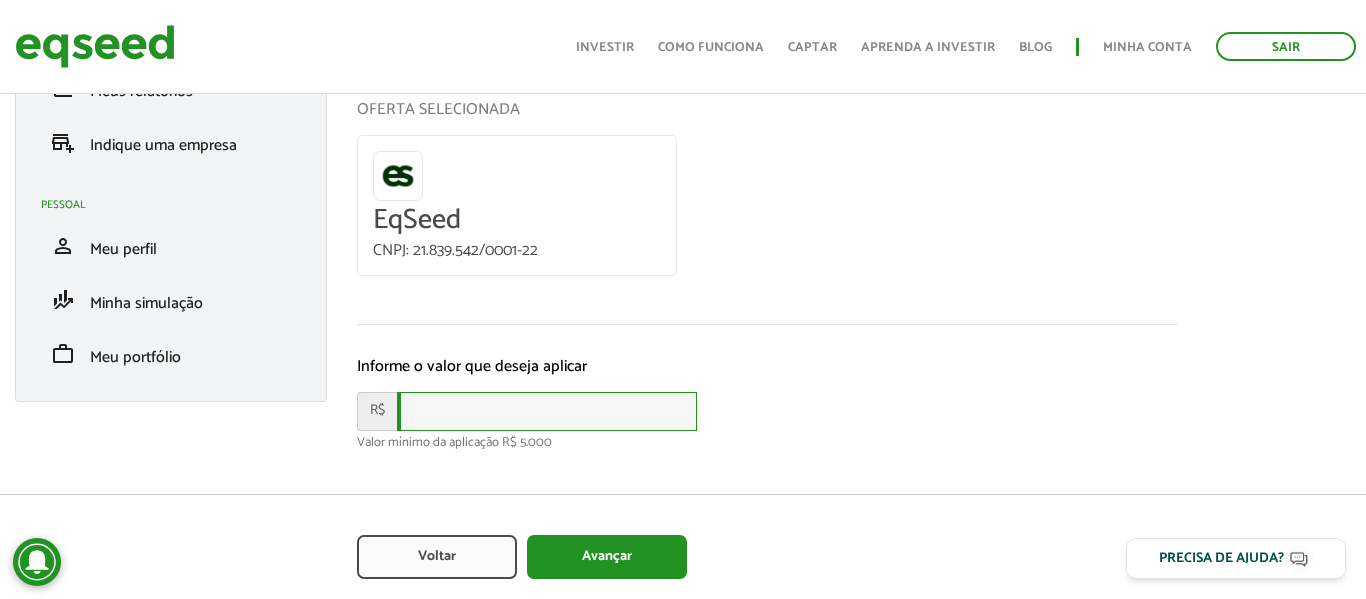 click at bounding box center (547, 411) 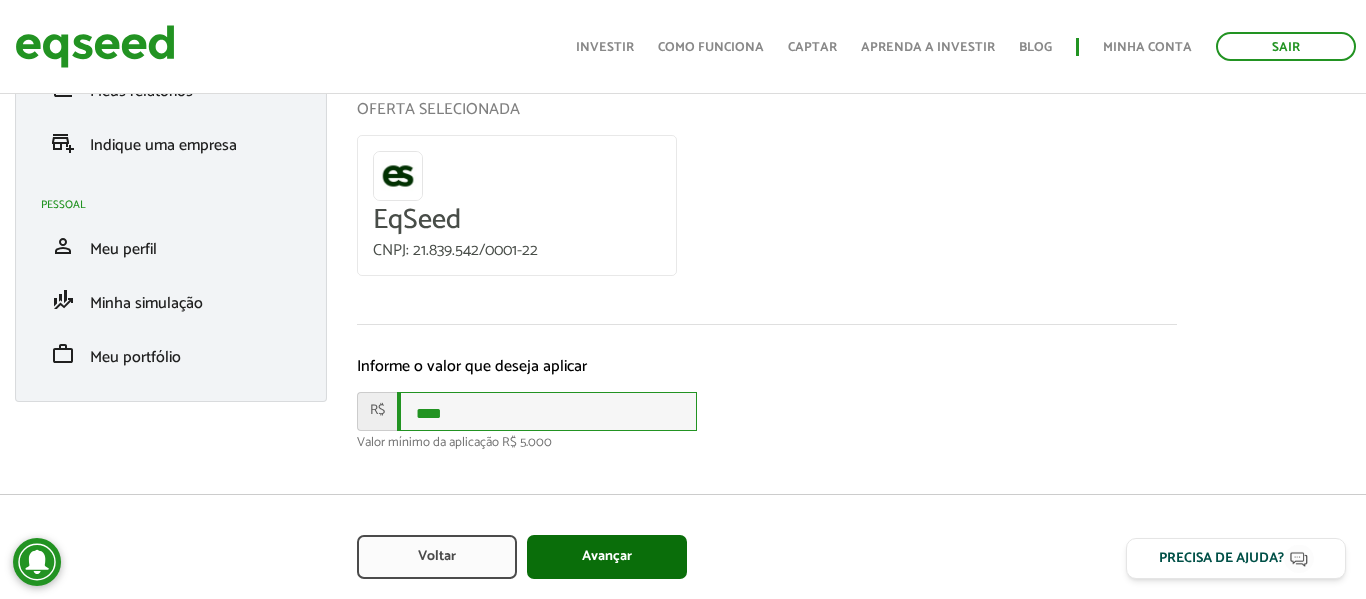 type on "****" 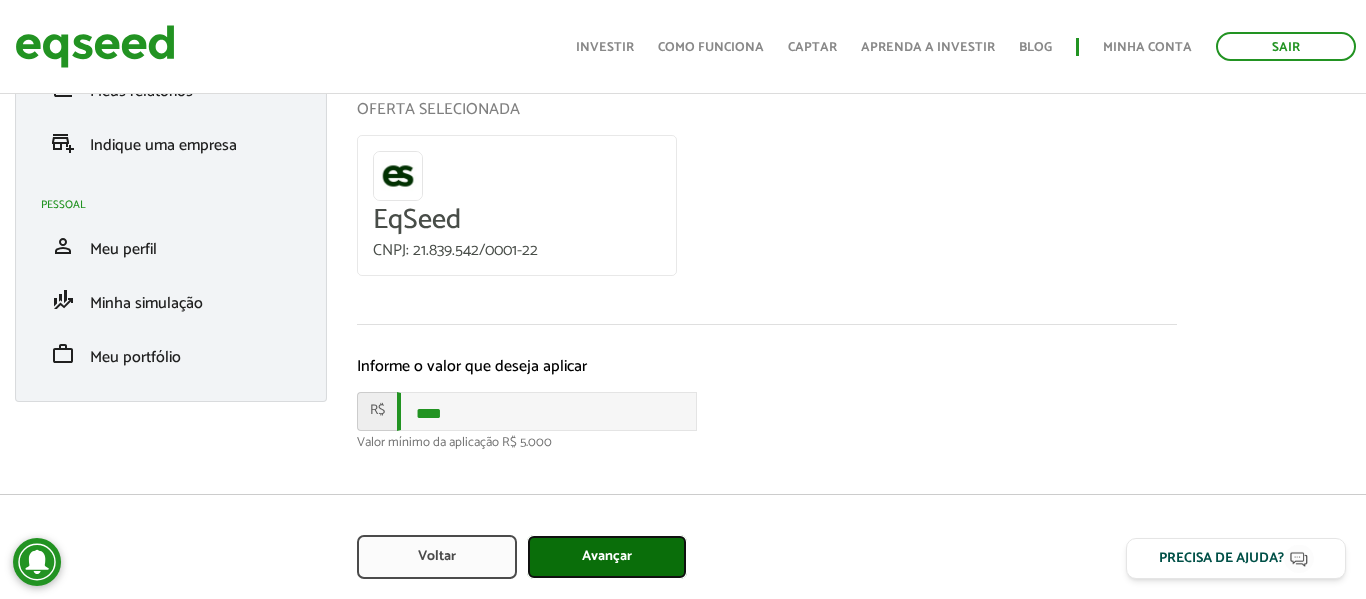 click on "Avançar" at bounding box center (607, 557) 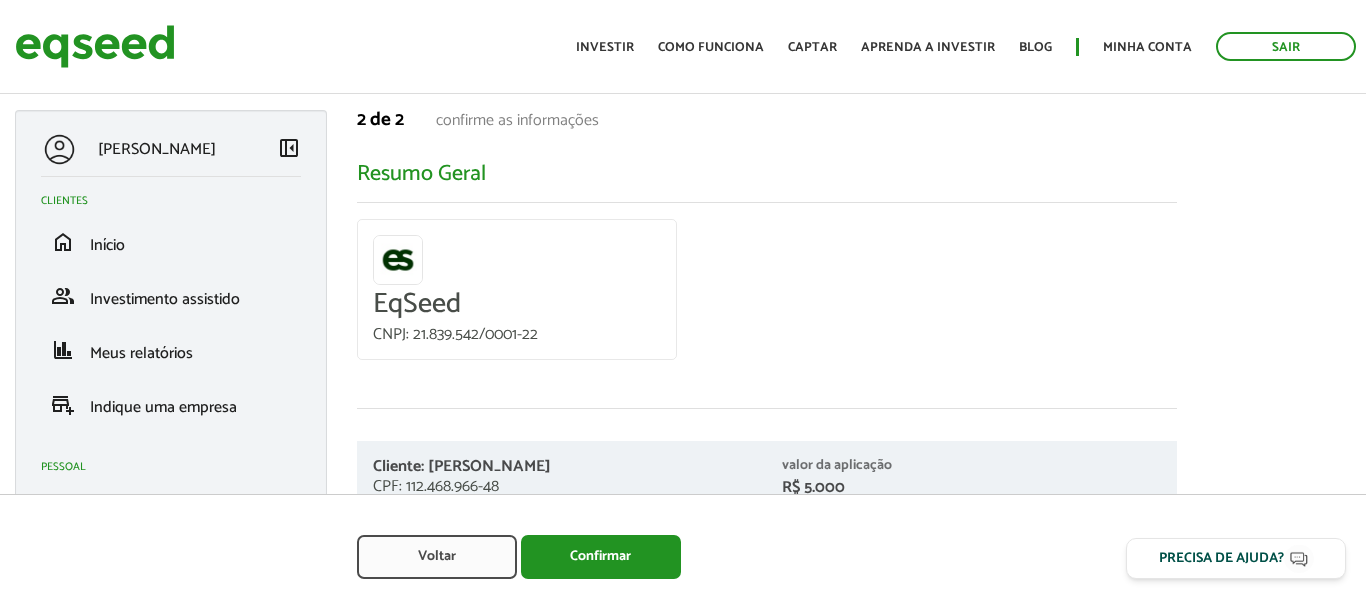 scroll, scrollTop: 125, scrollLeft: 0, axis: vertical 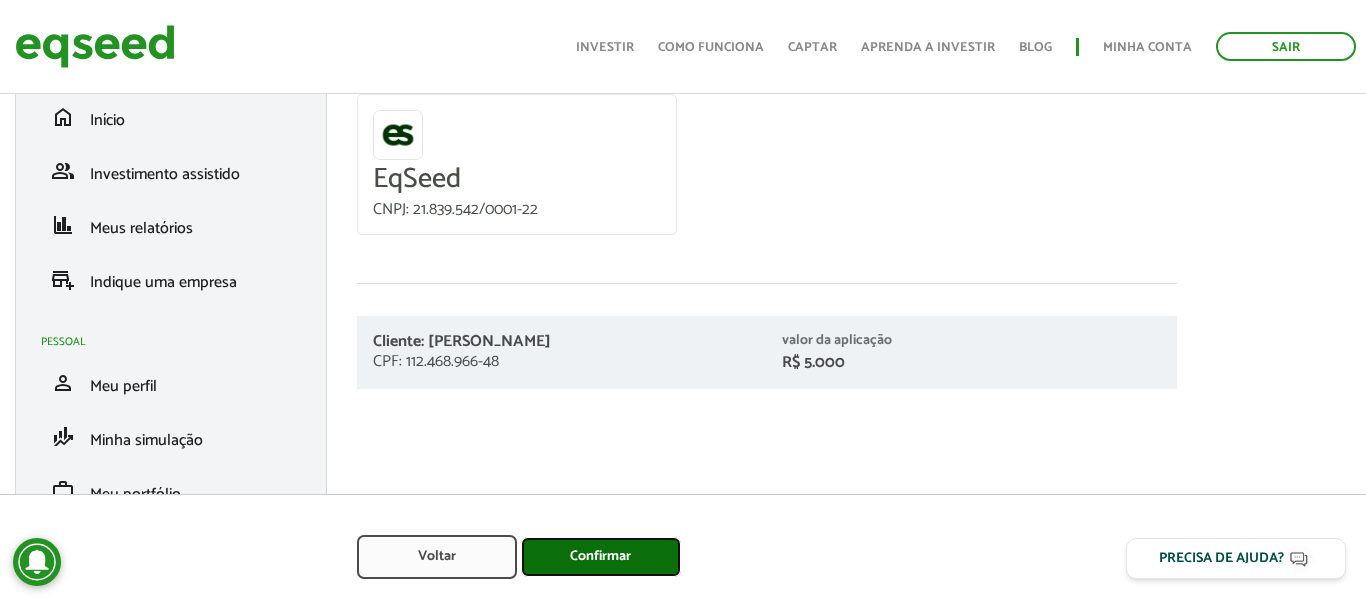 click on "Confirmar" at bounding box center [601, 557] 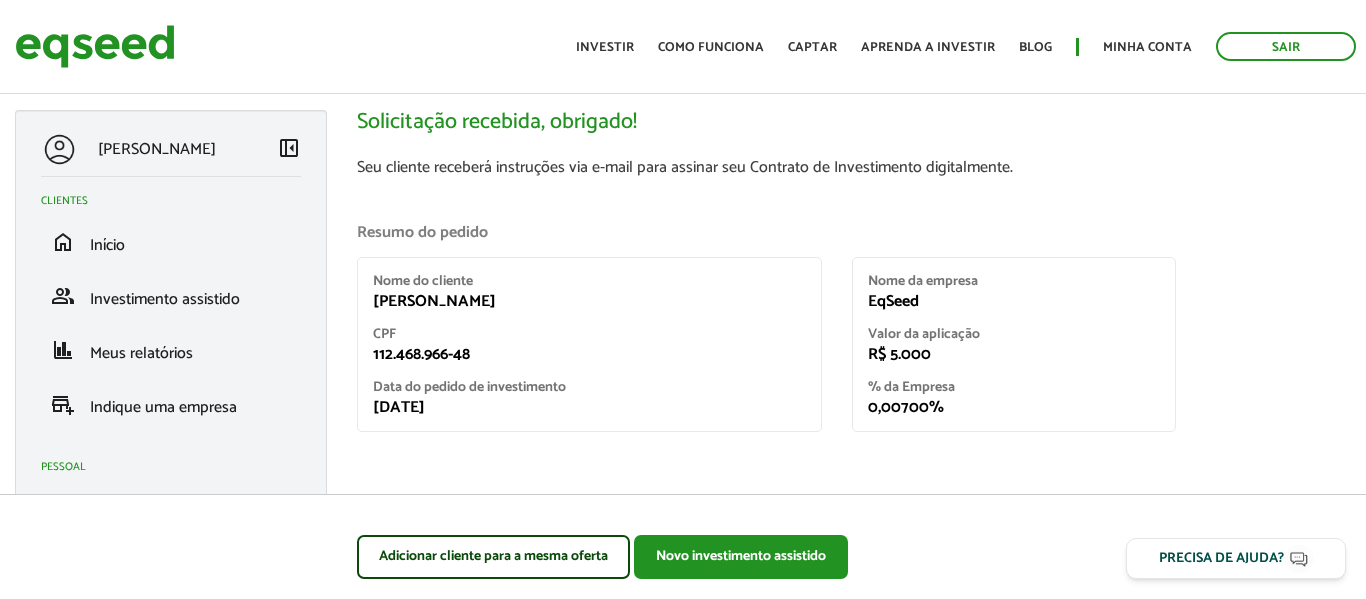 scroll, scrollTop: 0, scrollLeft: 0, axis: both 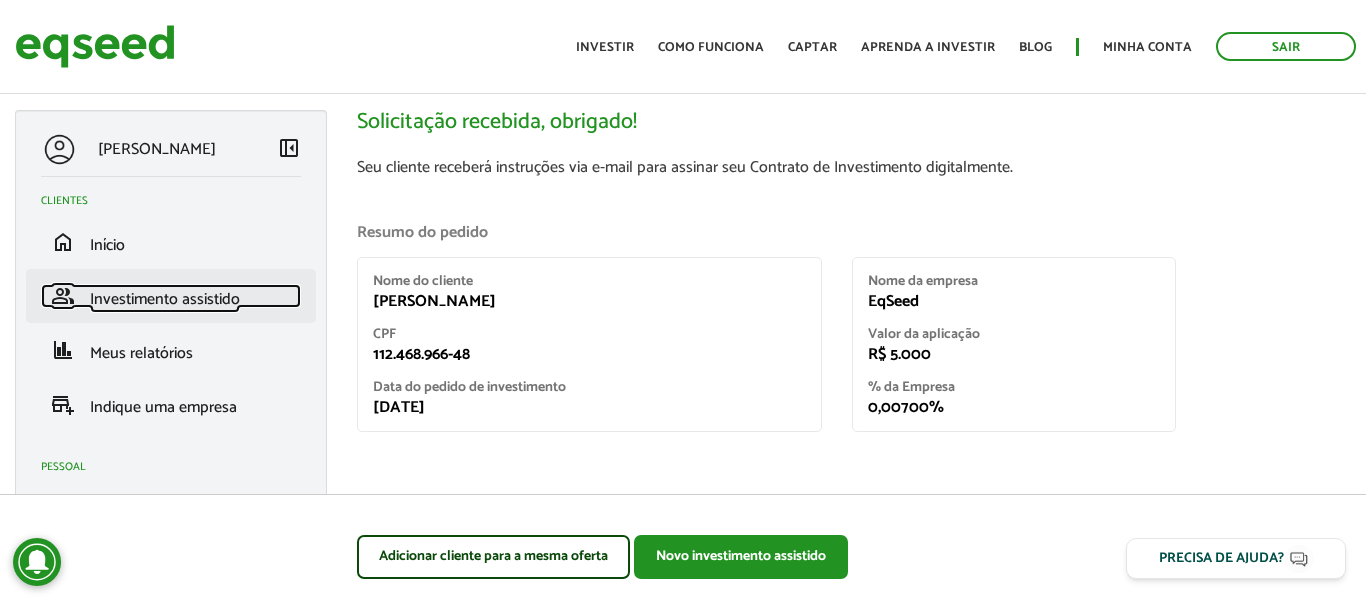 click on "Investimento assistido" at bounding box center (165, 299) 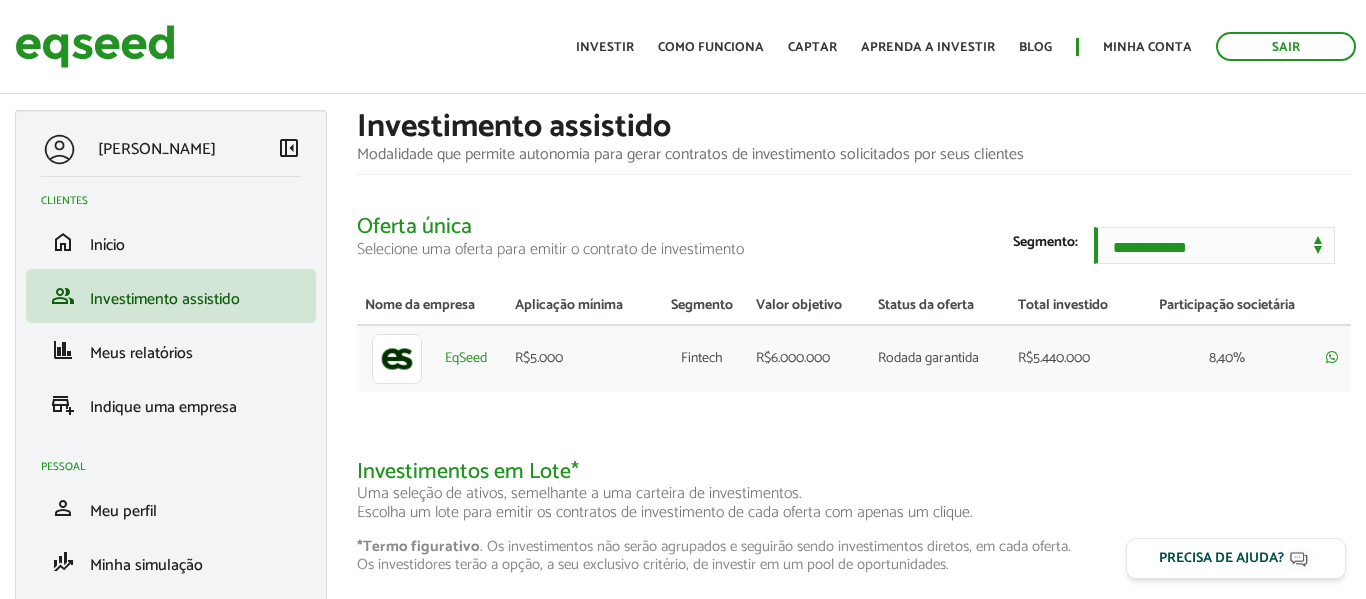 scroll, scrollTop: 0, scrollLeft: 0, axis: both 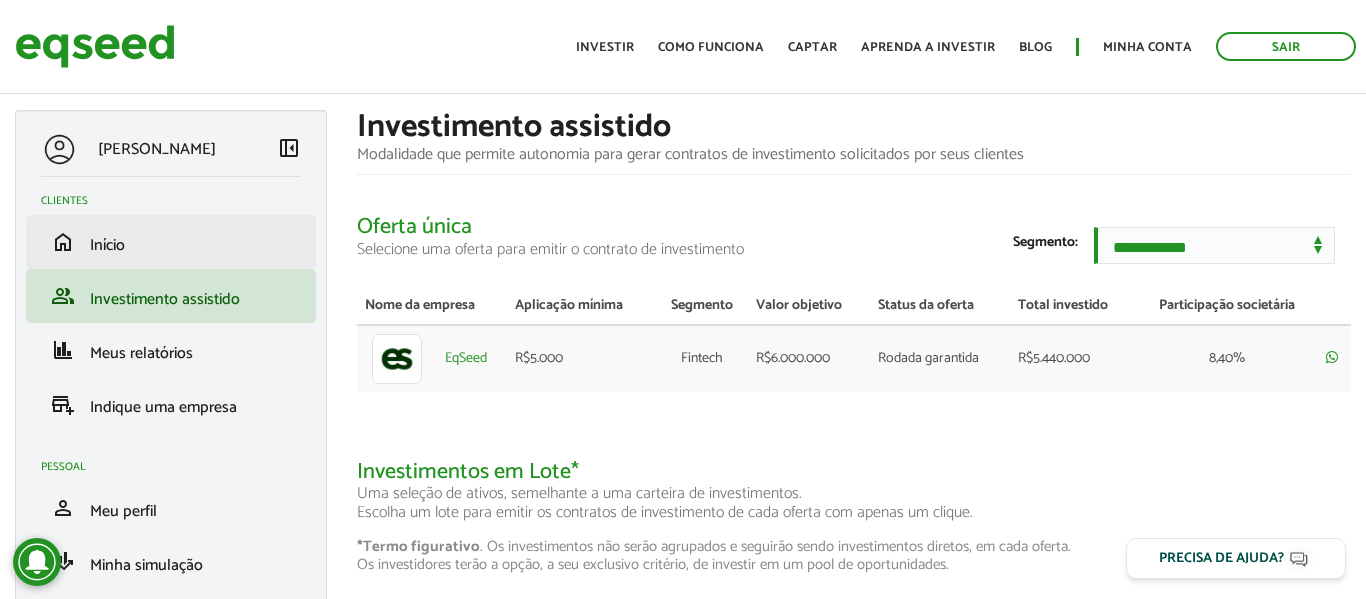 click on "home Início" at bounding box center (171, 242) 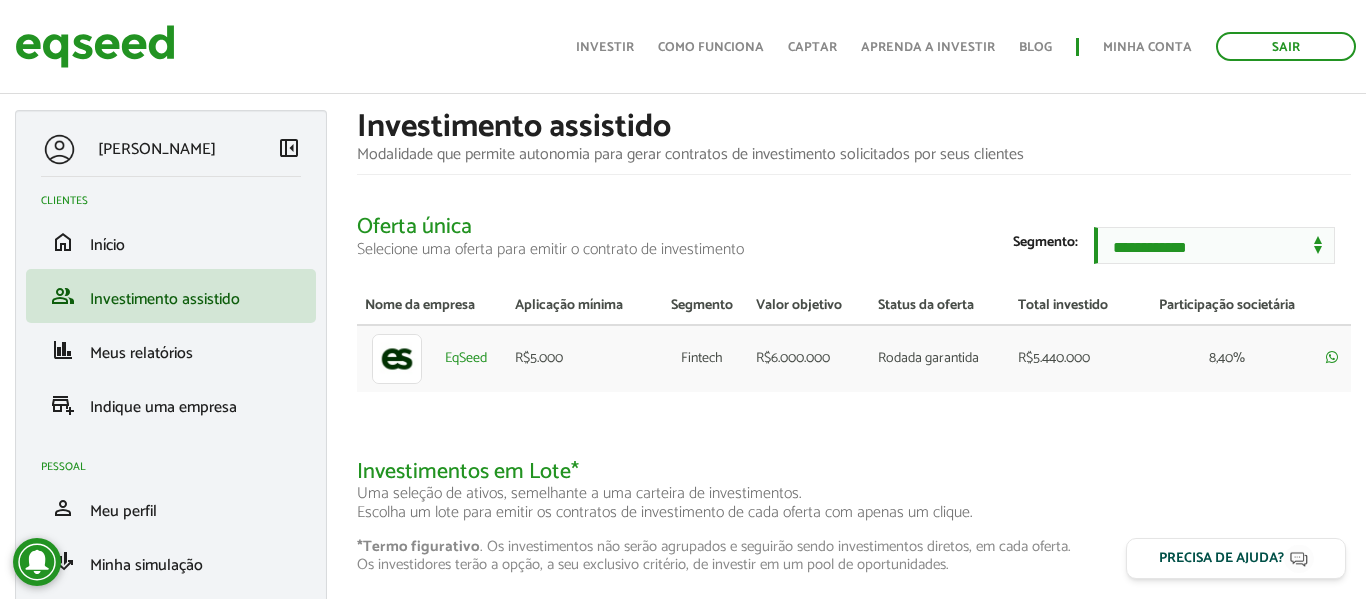 scroll, scrollTop: 1, scrollLeft: 0, axis: vertical 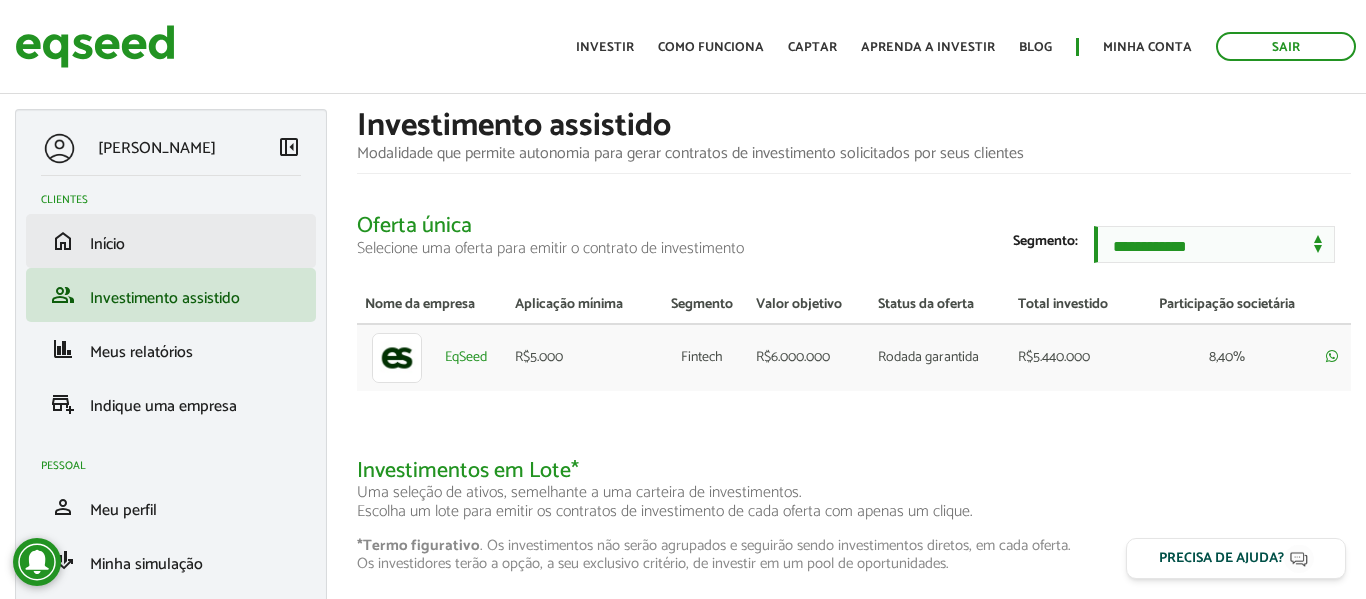 click on "home Início" at bounding box center [171, 241] 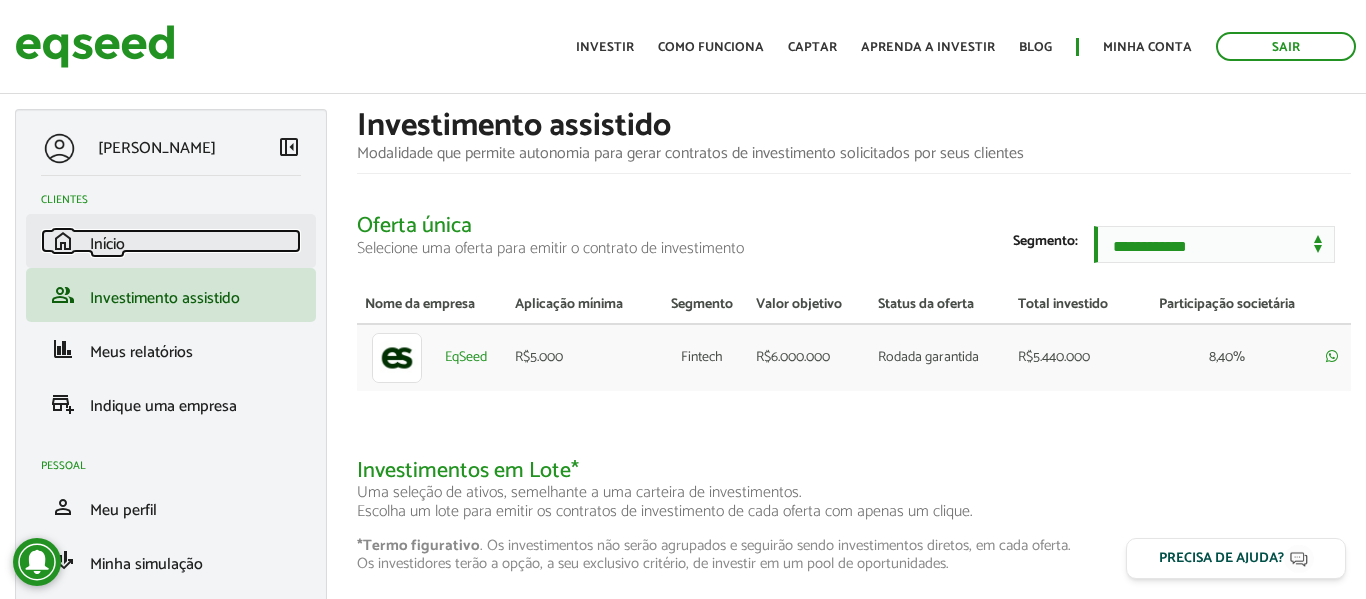 click on "home Início" at bounding box center [171, 241] 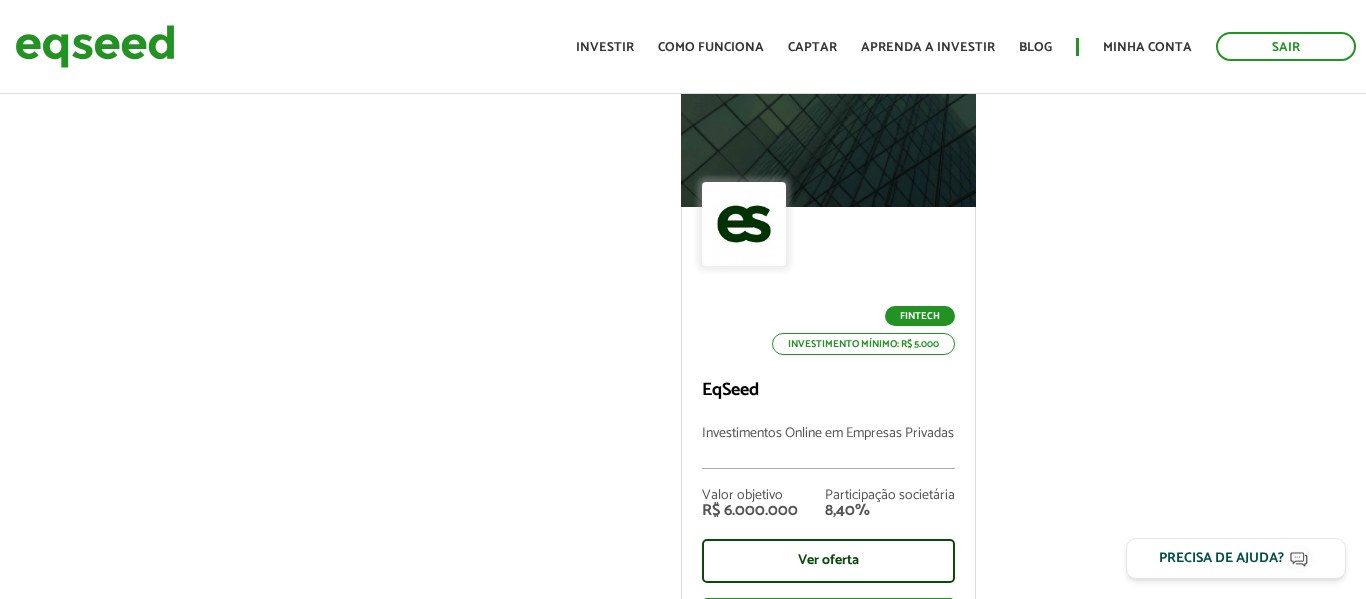scroll, scrollTop: 0, scrollLeft: 0, axis: both 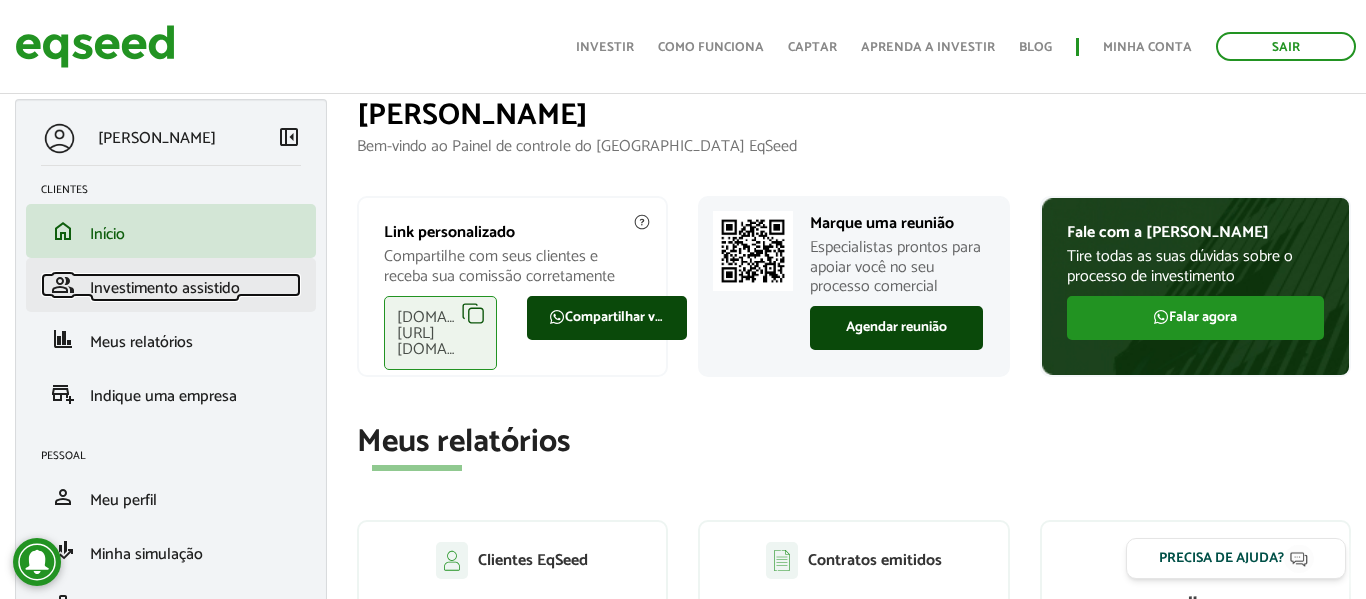 click on "Investimento assistido" at bounding box center (165, 288) 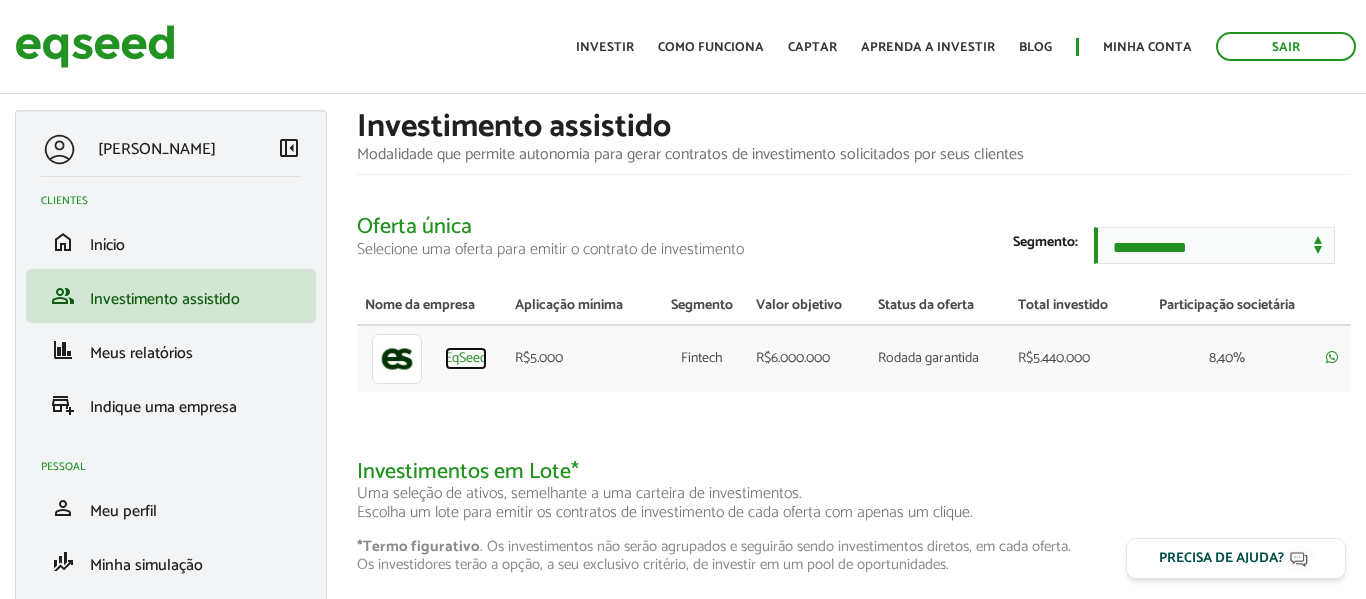 click on "EqSeed" at bounding box center [466, 359] 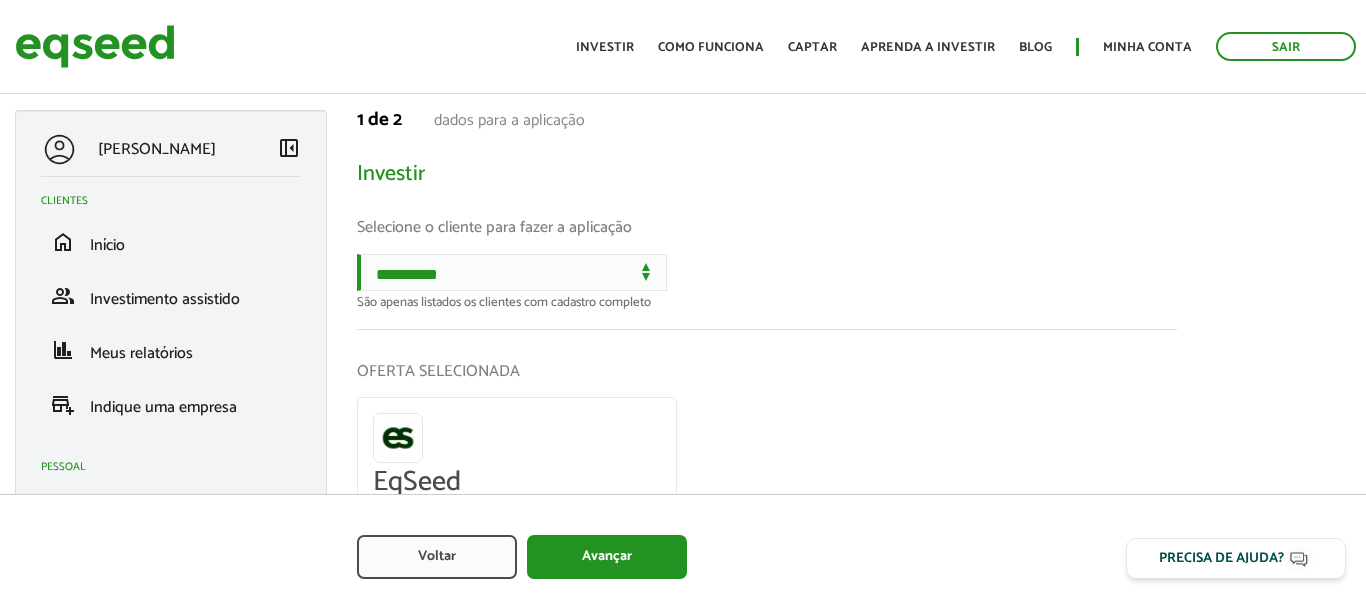 scroll, scrollTop: 0, scrollLeft: 0, axis: both 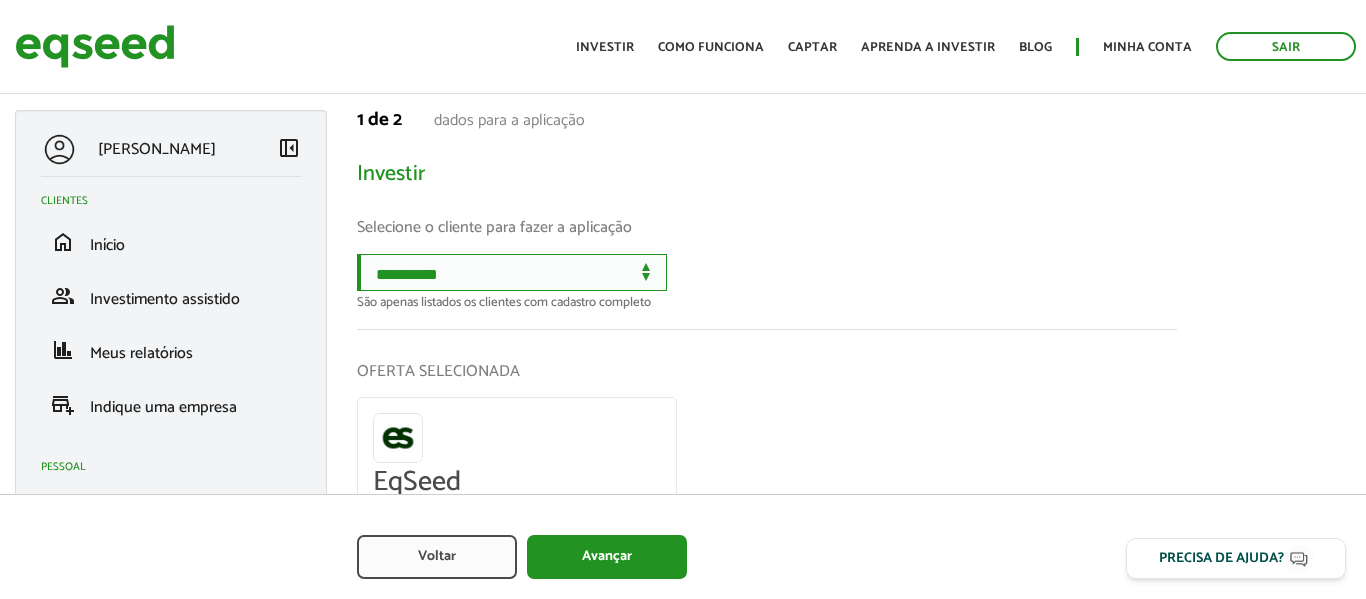 click on "**********" at bounding box center (512, 272) 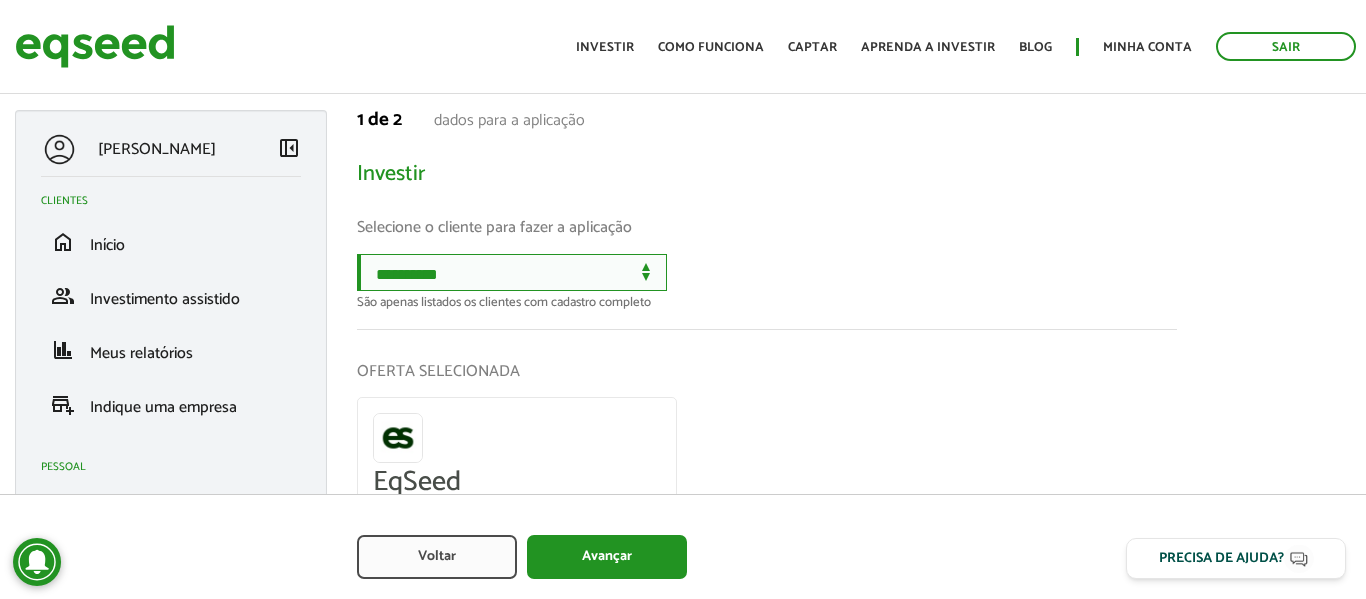 click on "**********" at bounding box center (512, 272) 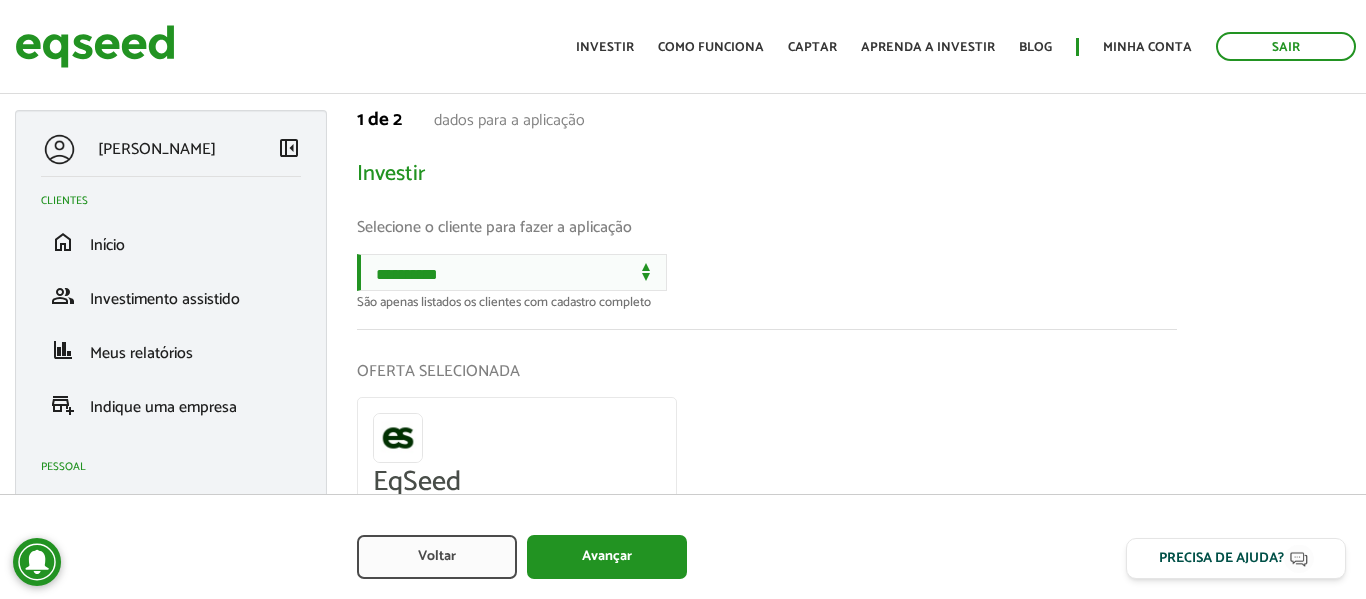 click on "**********" at bounding box center (767, 281) 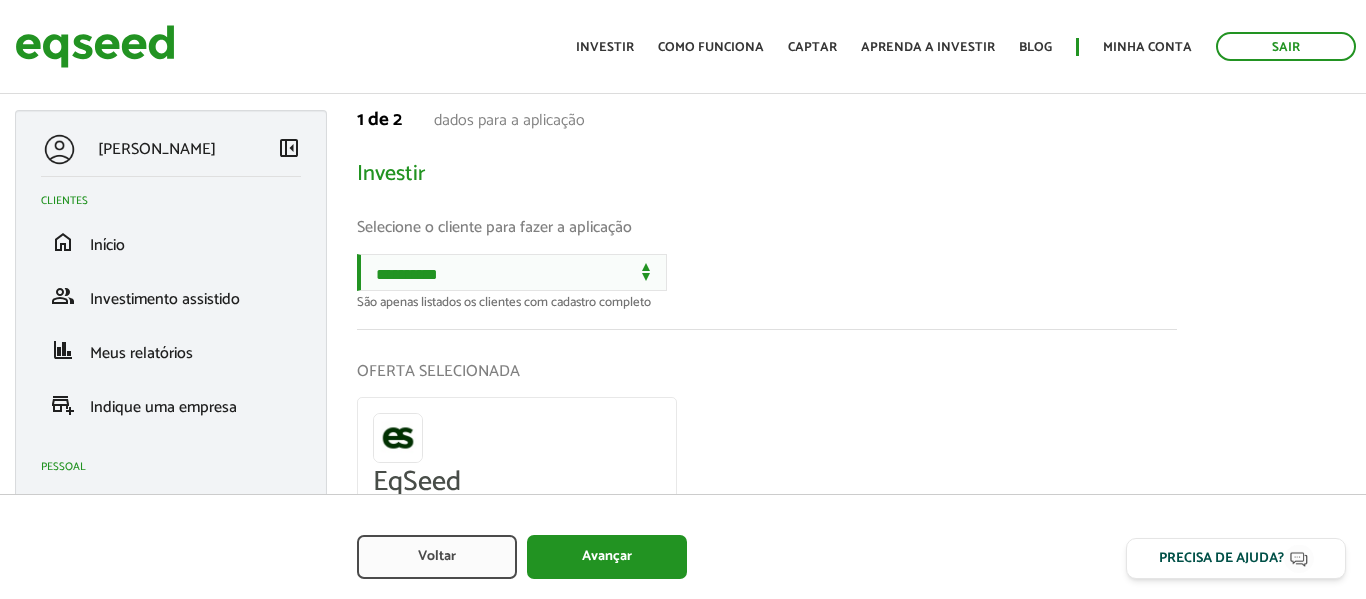 scroll, scrollTop: 0, scrollLeft: 0, axis: both 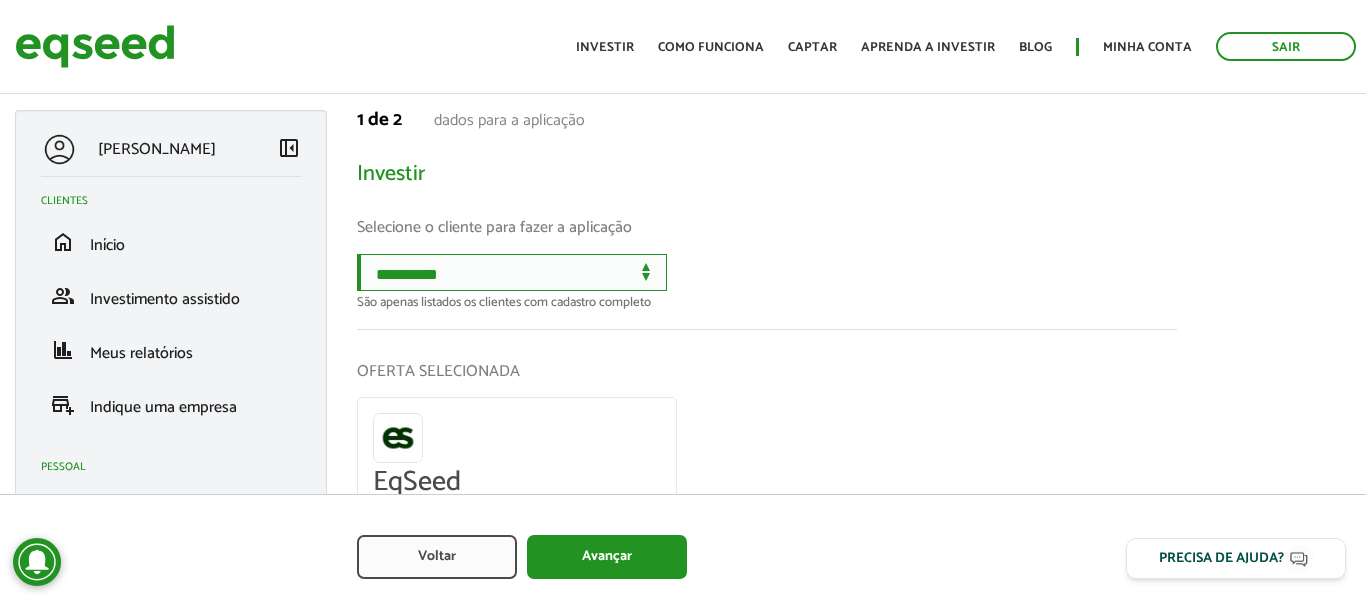 click on "**********" at bounding box center (512, 272) 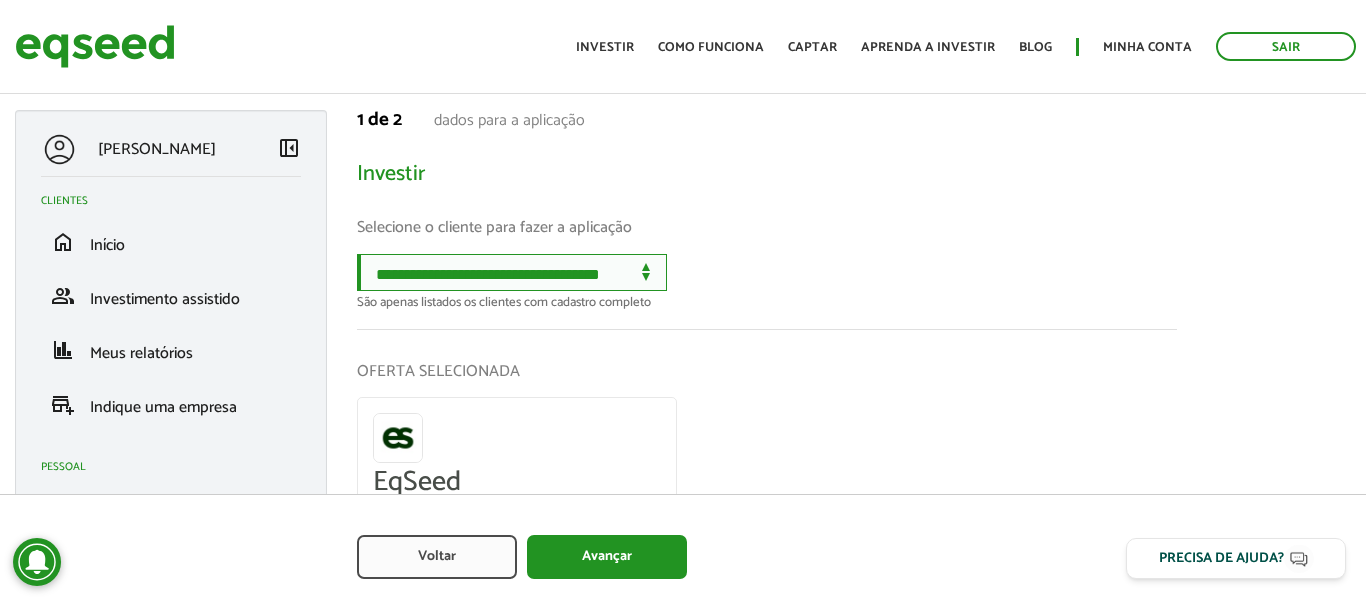 click on "**********" at bounding box center [512, 272] 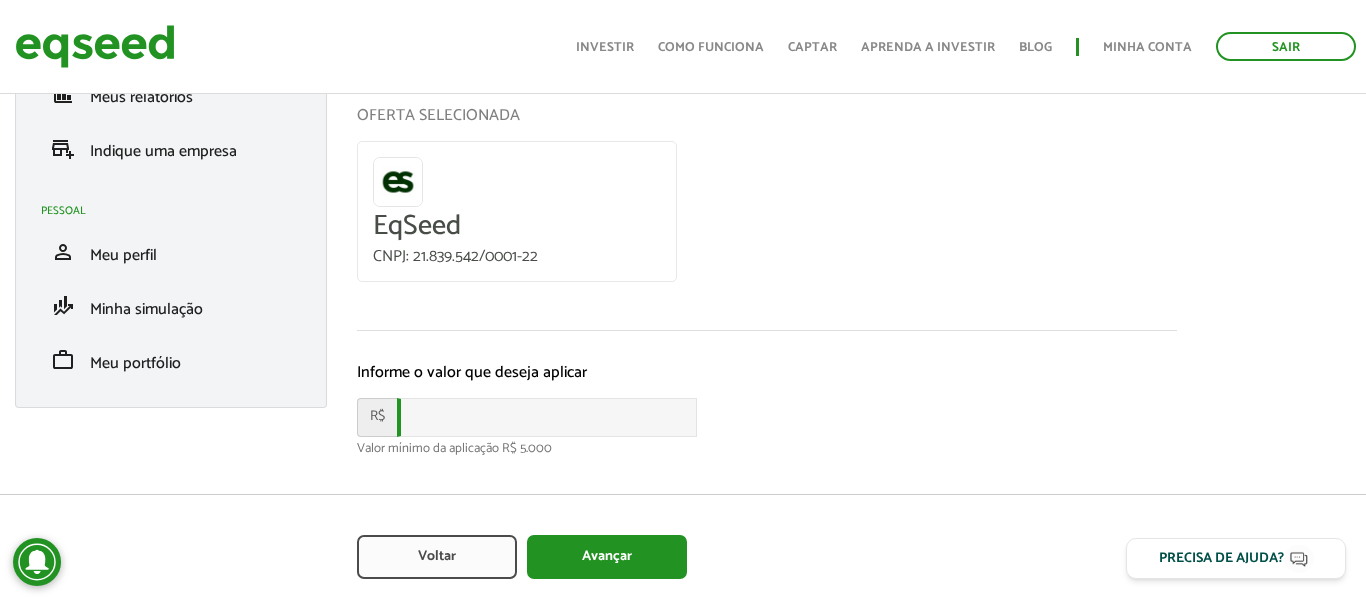 scroll, scrollTop: 267, scrollLeft: 0, axis: vertical 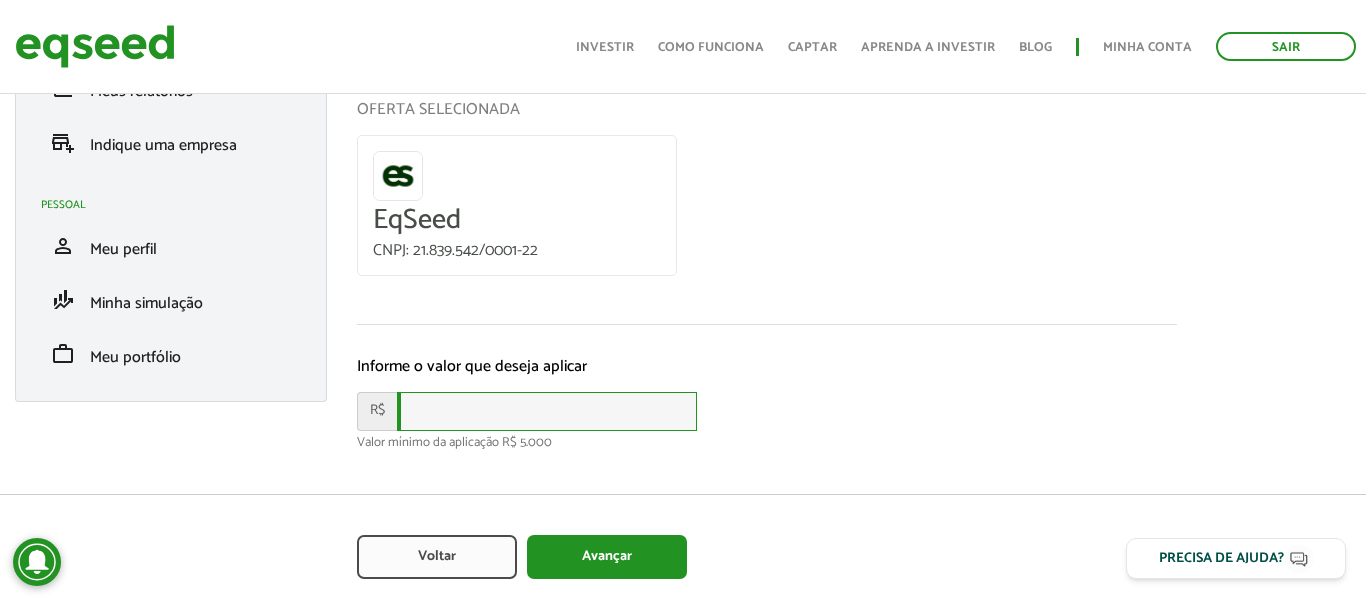click at bounding box center (547, 411) 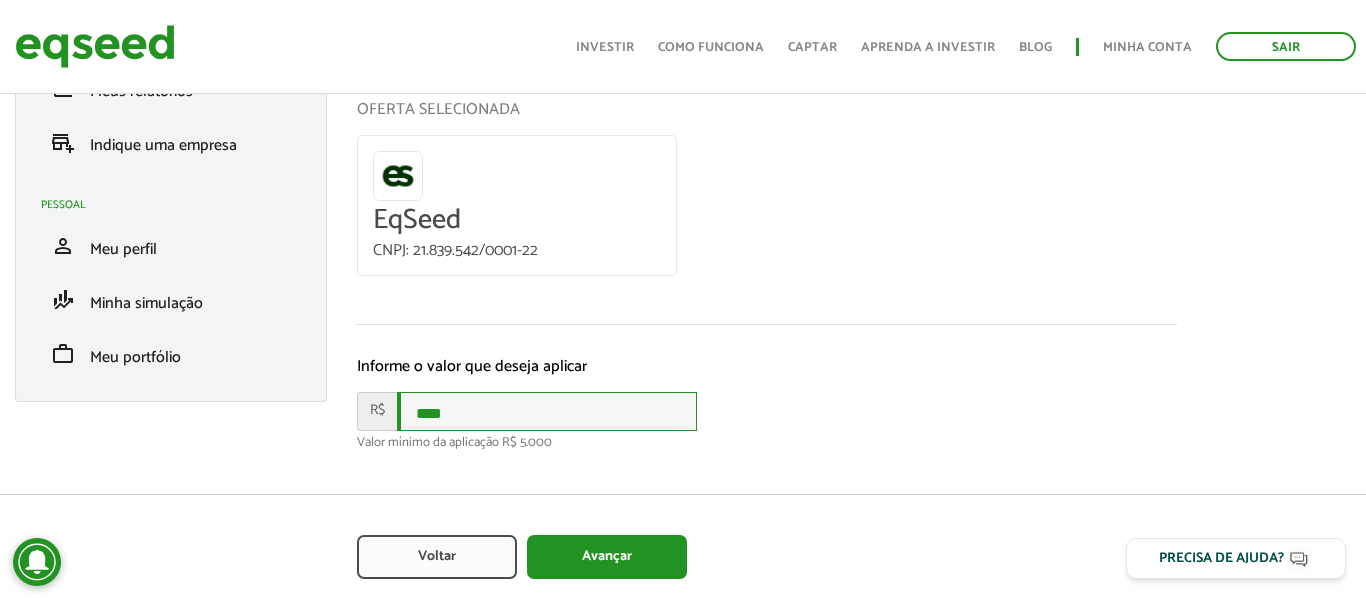 type on "****" 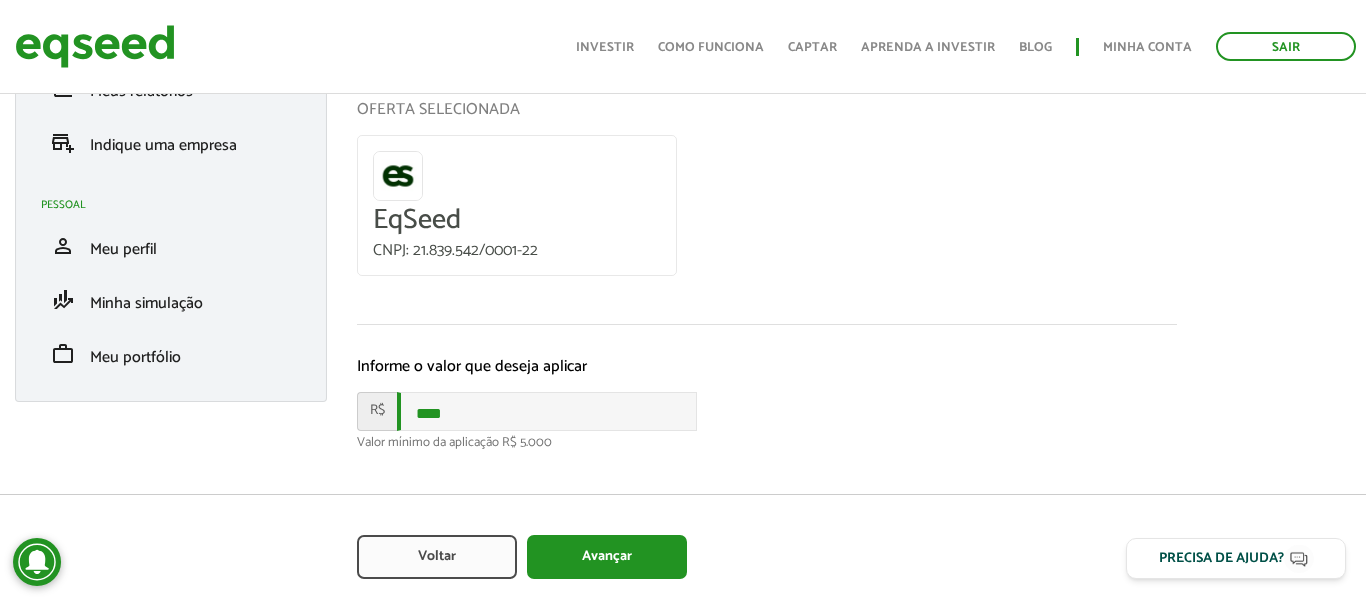click on "OFERTA SELECIONADA EqSeed  CNPJ: 21.839.542/0001-22" at bounding box center [767, 196] 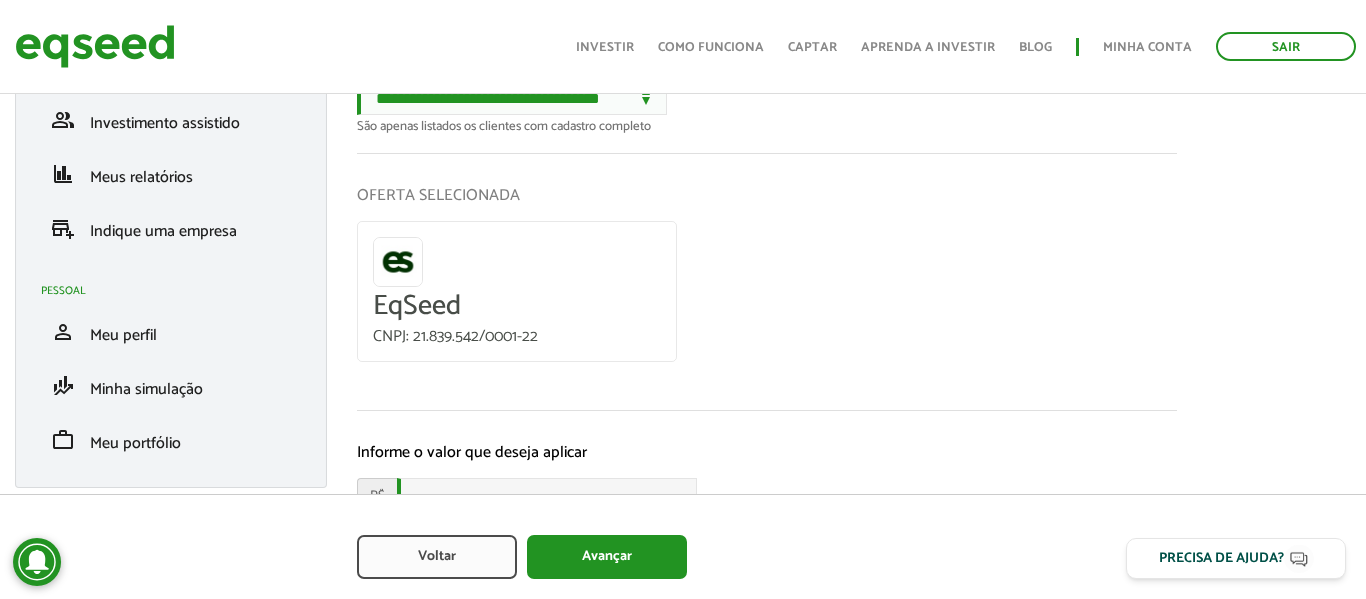 scroll, scrollTop: 284, scrollLeft: 0, axis: vertical 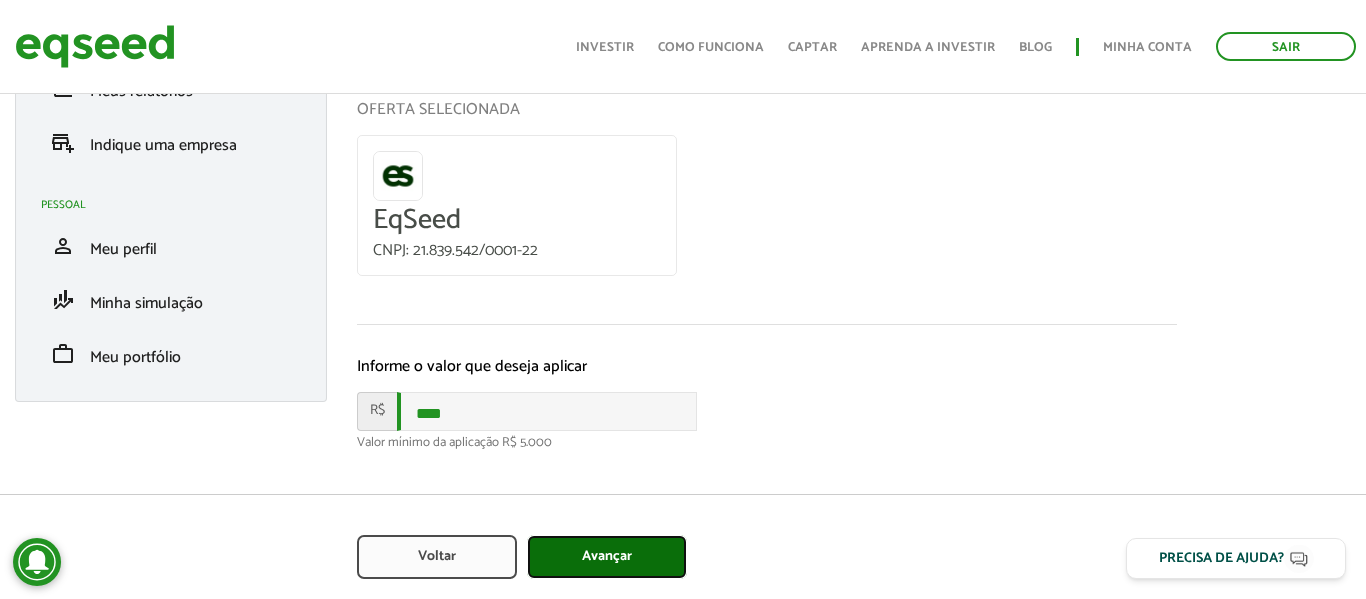 click on "Avançar" at bounding box center (607, 557) 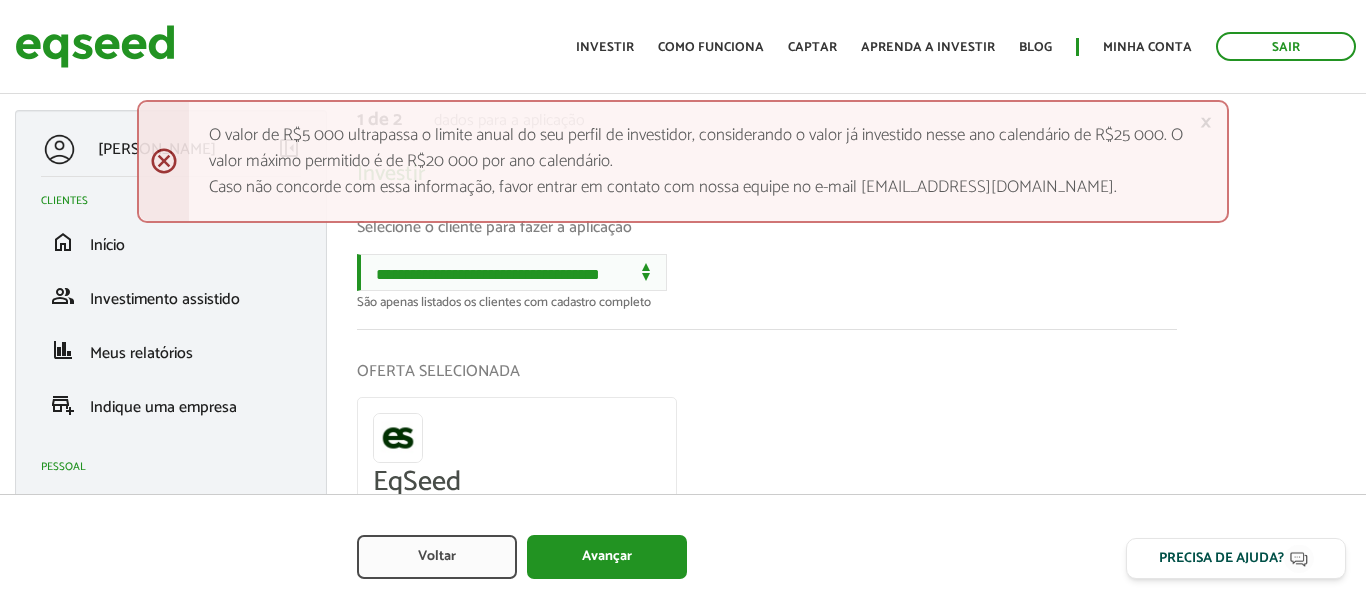 scroll, scrollTop: 0, scrollLeft: 0, axis: both 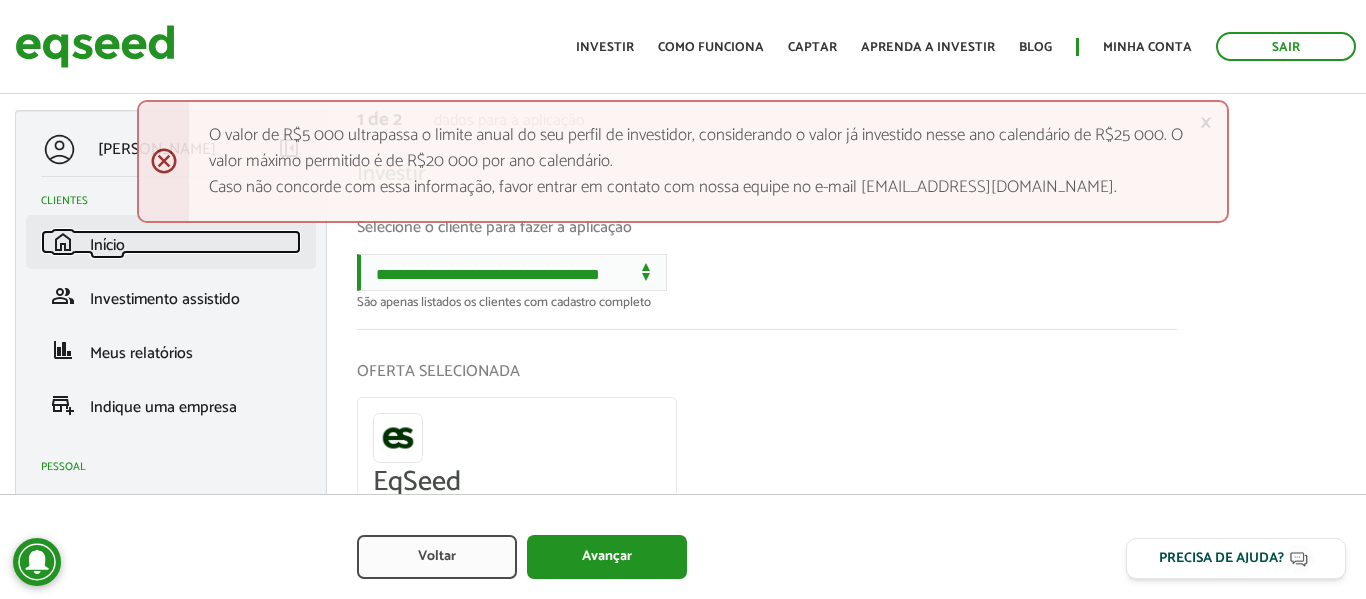 click on "Início" at bounding box center [107, 245] 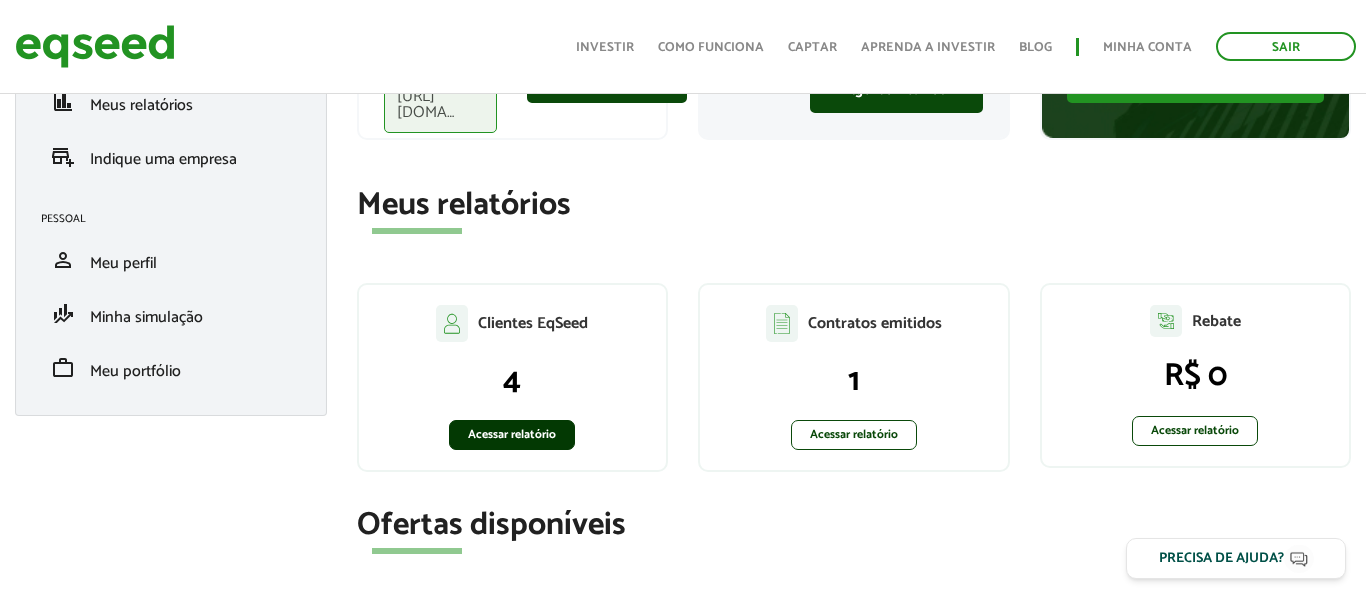 scroll, scrollTop: 251, scrollLeft: 0, axis: vertical 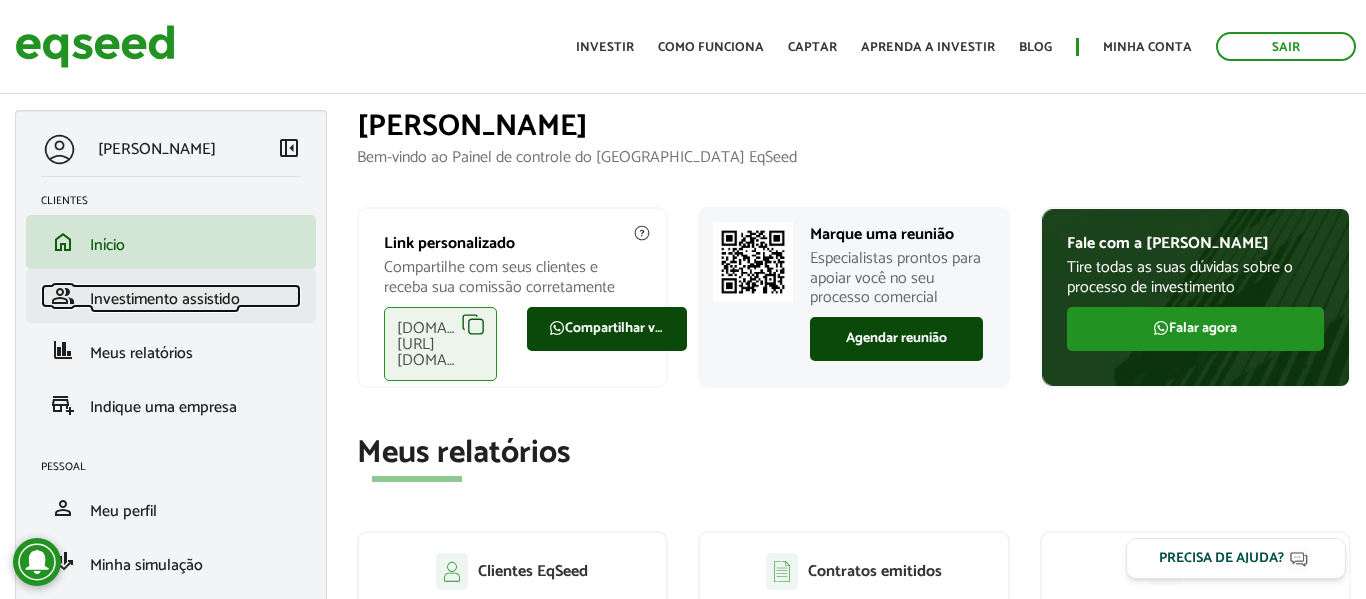 click on "Investimento assistido" at bounding box center (165, 299) 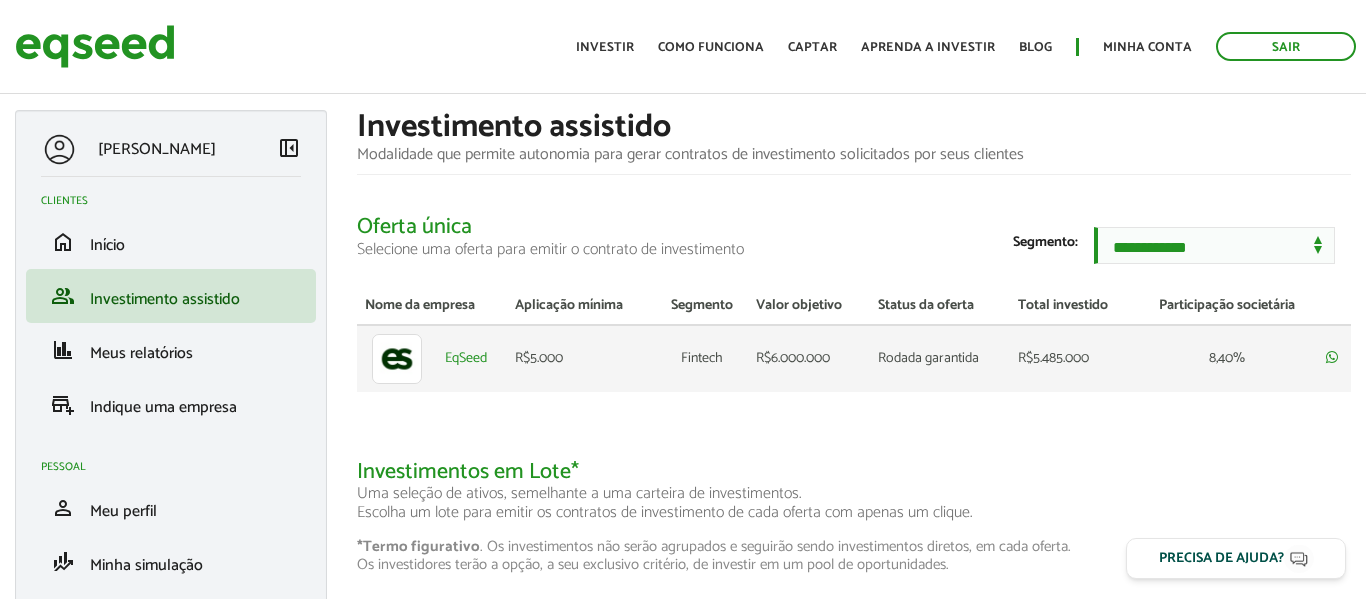 scroll, scrollTop: 0, scrollLeft: 0, axis: both 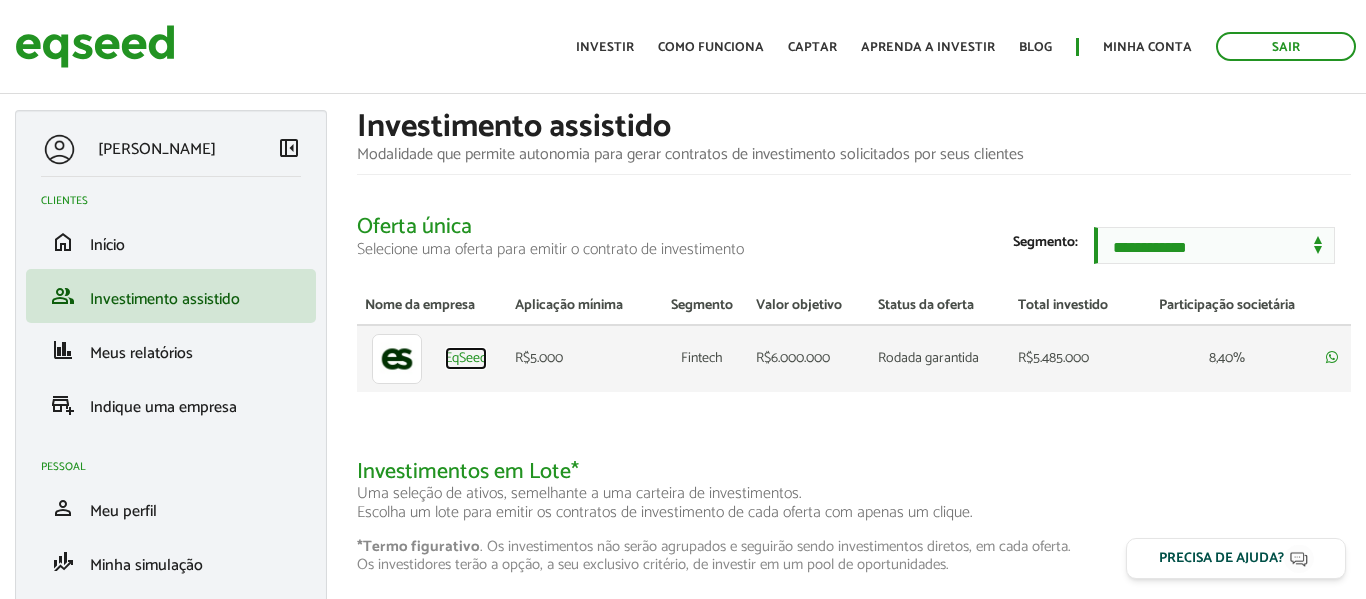 click on "EqSeed" at bounding box center (466, 359) 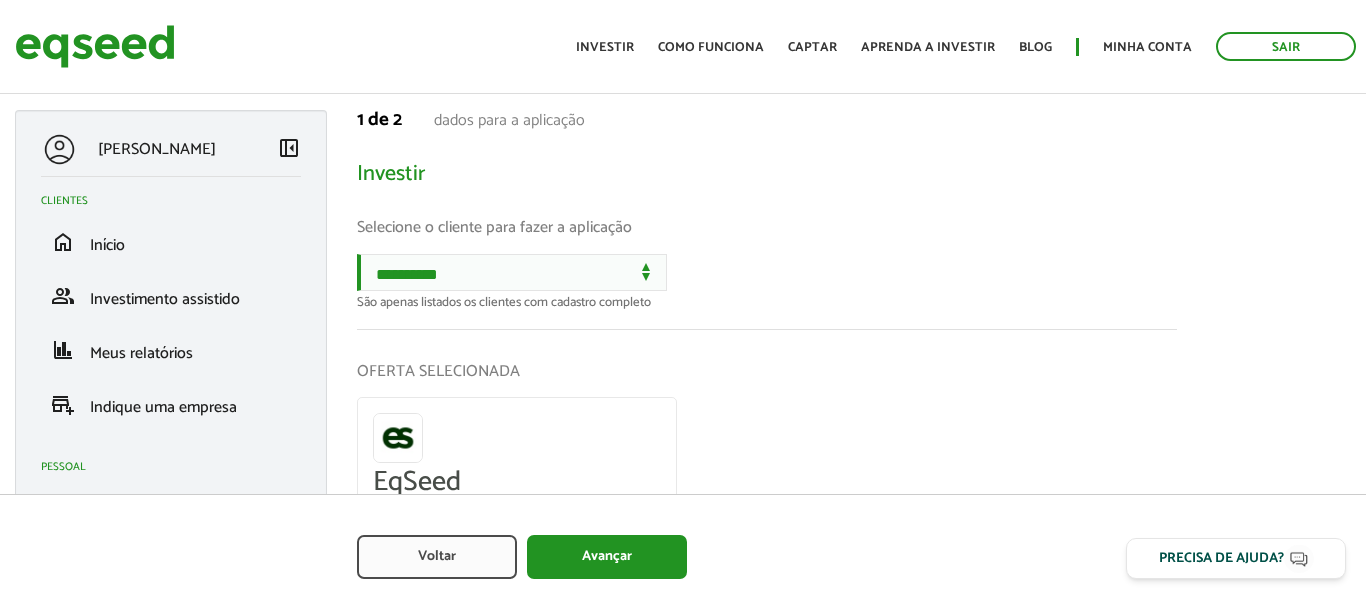 scroll, scrollTop: 0, scrollLeft: 0, axis: both 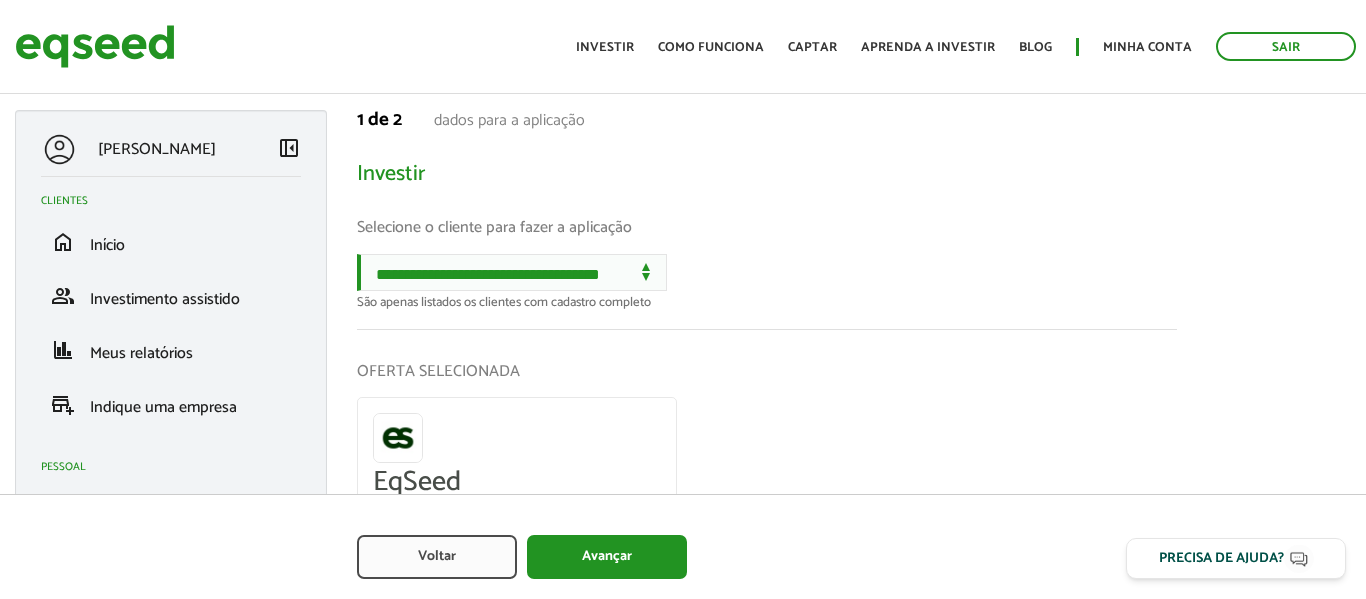 click on "**********" at bounding box center [512, 272] 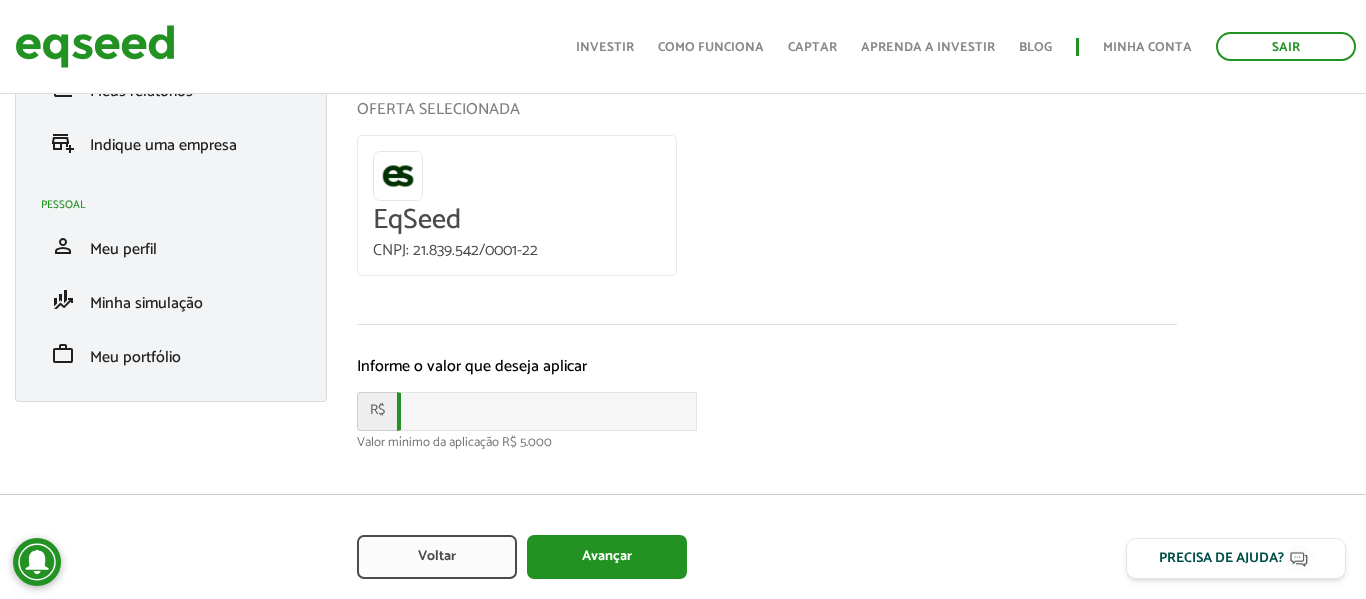 scroll, scrollTop: 279, scrollLeft: 0, axis: vertical 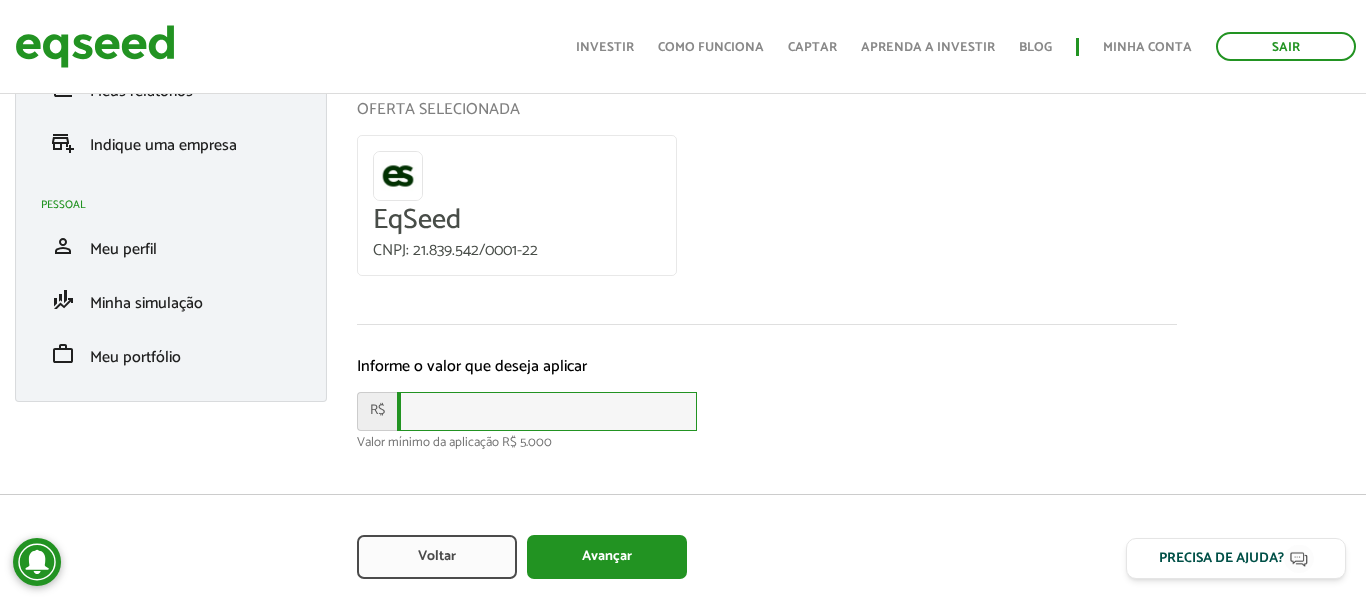 click at bounding box center (547, 411) 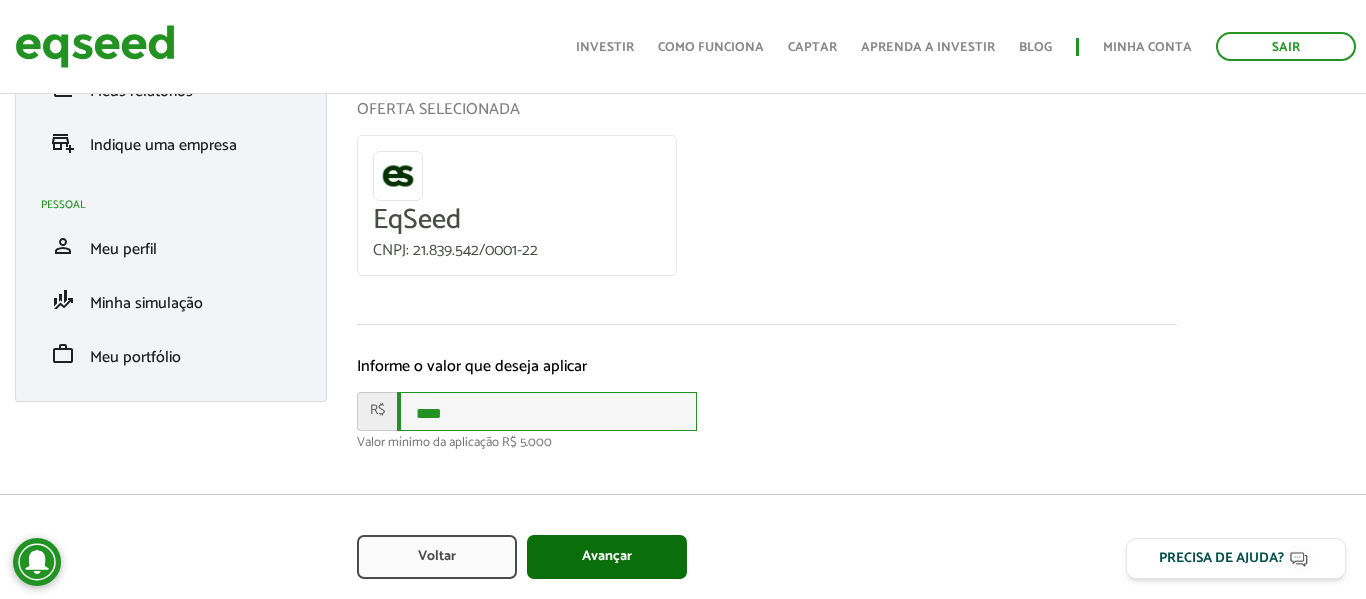 type on "****" 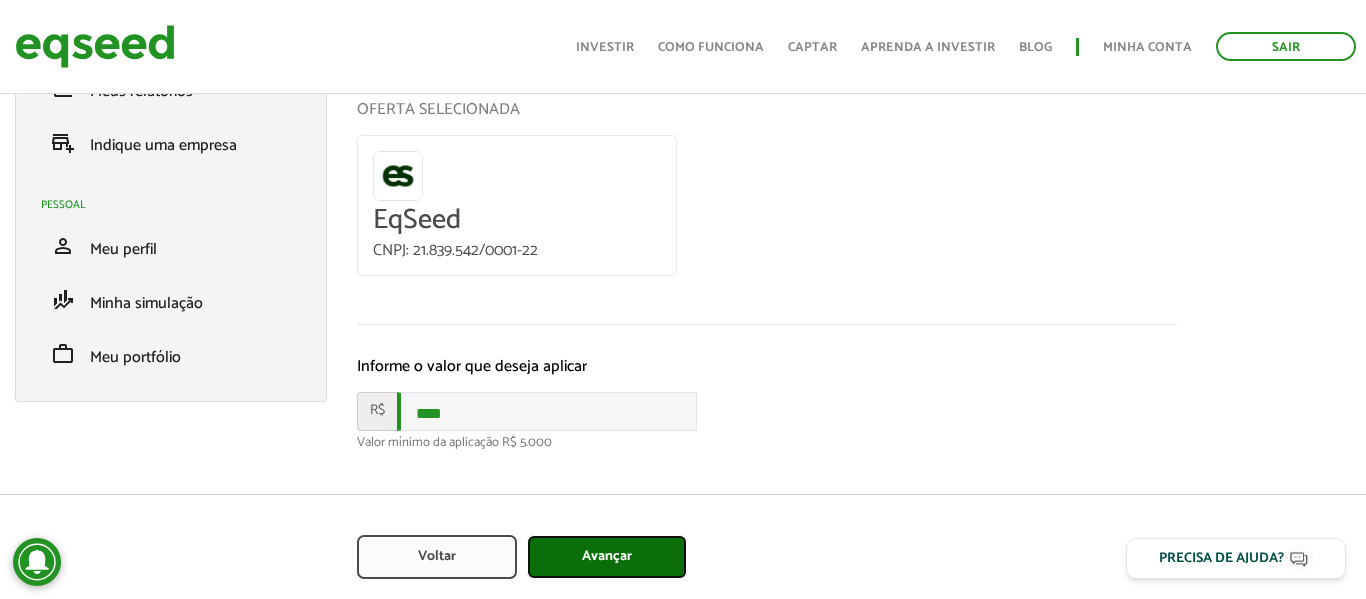 click on "Avançar" at bounding box center [607, 557] 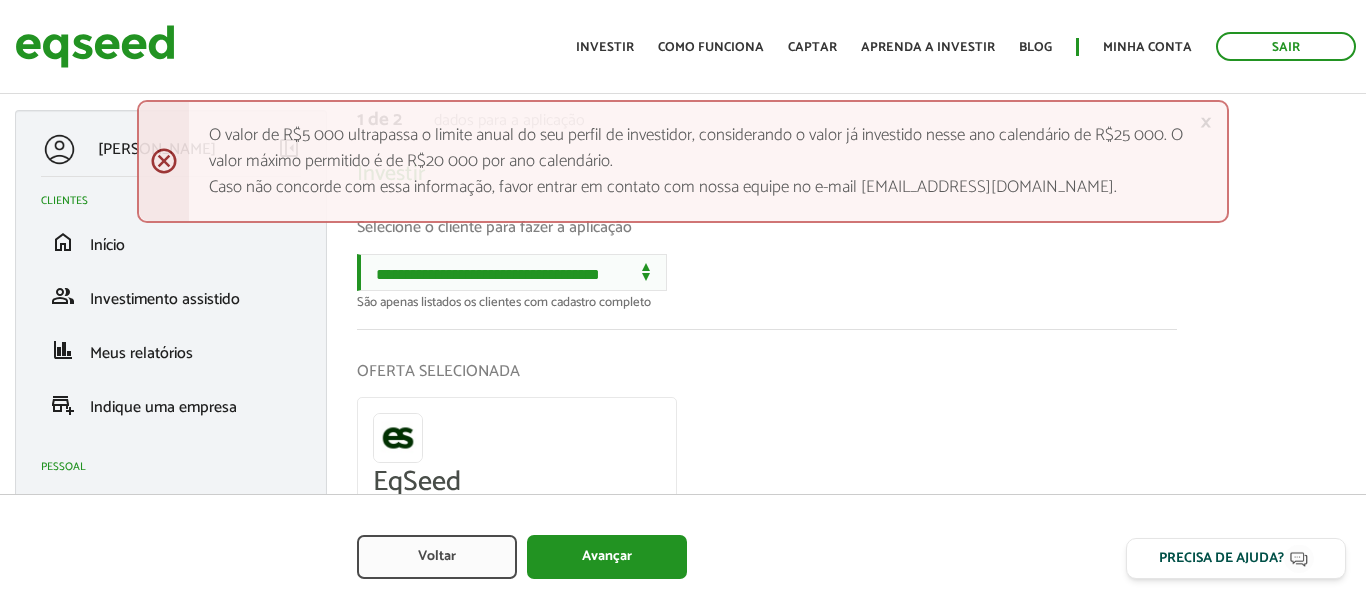 scroll, scrollTop: 0, scrollLeft: 0, axis: both 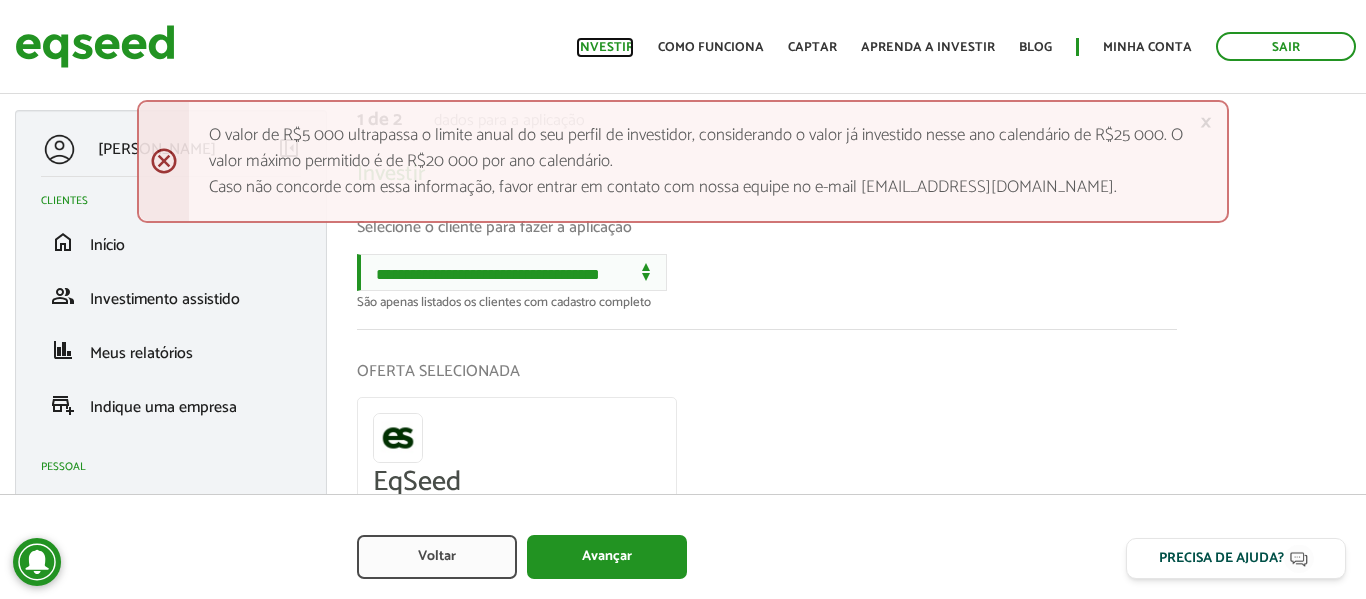 click on "Investir" at bounding box center [605, 47] 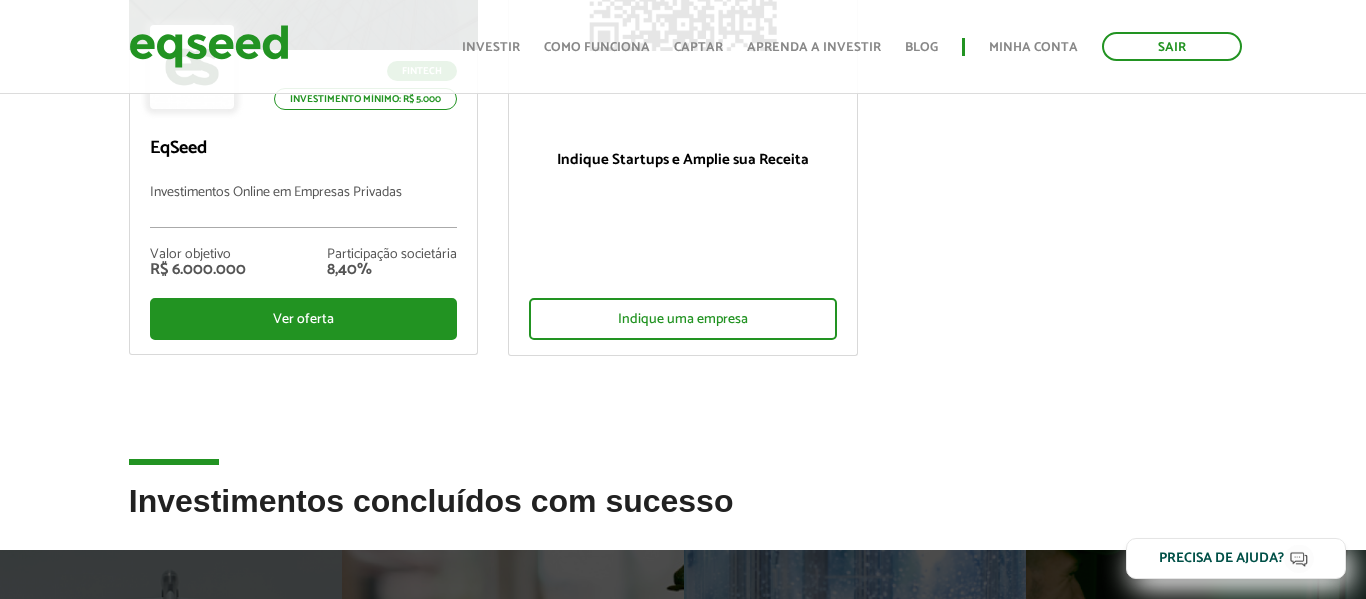 scroll, scrollTop: 0, scrollLeft: 0, axis: both 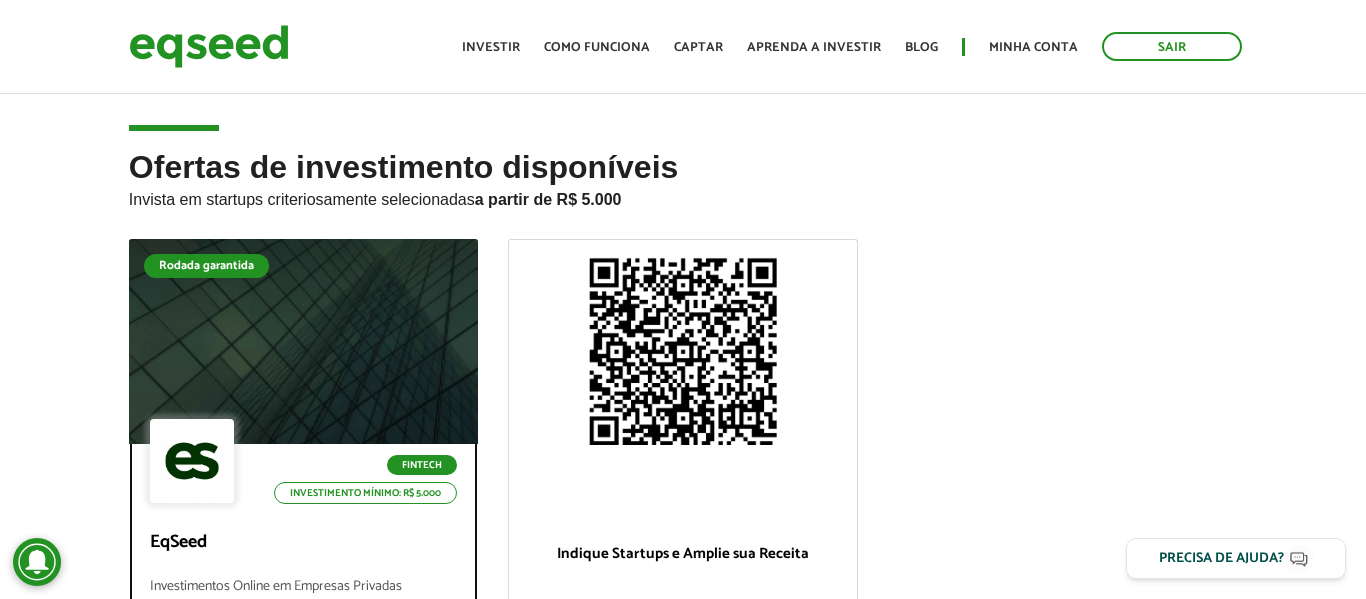 click on "Fintech
Investimento mínimo: R$ 5.000" at bounding box center (303, 463) 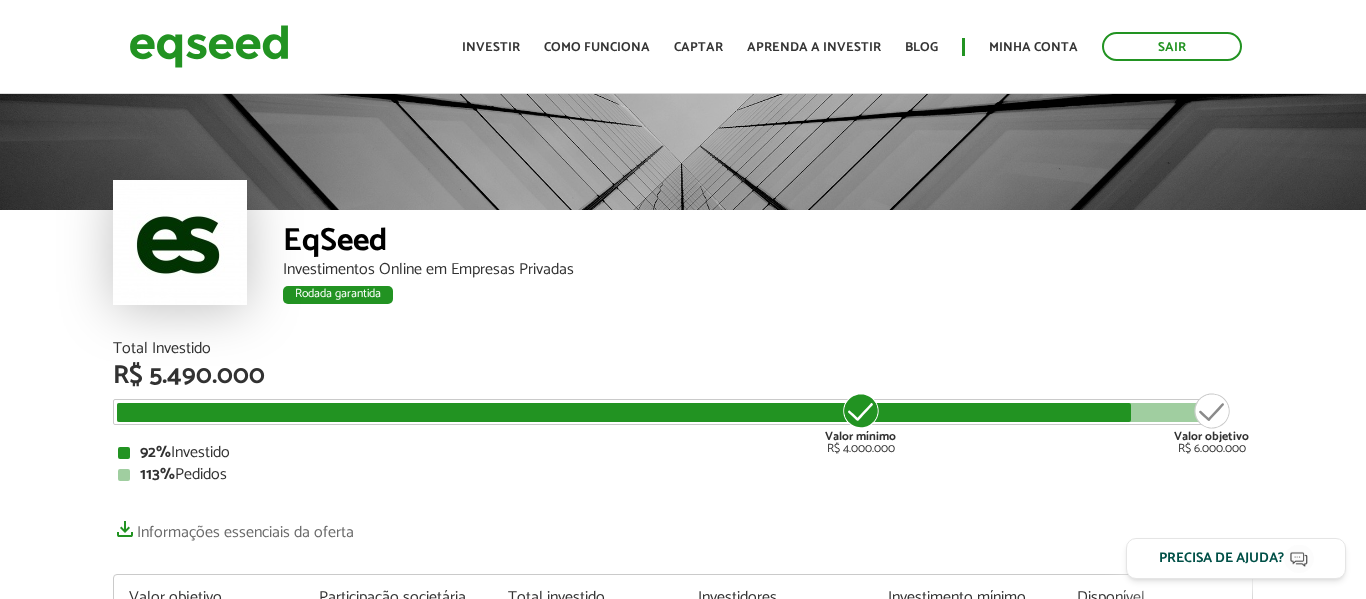 scroll, scrollTop: 0, scrollLeft: 0, axis: both 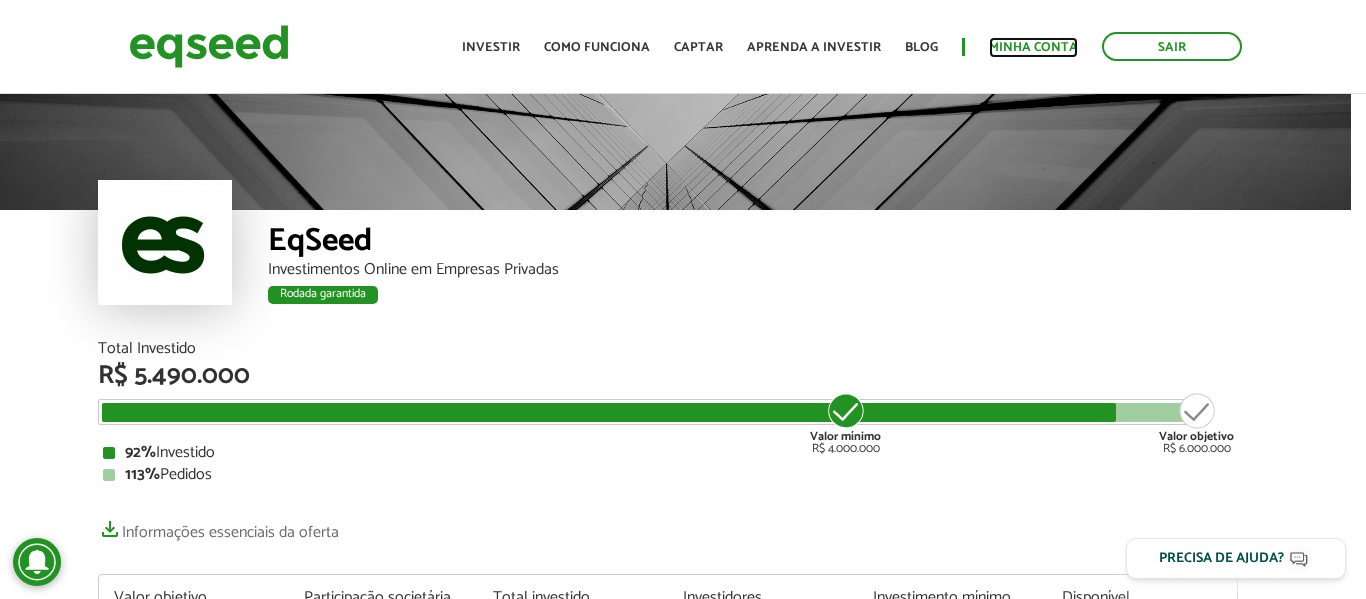 click on "Minha conta" at bounding box center (1033, 47) 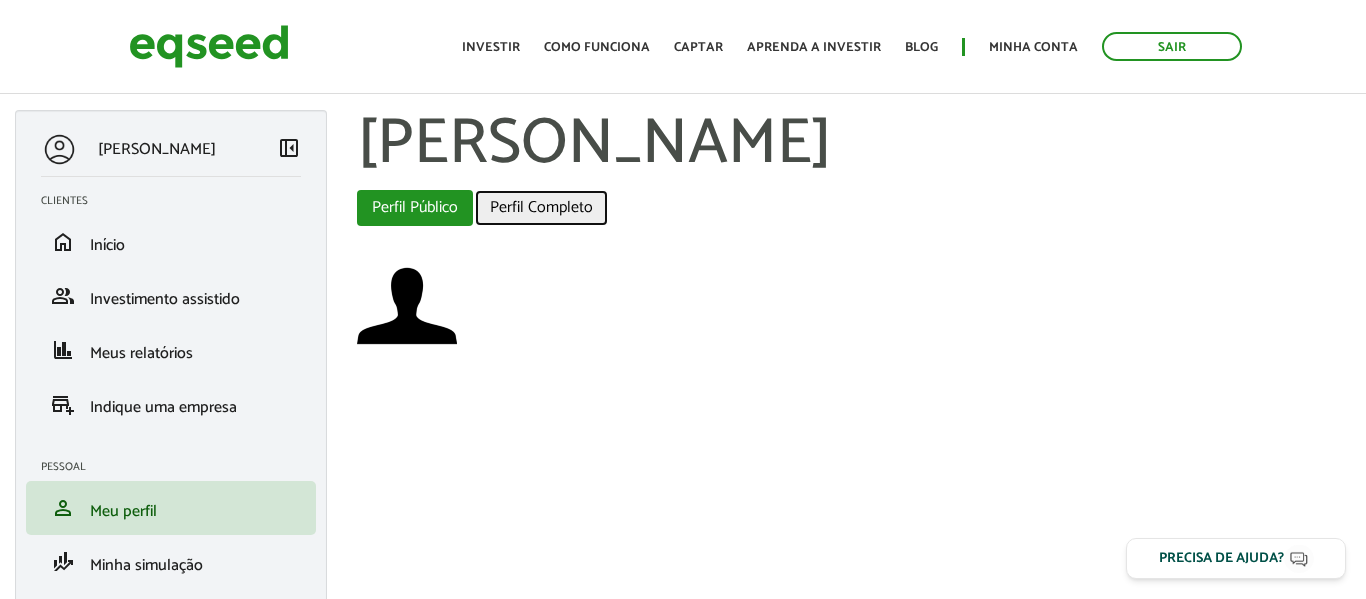 click on "Perfil Completo" at bounding box center (541, 208) 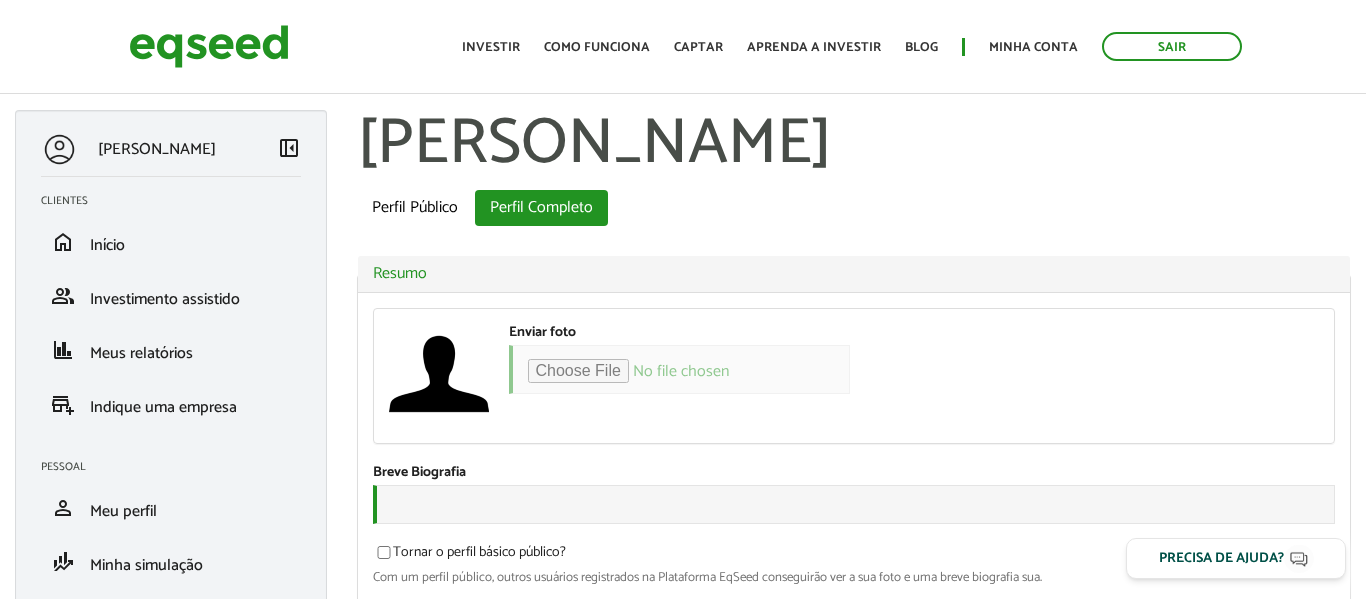 scroll, scrollTop: 0, scrollLeft: 0, axis: both 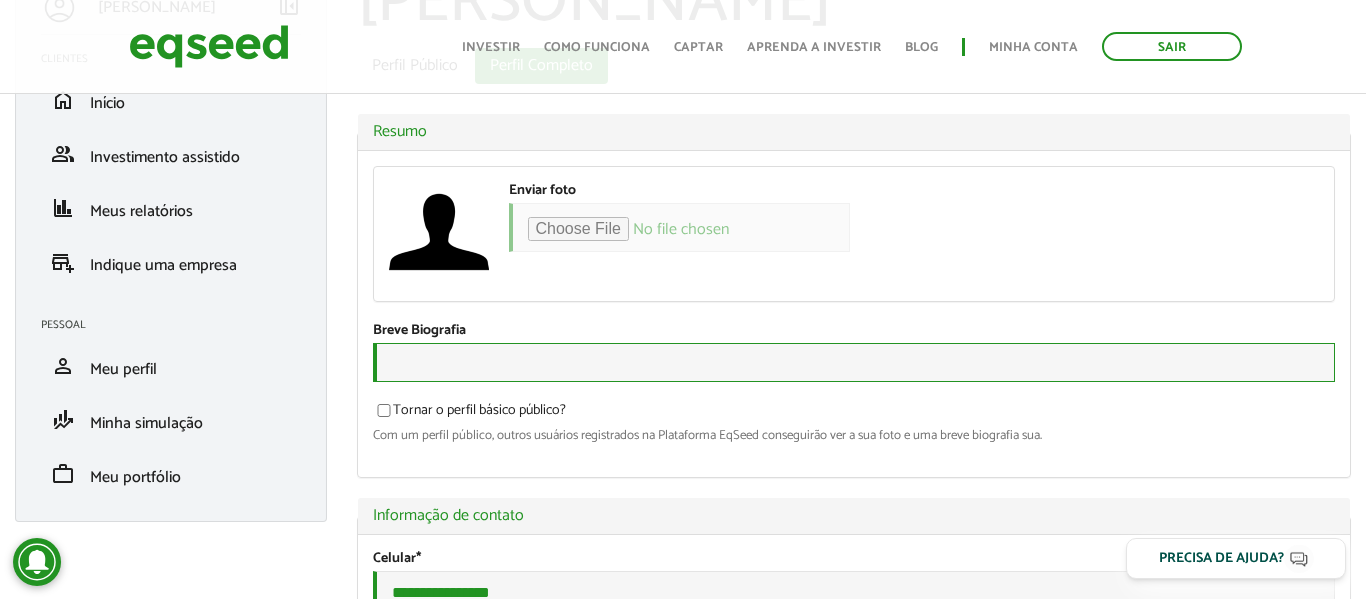 click on "Breve Biografia" at bounding box center (854, 362) 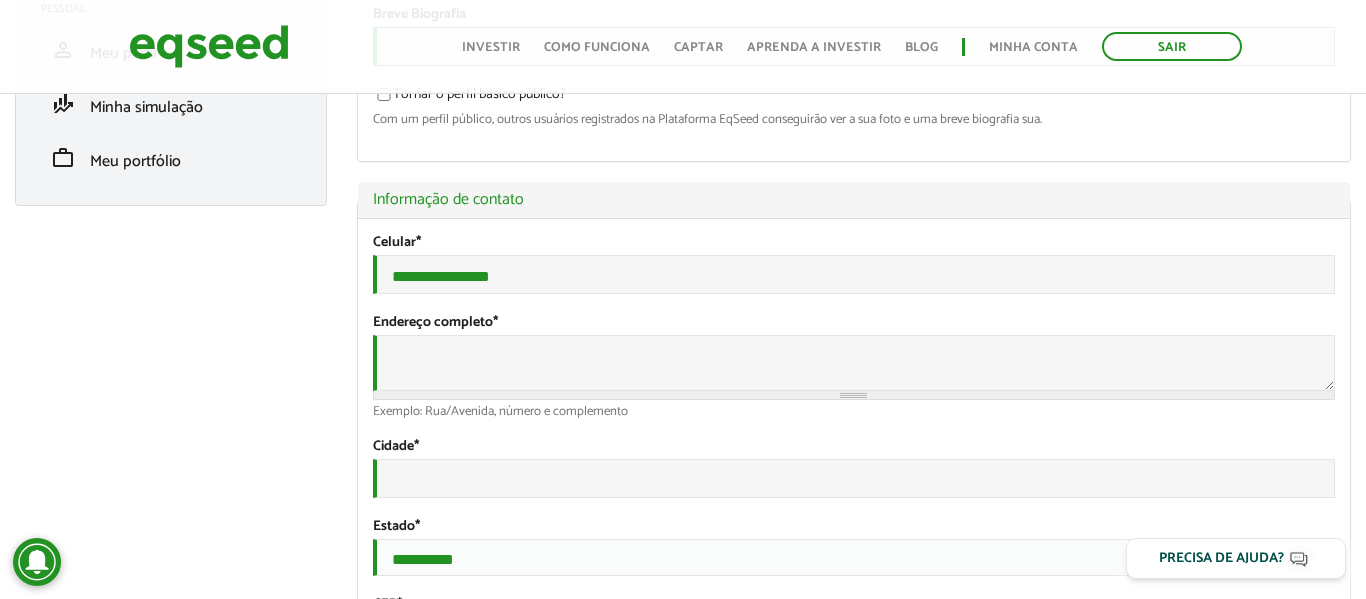 scroll, scrollTop: 460, scrollLeft: 0, axis: vertical 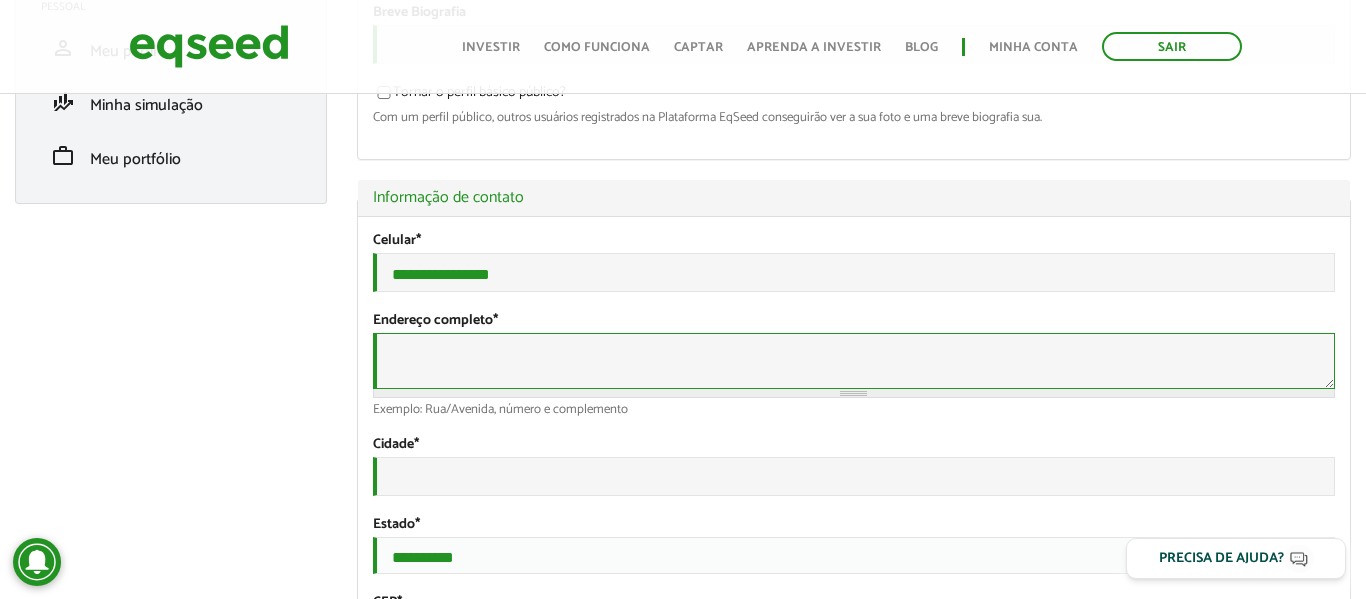 click on "Endereço completo  *" at bounding box center (854, 361) 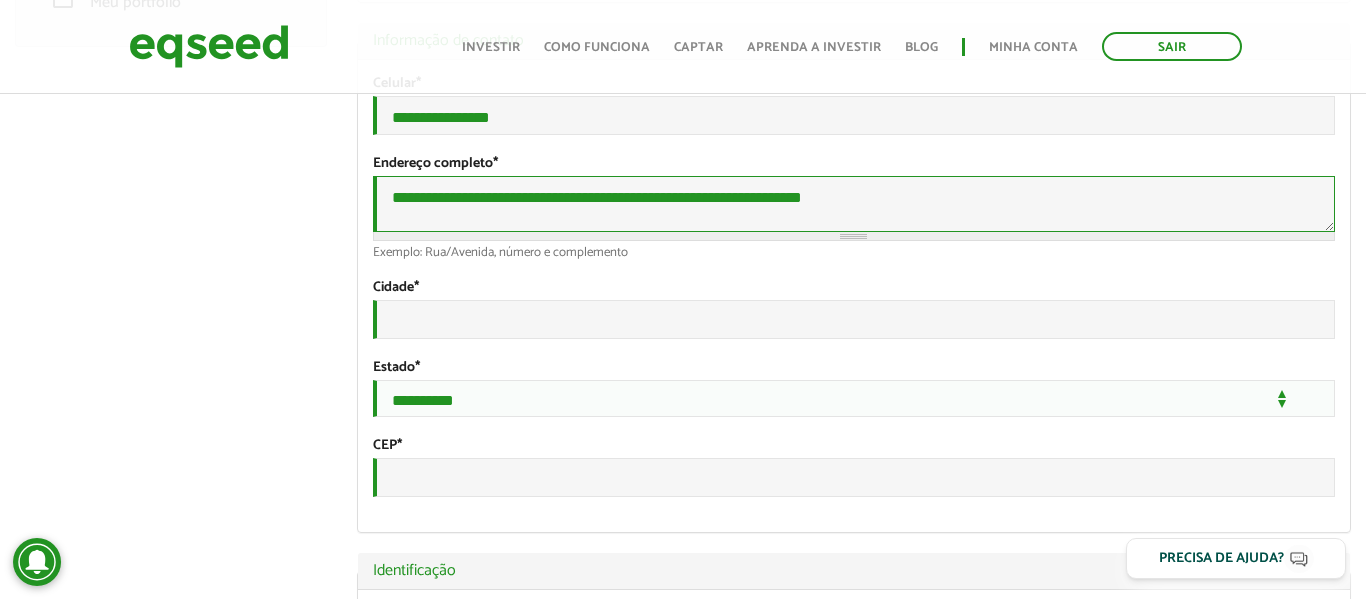 scroll, scrollTop: 618, scrollLeft: 0, axis: vertical 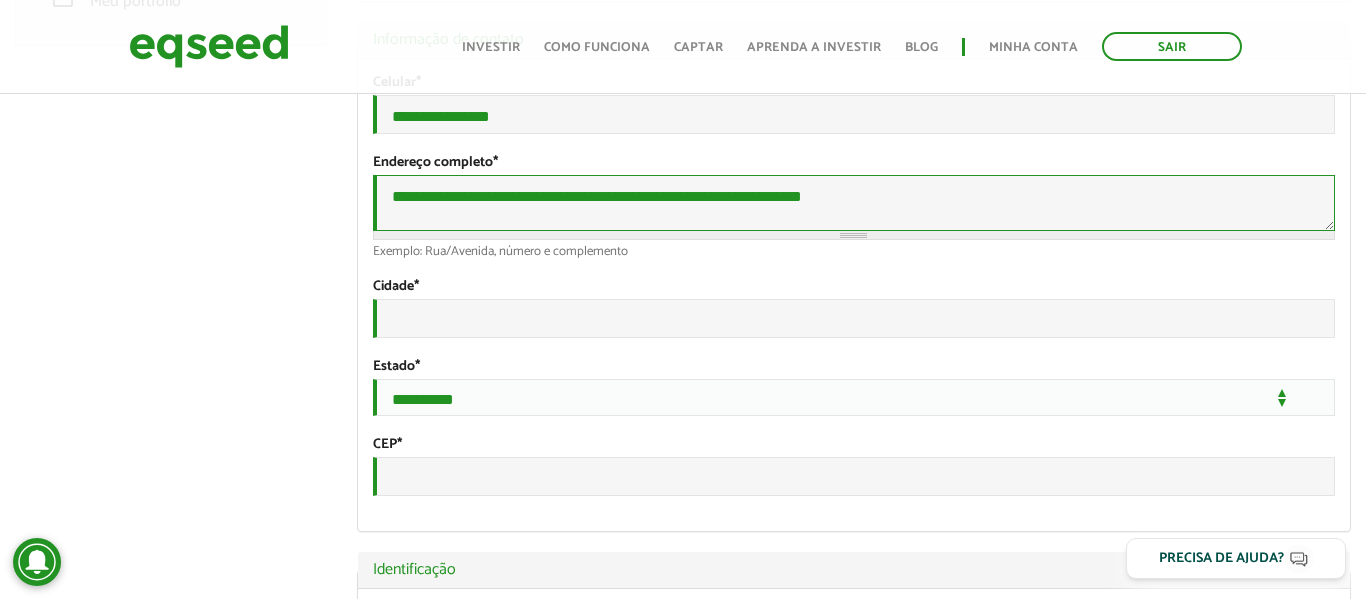type on "**********" 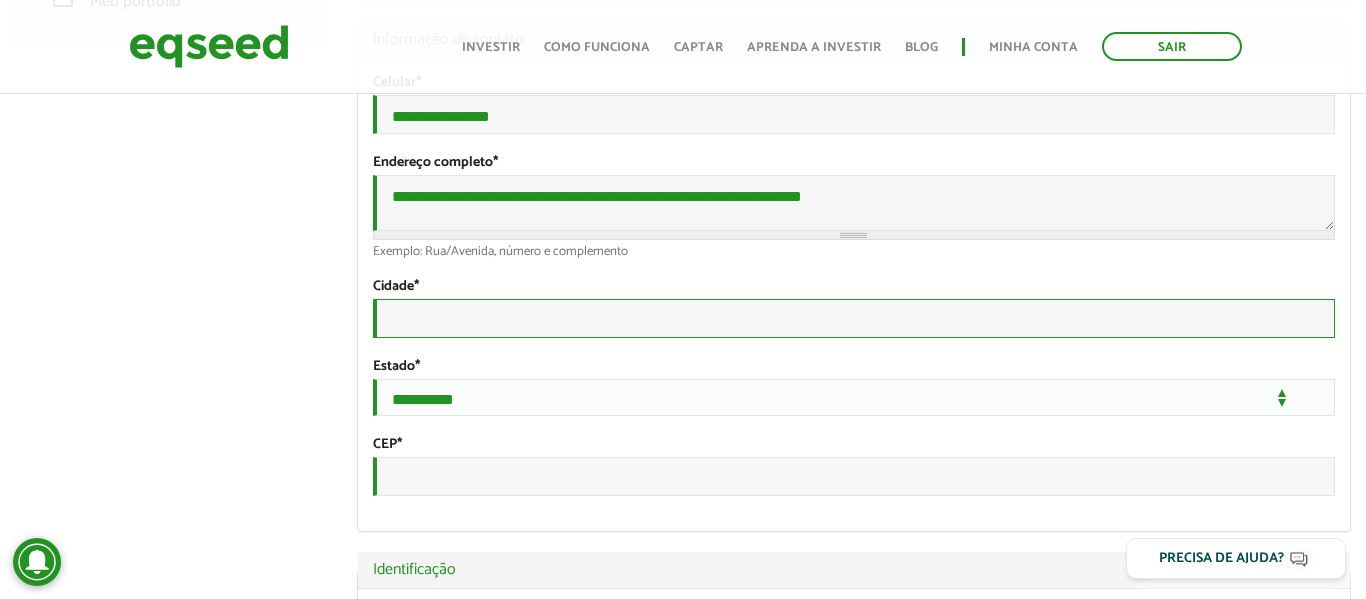 click on "Cidade  *" at bounding box center (854, 318) 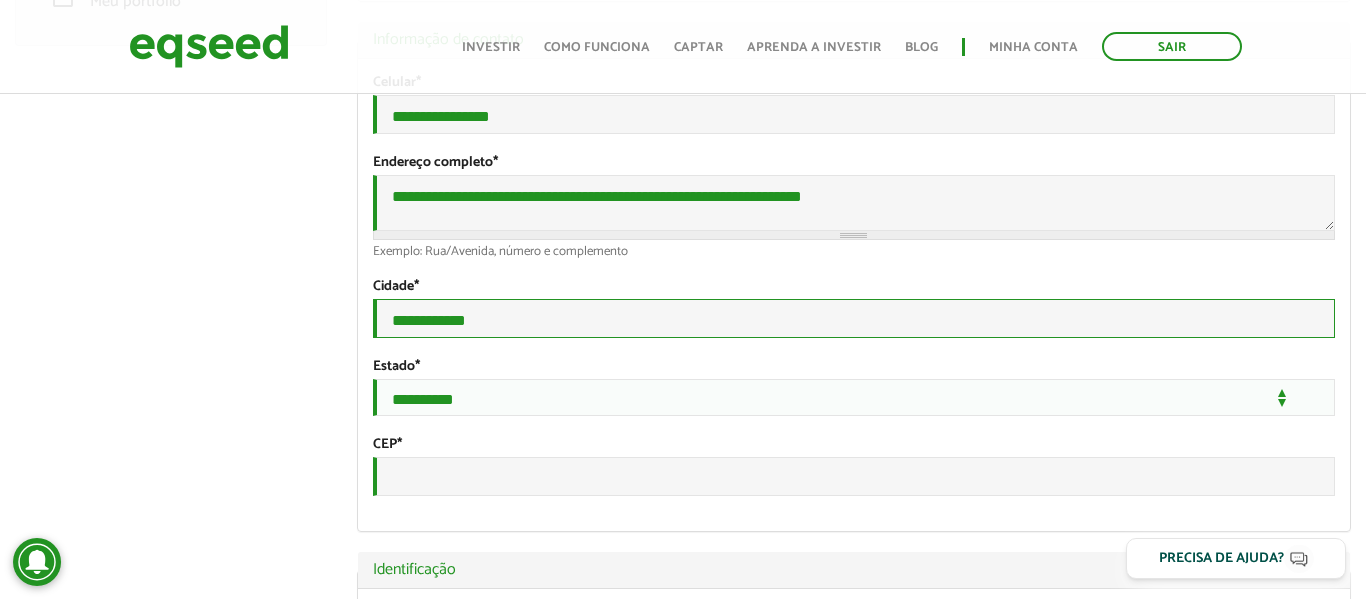 type on "**********" 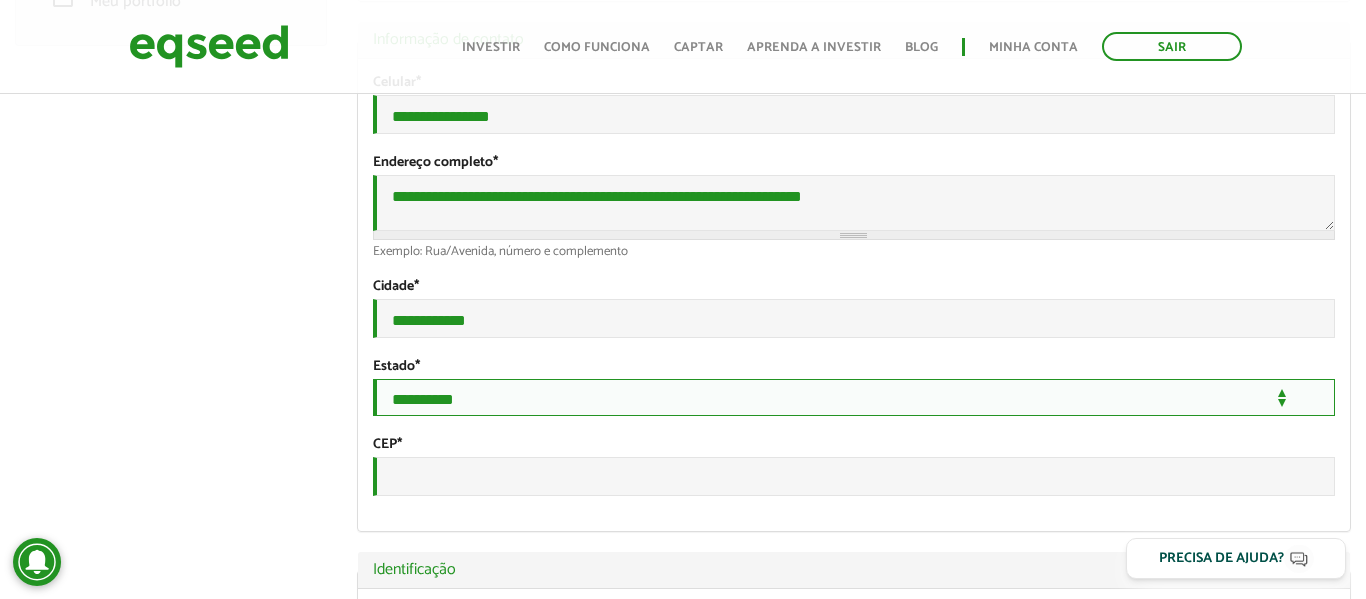 click on "**********" at bounding box center [854, 397] 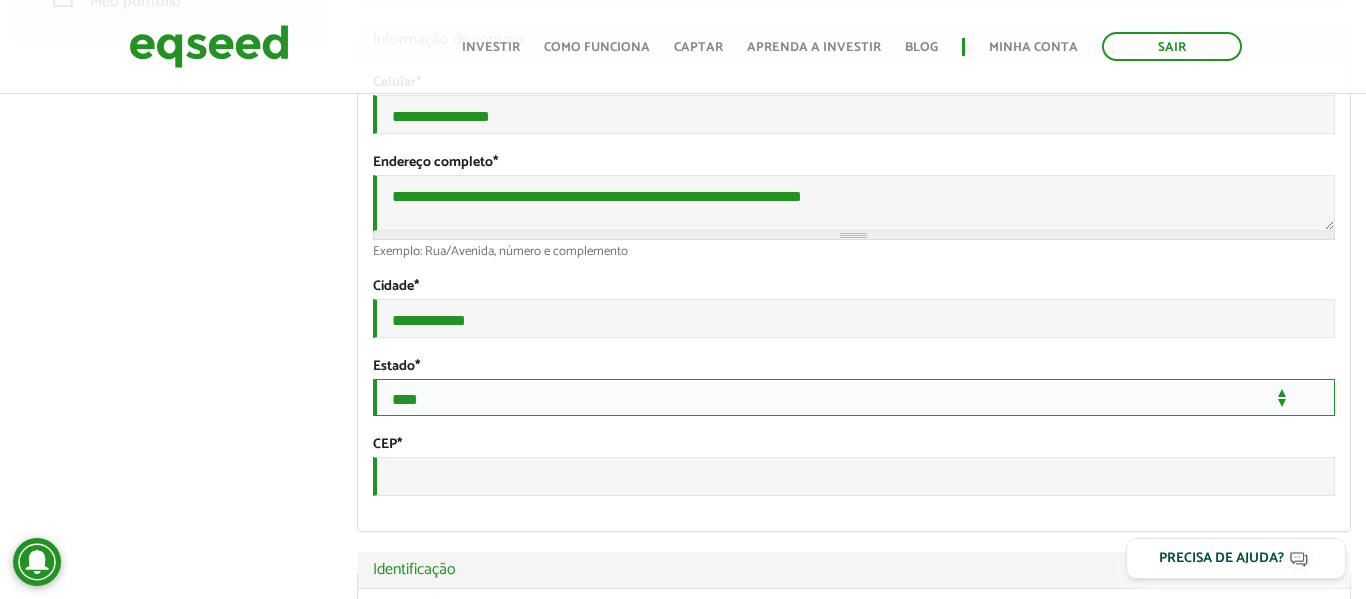 click on "**********" at bounding box center [854, 397] 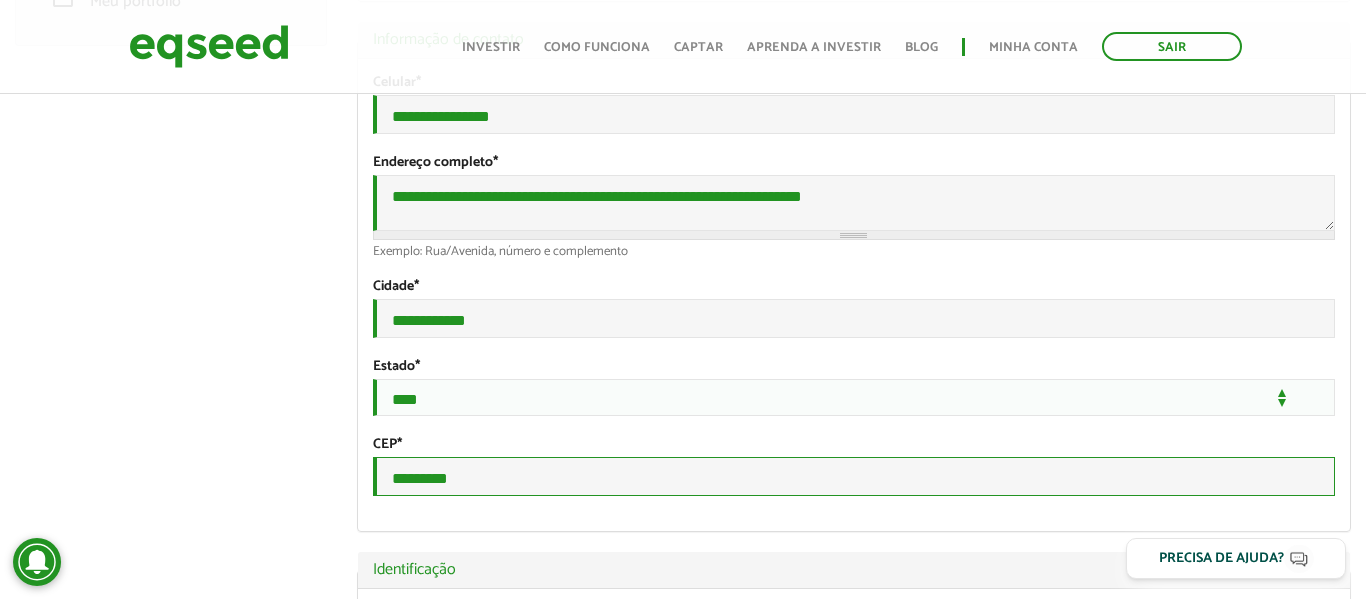 type on "*********" 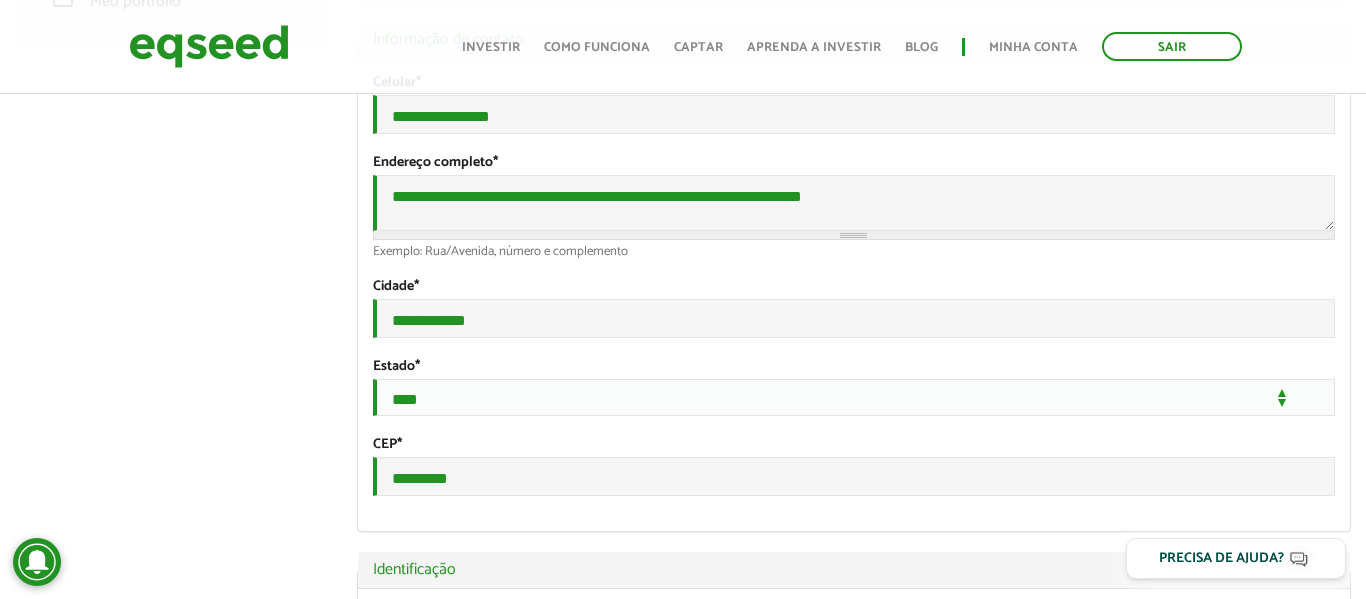 click on "Gustavo Monteiro
left_panel_close
Clientes
home Início
group Investimento assistido
finance Meus relatórios
add_business Indique uma empresa
Pessoal
person Meu perfil
finance_mode Minha simulação
work Meu portfólio
Gustavo Monteiro
Abas primárias Perfil Público
Perfil Completo (aba ativa)
Ocultar Resumo
Foto
Enviar foto
Seu rosto virtual ou imagem. Imagens maiores que 1024x1024 pixels serão reduzidas.
Breve Biografia" at bounding box center [683, 1441] 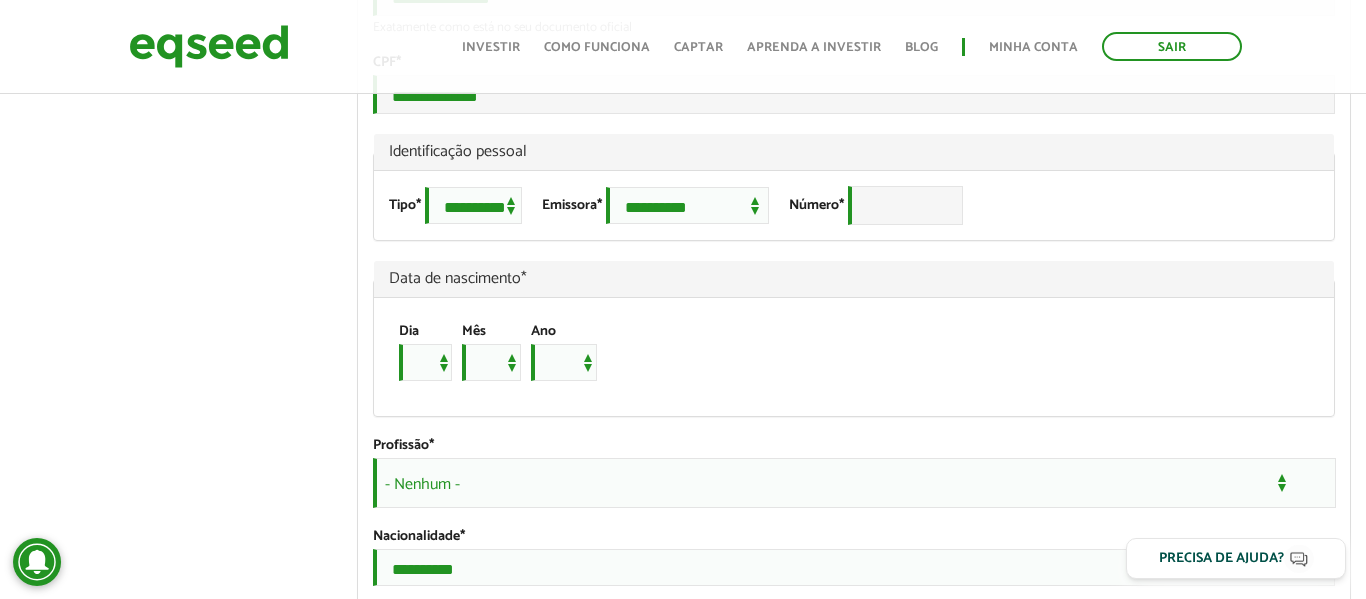 scroll, scrollTop: 1310, scrollLeft: 0, axis: vertical 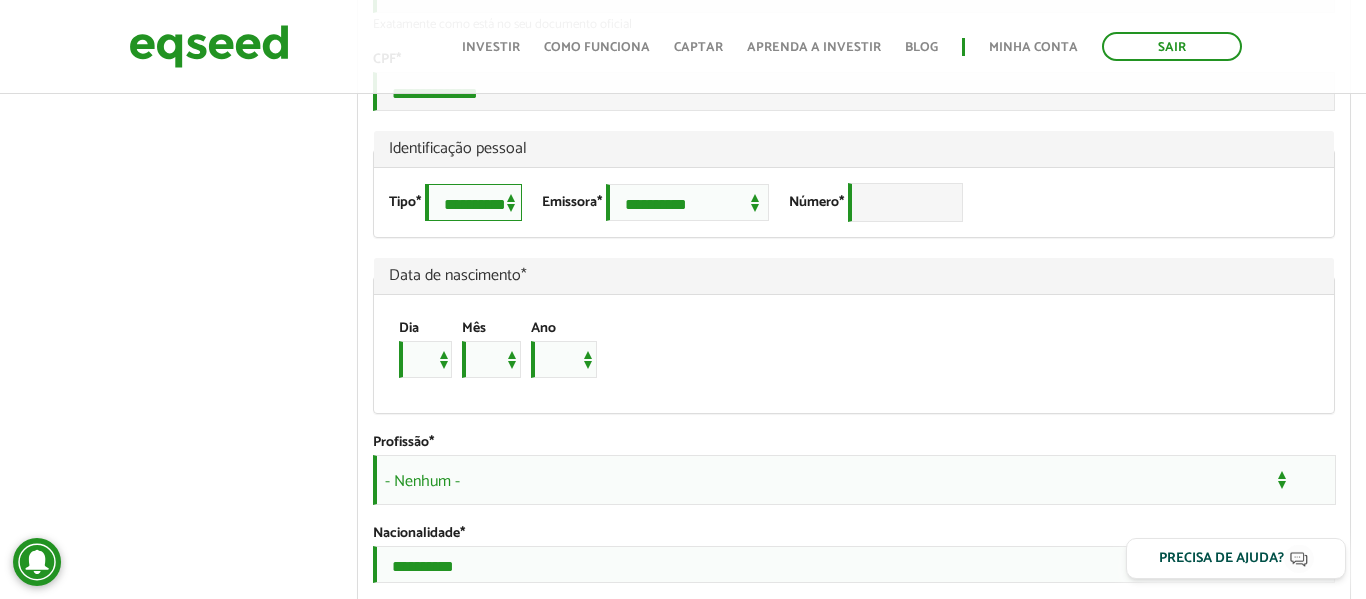 click on "**********" at bounding box center (473, 202) 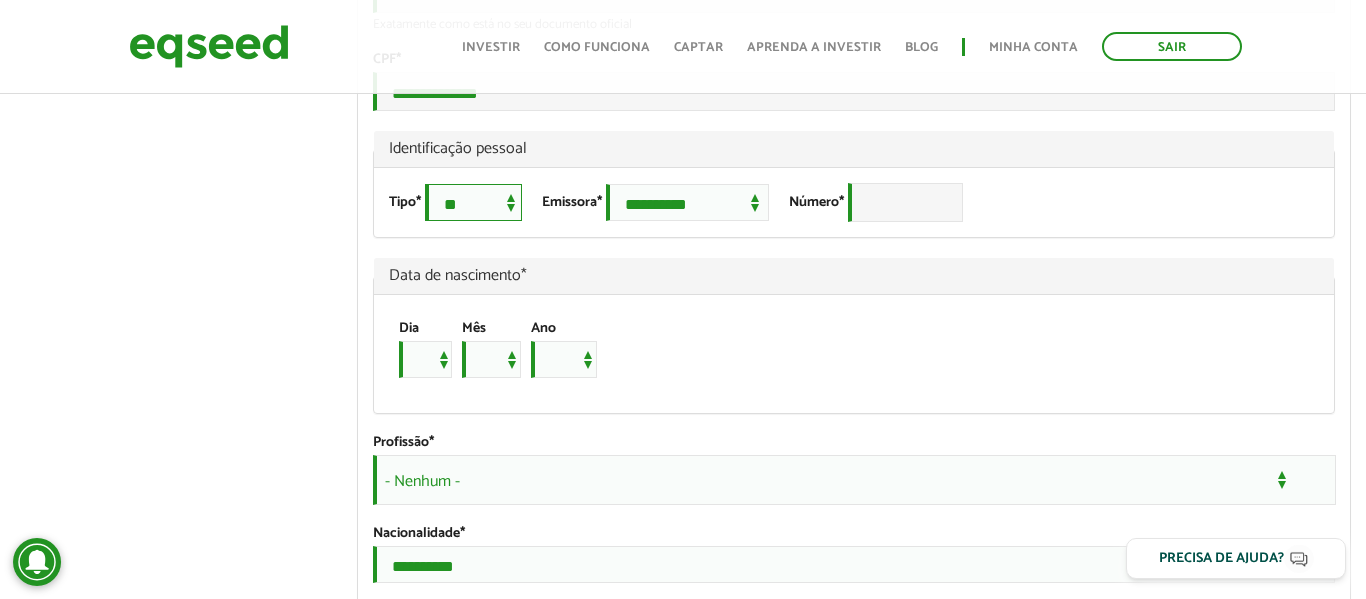 click on "**********" at bounding box center (473, 202) 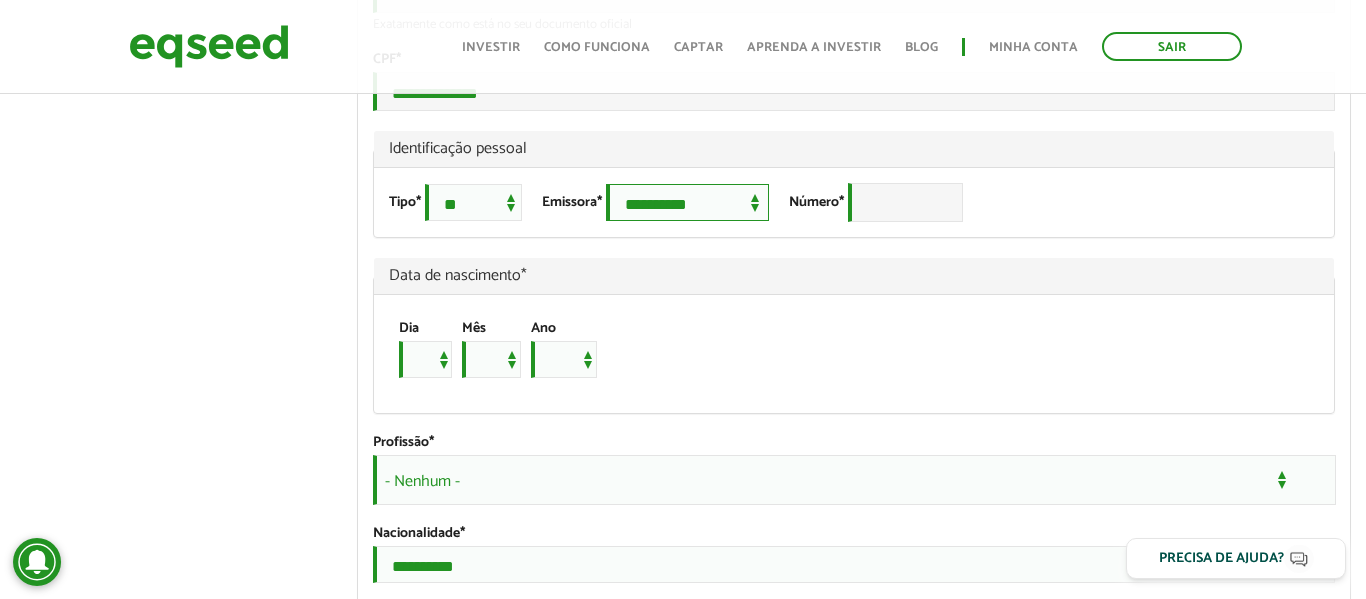 click on "**********" at bounding box center [687, 202] 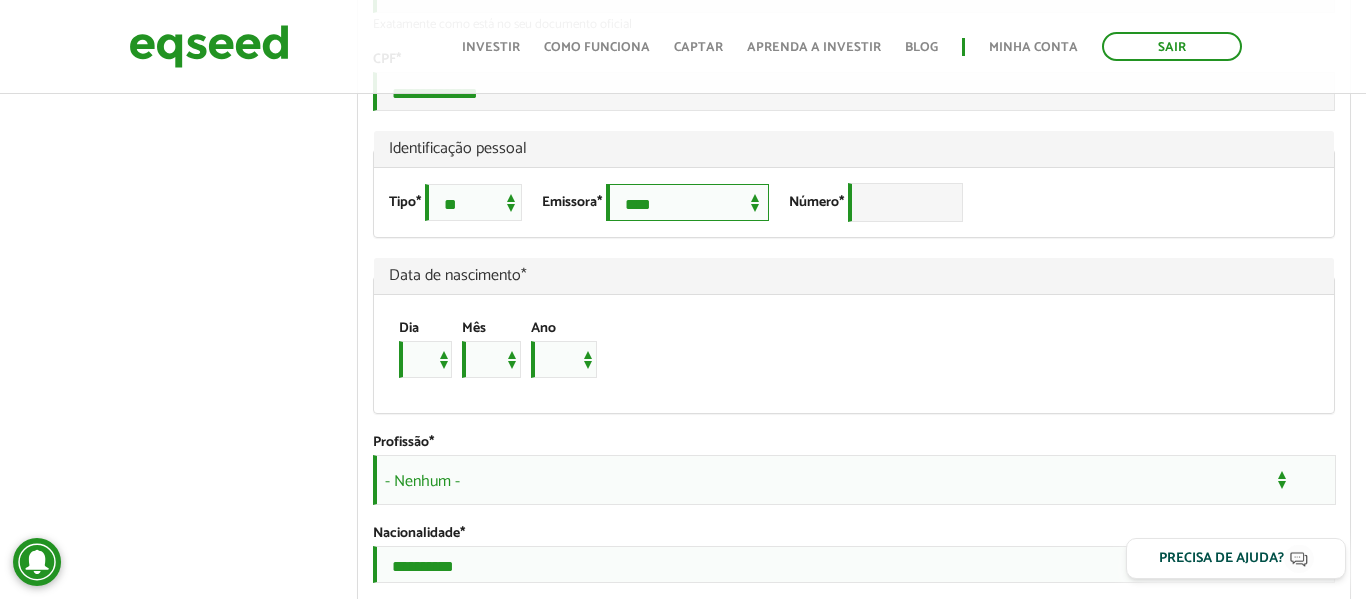 click on "**********" at bounding box center [687, 202] 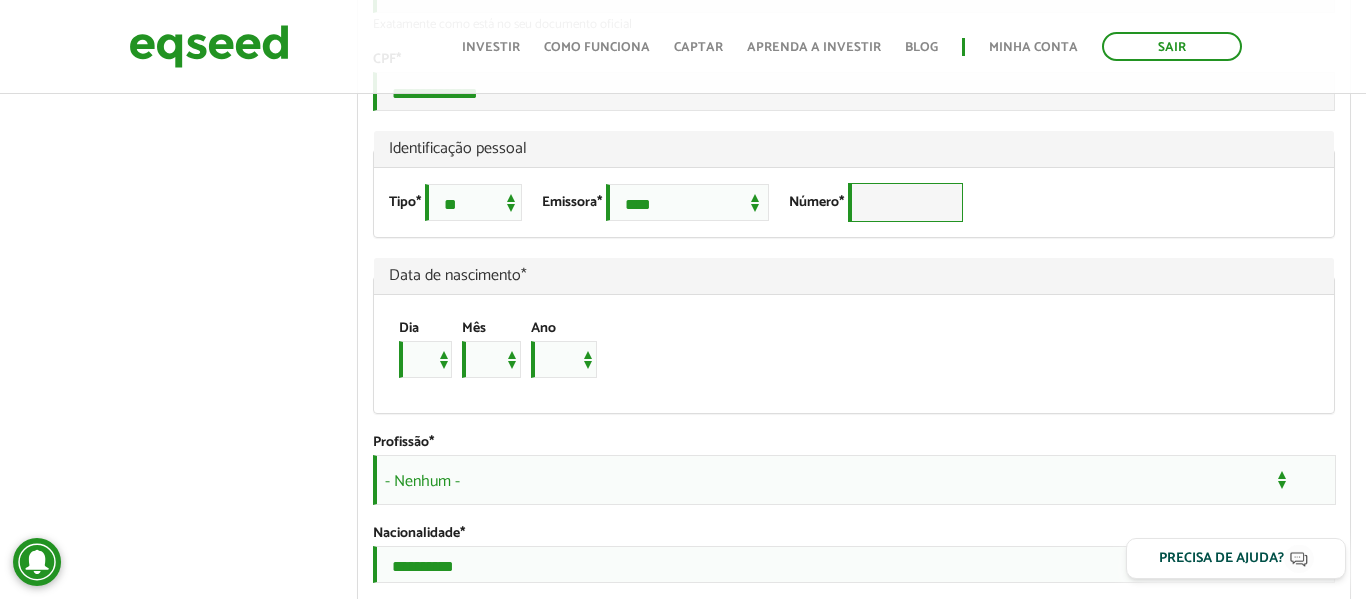 click on "Número  *" at bounding box center [905, 202] 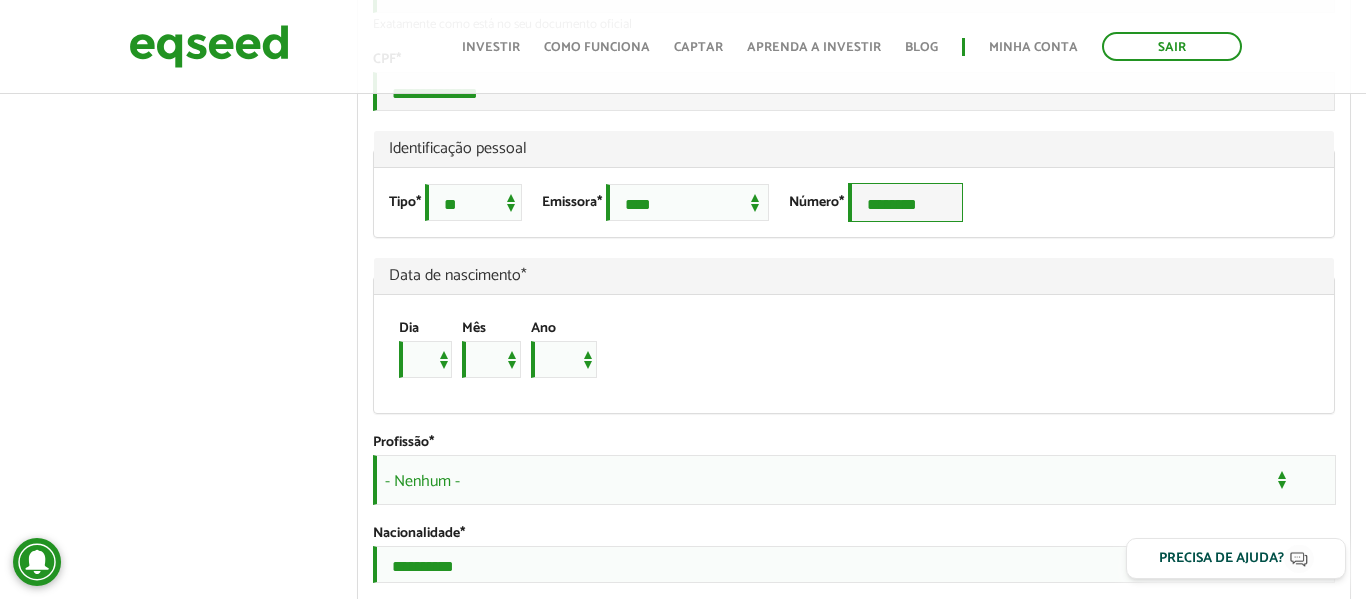 type on "********" 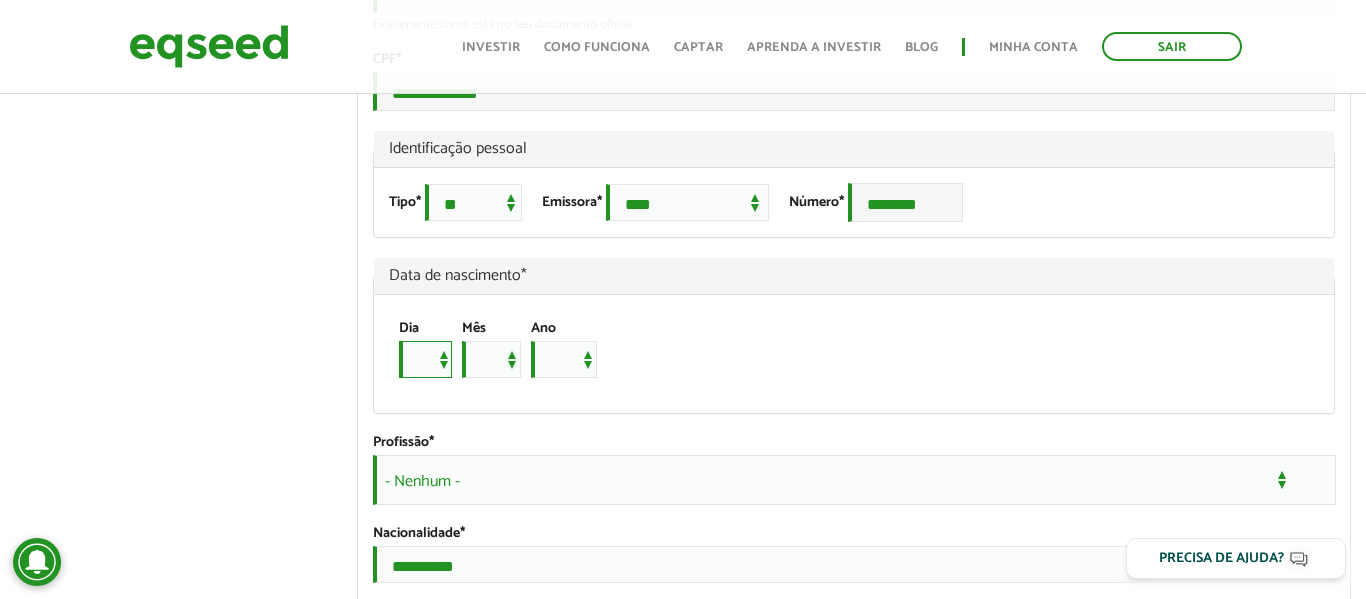 click on "* * * * * * * * * ** ** ** ** ** ** ** ** ** ** ** ** ** ** ** ** ** ** ** ** ** **" at bounding box center (425, 359) 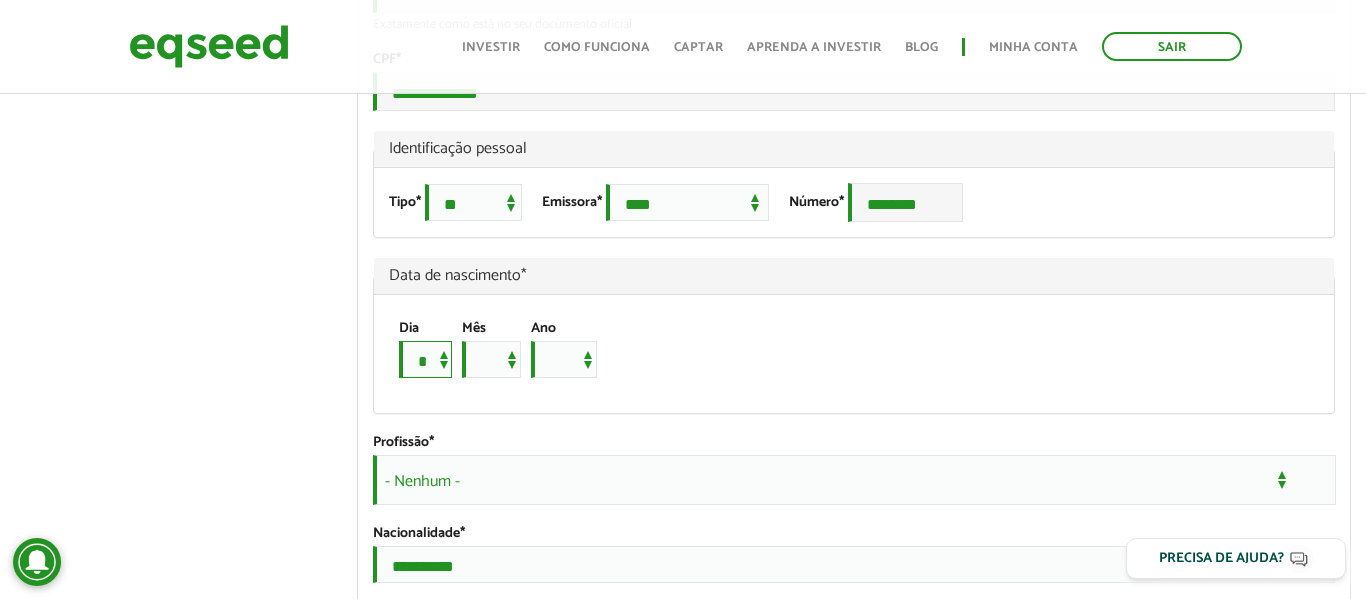 click on "* * * * * * * * * ** ** ** ** ** ** ** ** ** ** ** ** ** ** ** ** ** ** ** ** ** **" at bounding box center (425, 359) 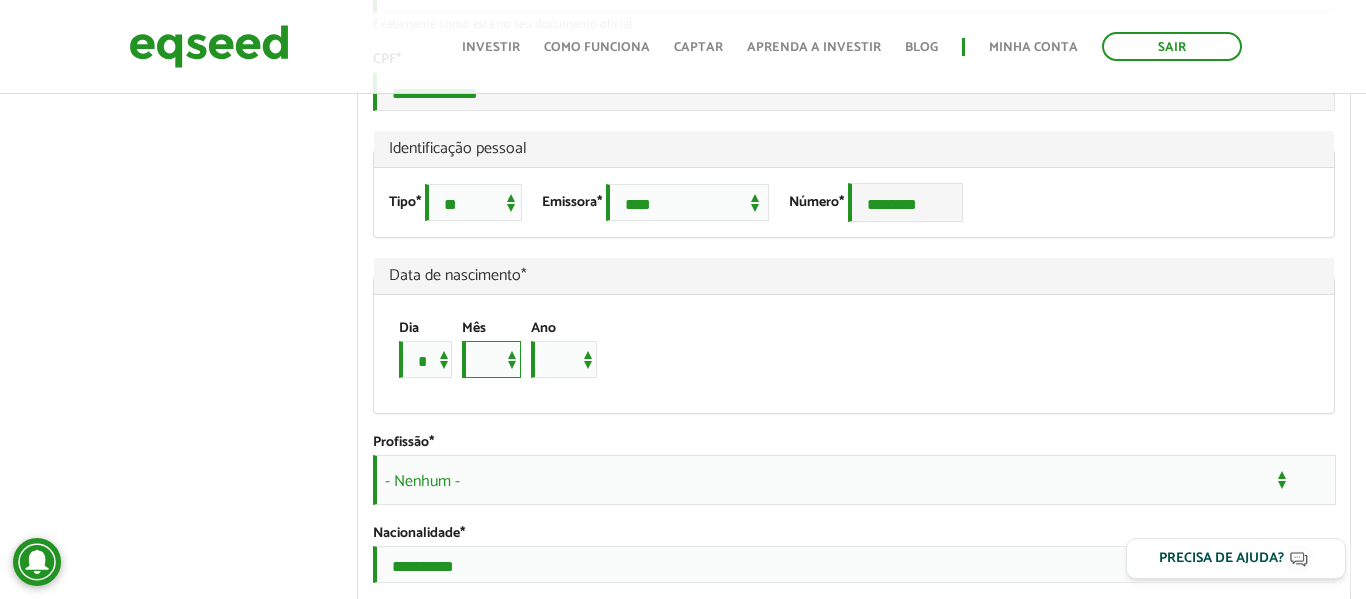 click on "*** *** *** *** *** *** *** *** *** *** *** ***" at bounding box center [491, 359] 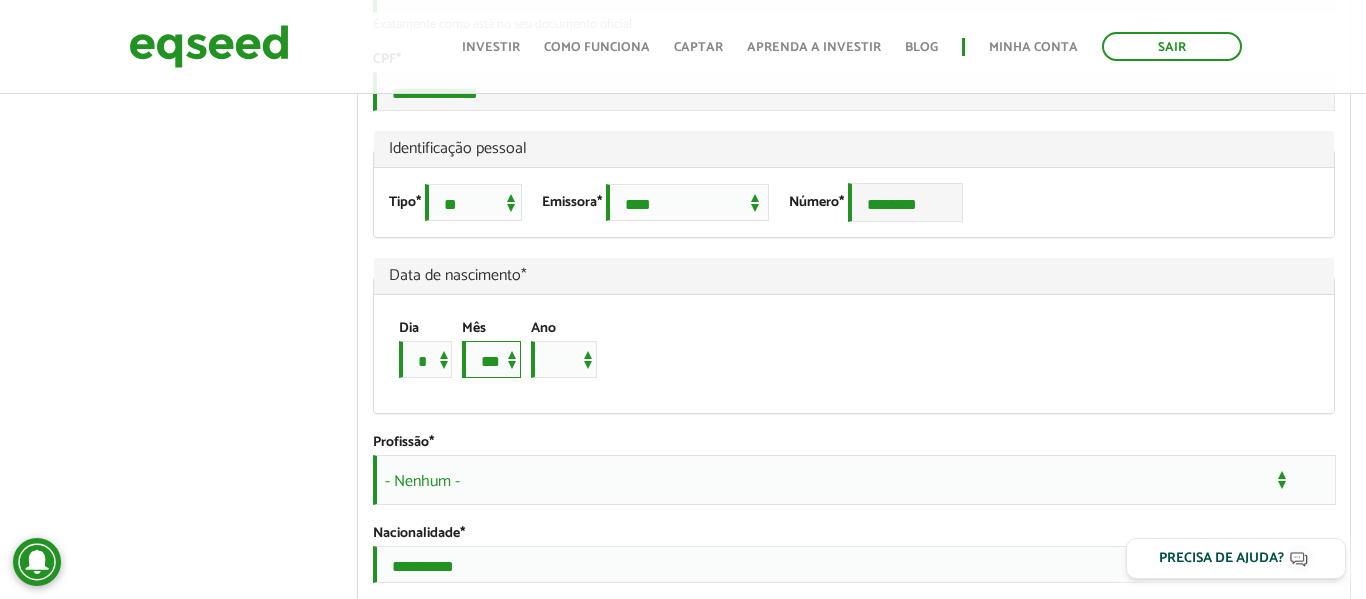 click on "*** *** *** *** *** *** *** *** *** *** *** ***" at bounding box center (491, 359) 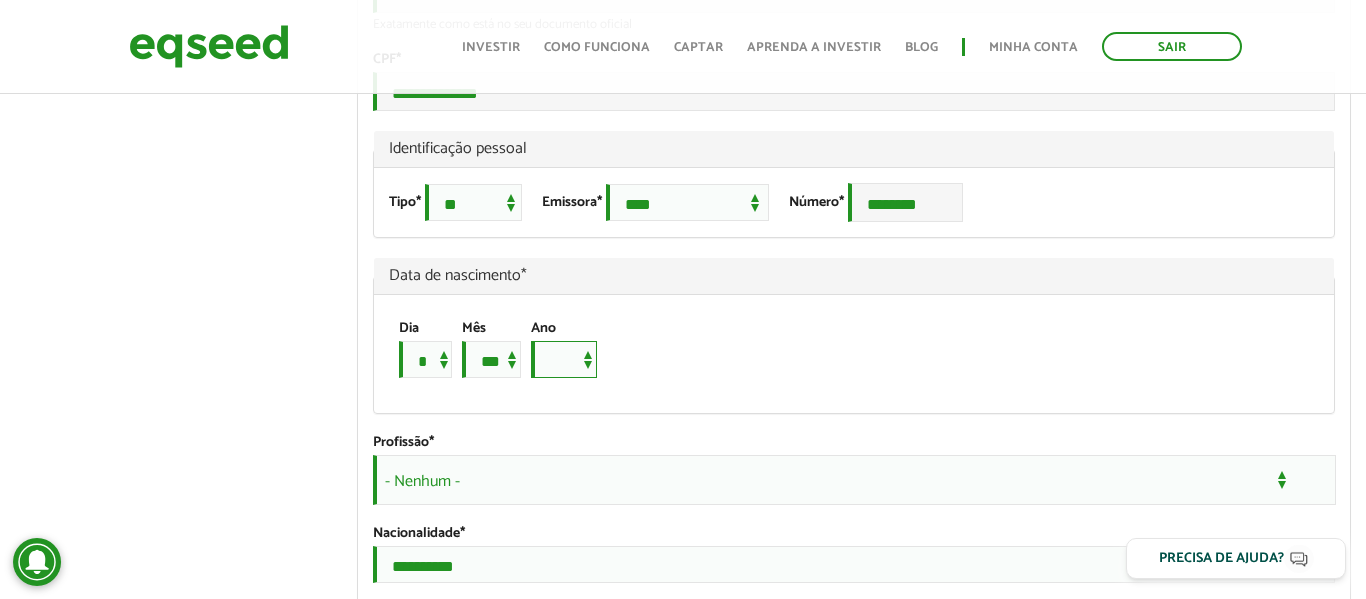 click on "**** **** **** **** **** **** **** **** **** **** **** **** **** **** **** **** **** **** **** **** **** **** **** **** **** **** **** **** **** **** **** **** **** **** **** **** **** **** **** **** **** **** **** **** **** **** **** **** **** **** **** **** **** **** **** **** **** **** **** **** **** **** **** **** **** **** **** **** **** **** **** **** **** **** **** **** **** **** **** **** **** **** **** **** **** **** **** **** **** **** **** **** **** **** **** **** **** **** **** **** **** **** **** **** **** **** **** **** **** **** **** **** **** **** **** **** **** **** **** **** **** **** **** **** **** ****" at bounding box center [564, 359] 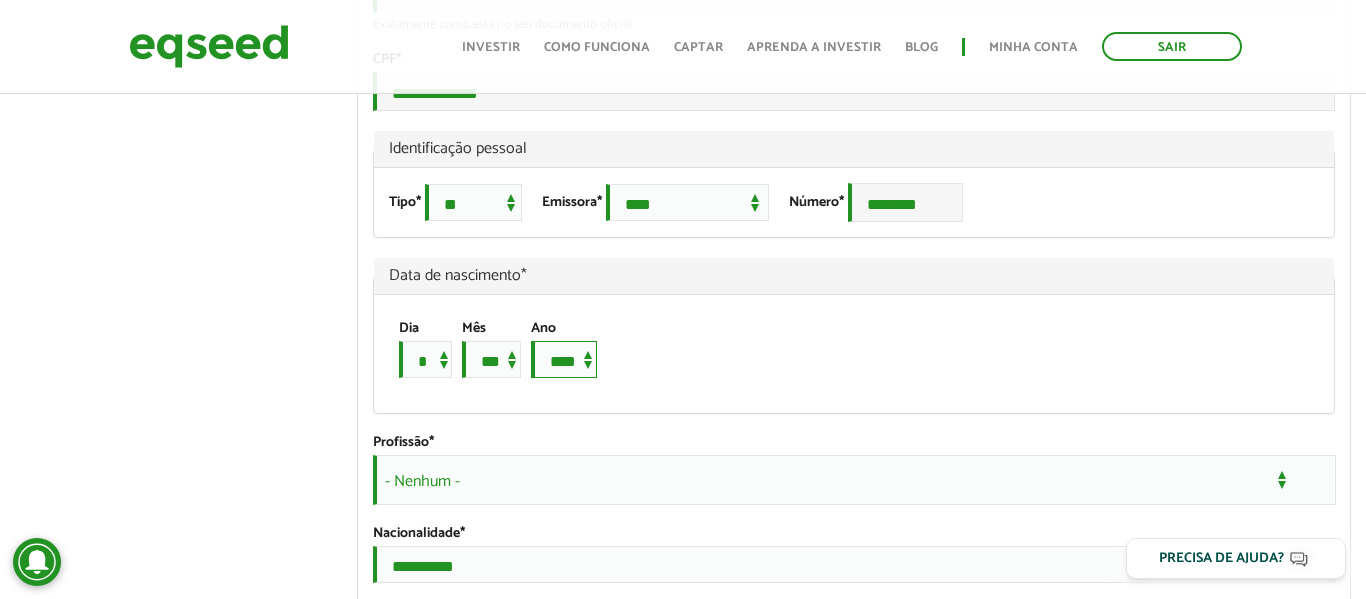 click on "**** **** **** **** **** **** **** **** **** **** **** **** **** **** **** **** **** **** **** **** **** **** **** **** **** **** **** **** **** **** **** **** **** **** **** **** **** **** **** **** **** **** **** **** **** **** **** **** **** **** **** **** **** **** **** **** **** **** **** **** **** **** **** **** **** **** **** **** **** **** **** **** **** **** **** **** **** **** **** **** **** **** **** **** **** **** **** **** **** **** **** **** **** **** **** **** **** **** **** **** **** **** **** **** **** **** **** **** **** **** **** **** **** **** **** **** **** **** **** **** **** **** **** **** **** ****" at bounding box center [564, 359] 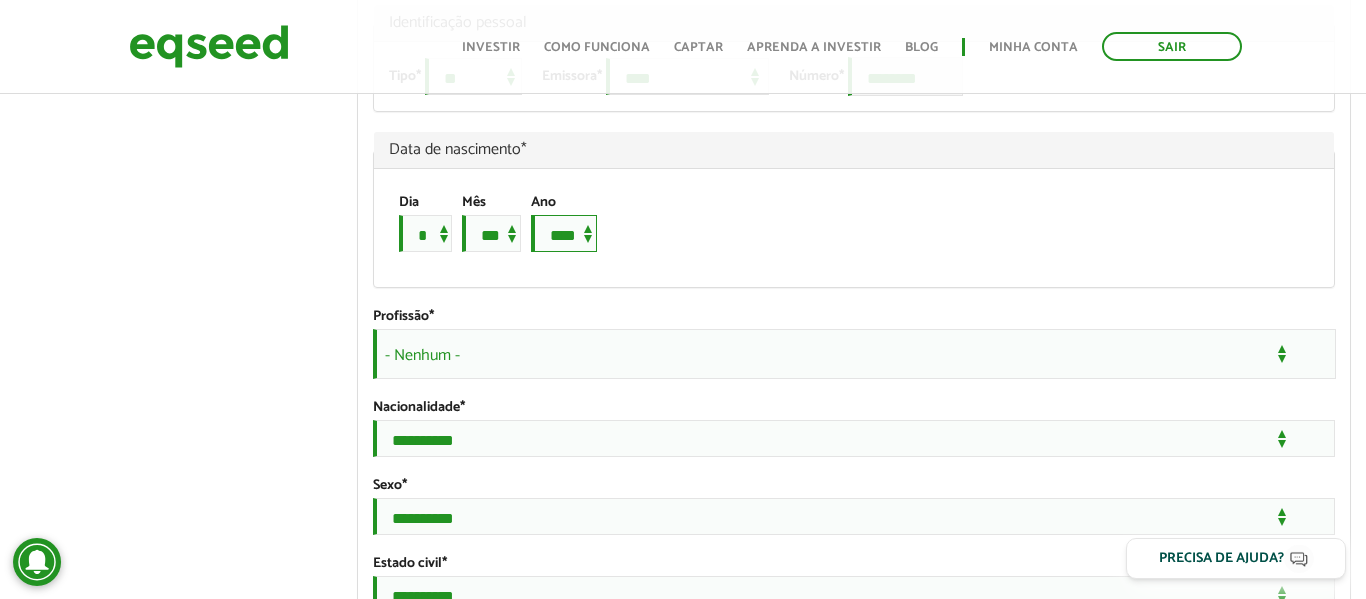 scroll, scrollTop: 1442, scrollLeft: 0, axis: vertical 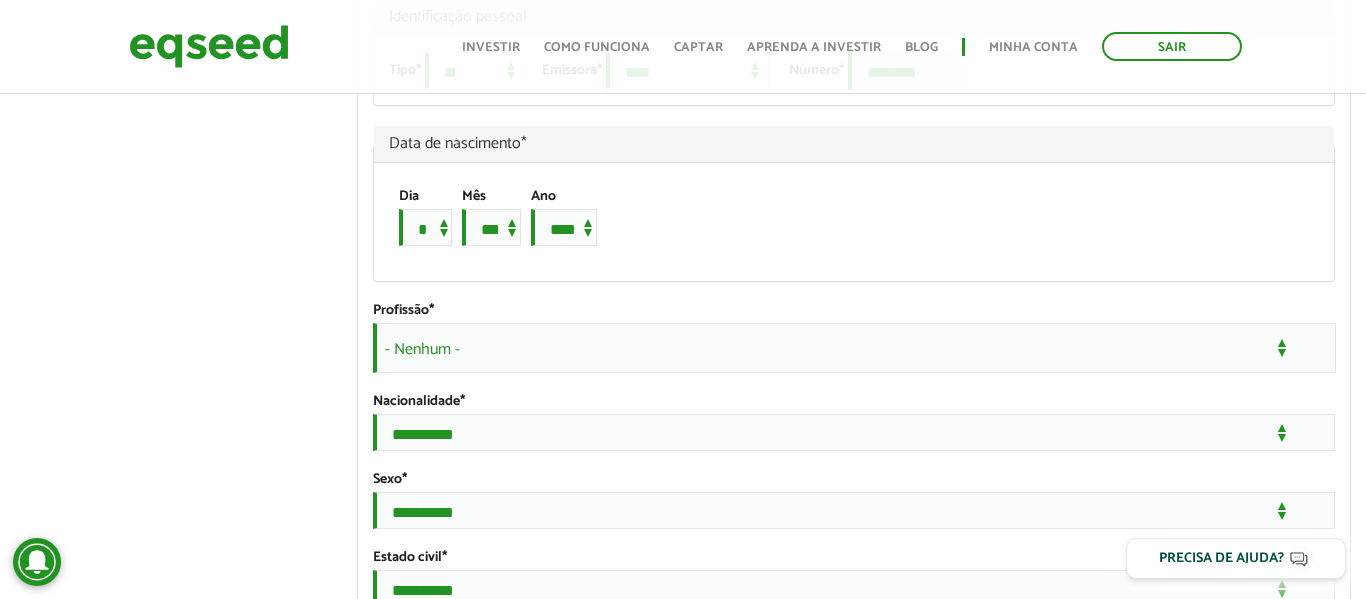 click on "- Nenhum -" at bounding box center [854, 348] 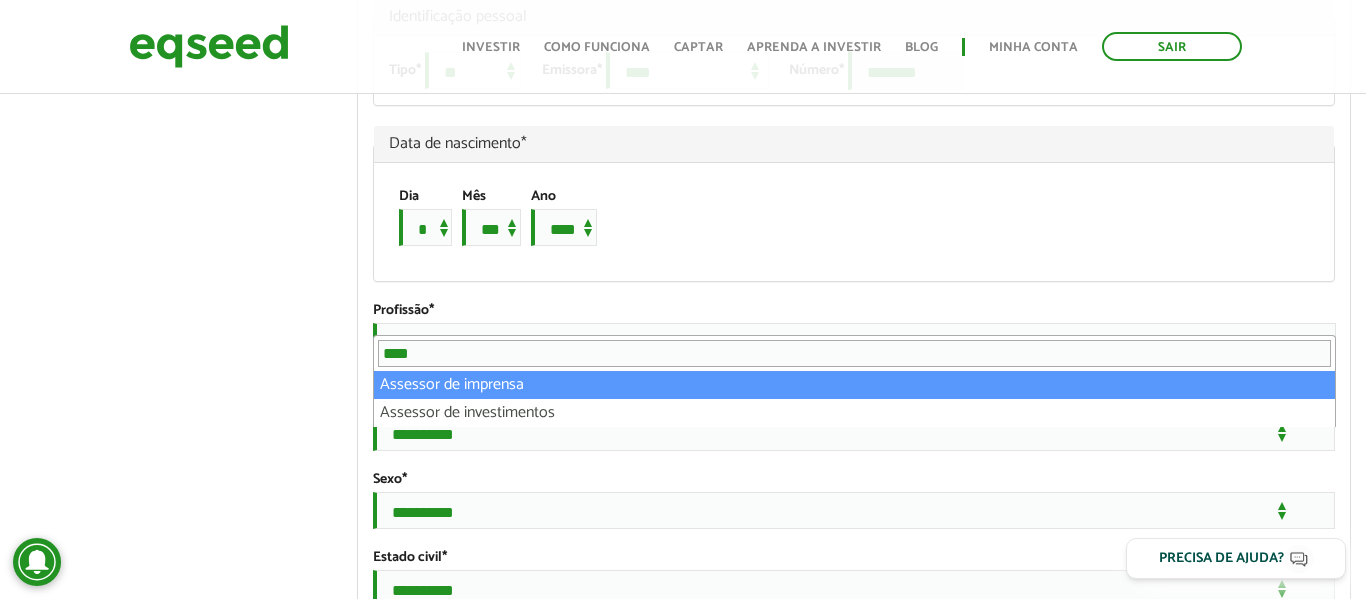 type on "*****" 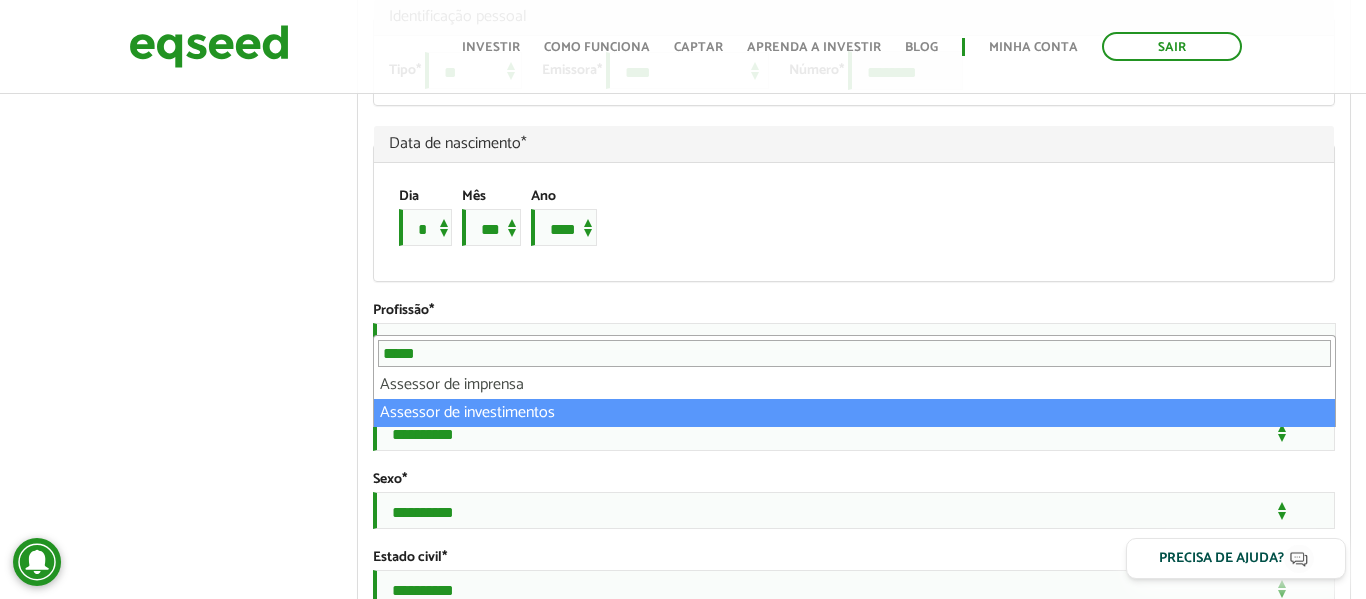 select on "**********" 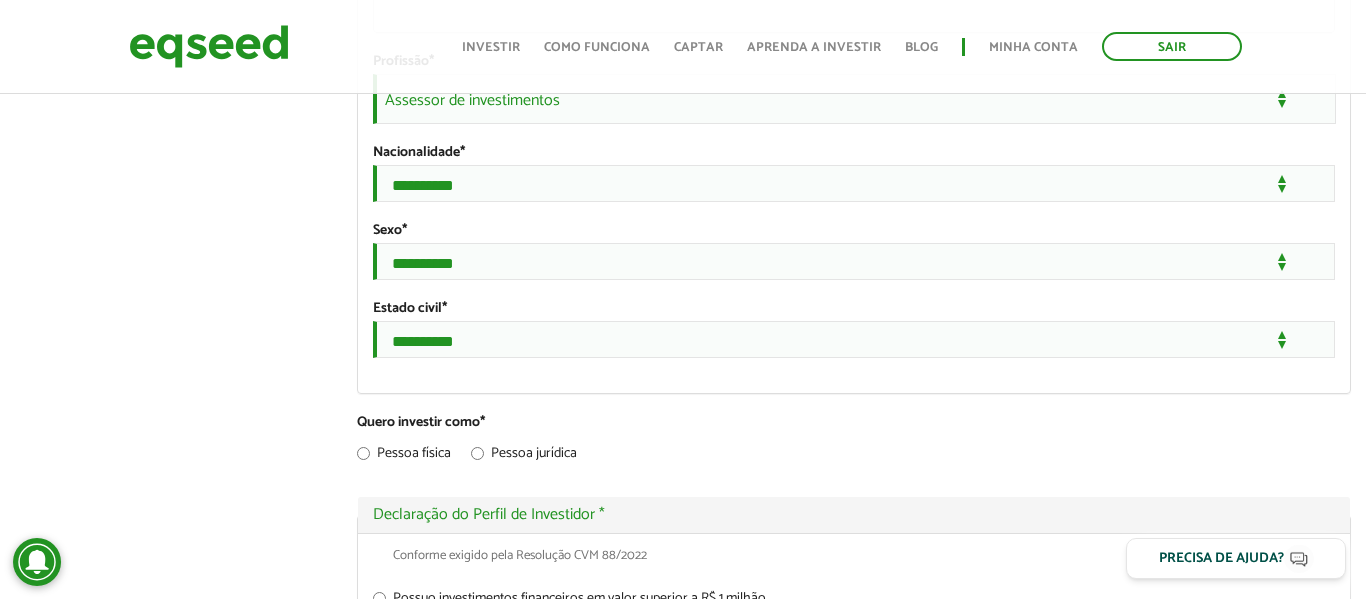 scroll, scrollTop: 1688, scrollLeft: 0, axis: vertical 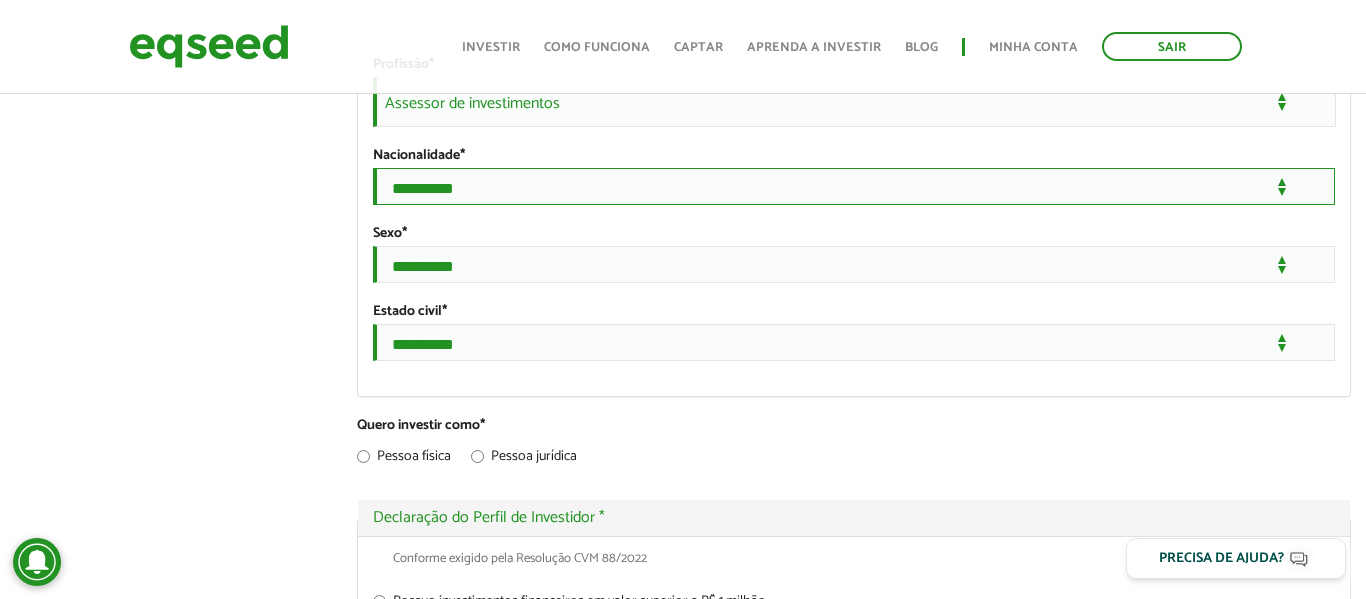click on "**********" at bounding box center (854, 186) 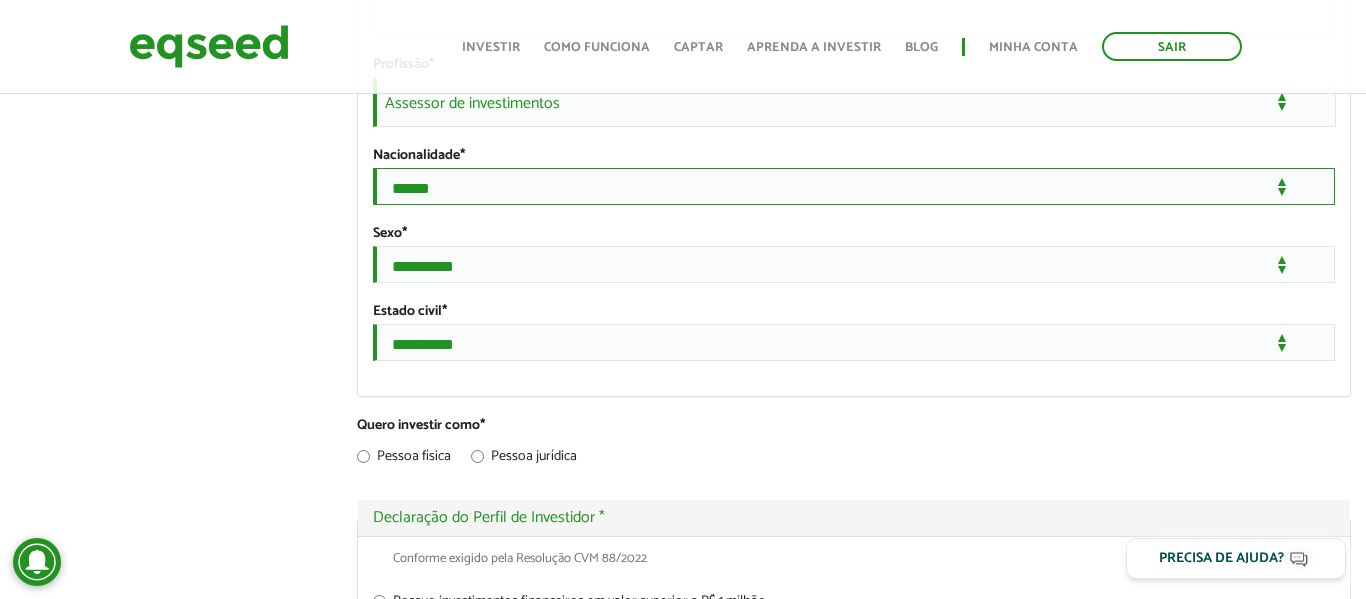 click on "**********" at bounding box center [854, 186] 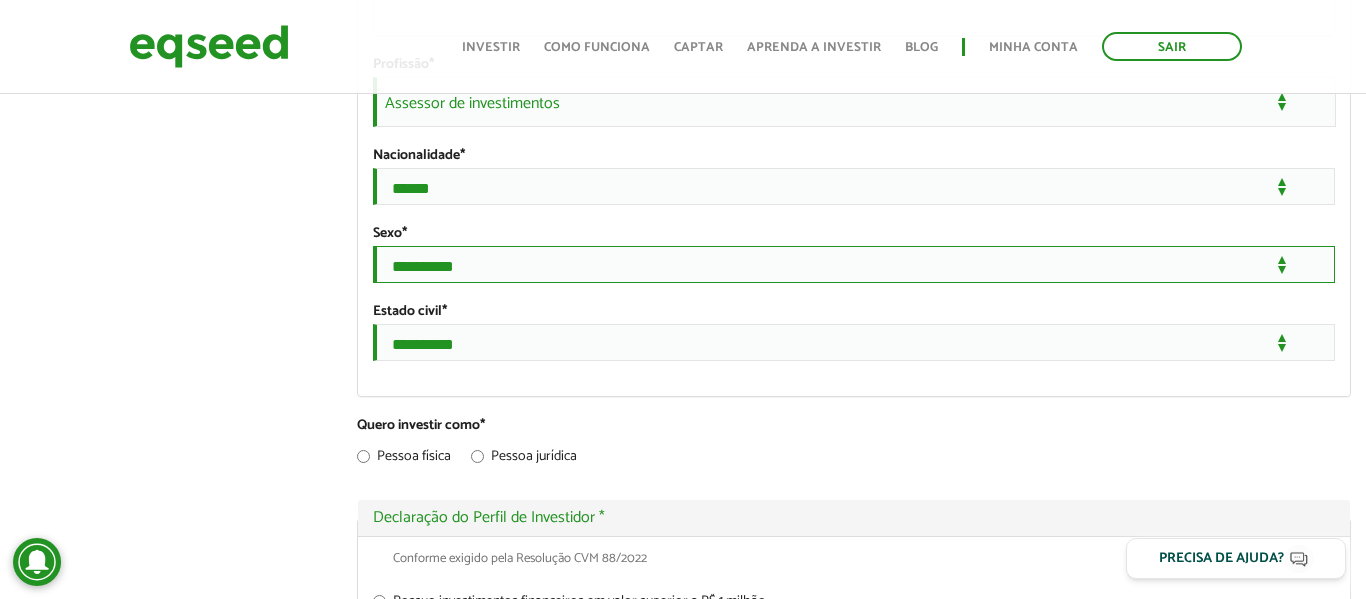 click on "**********" at bounding box center [854, 264] 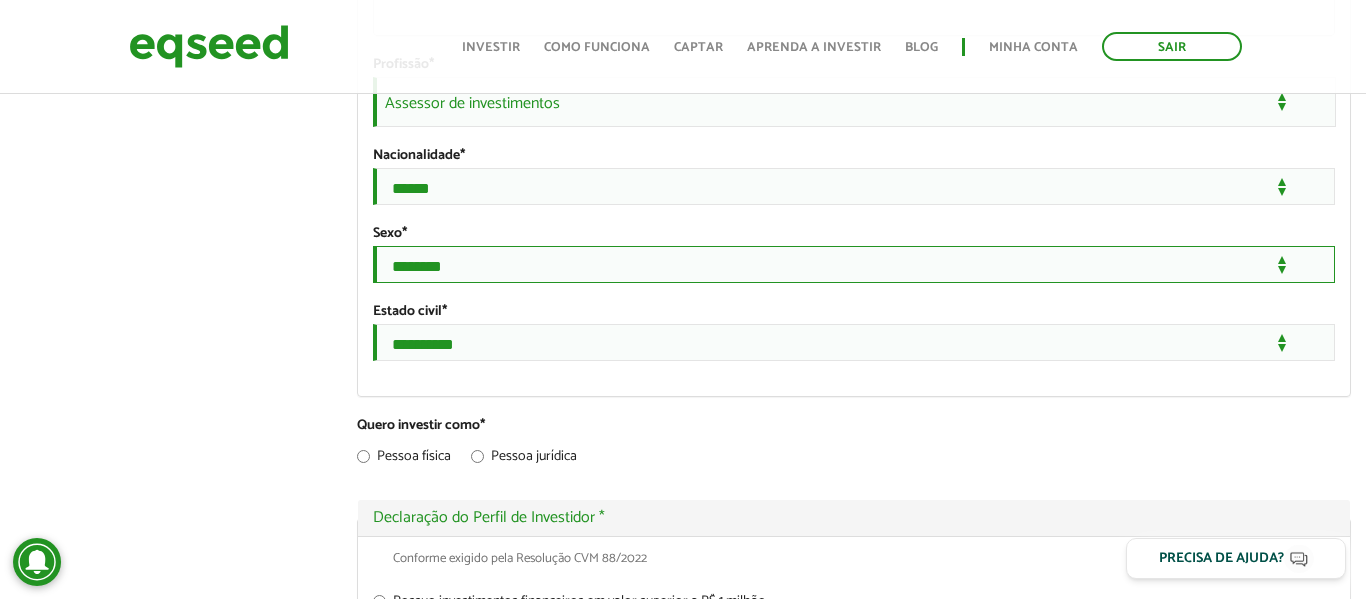click on "**********" at bounding box center [854, 264] 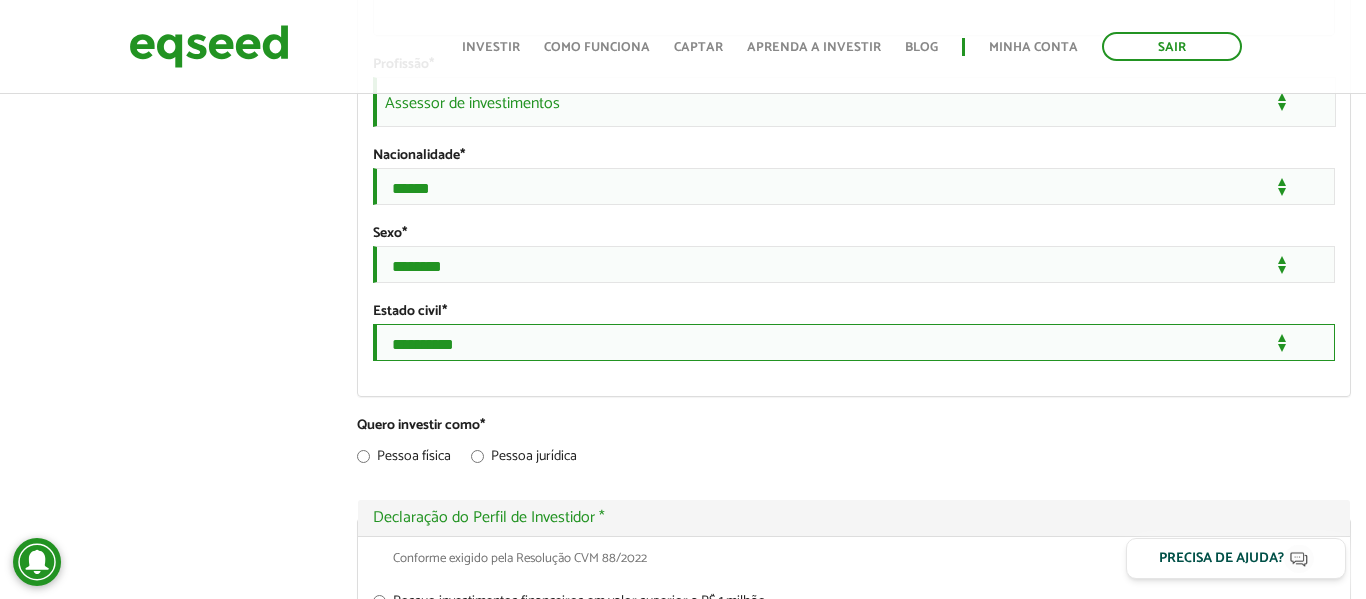 click on "**********" at bounding box center [854, 342] 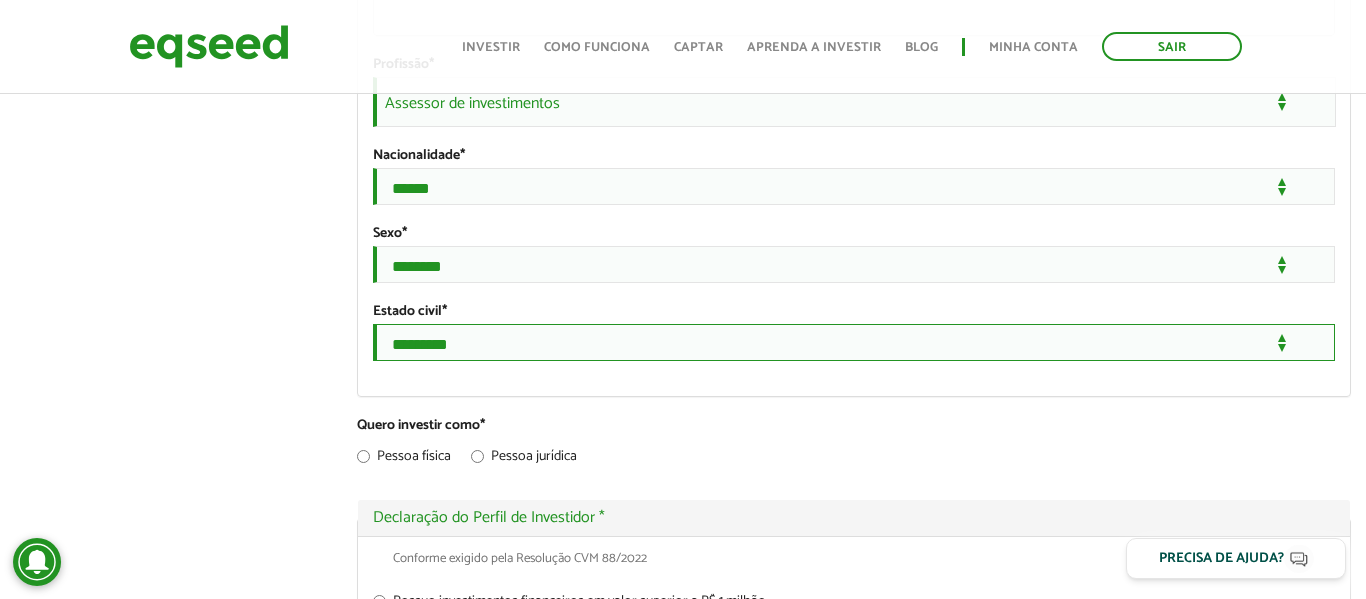 click on "**********" at bounding box center (854, 342) 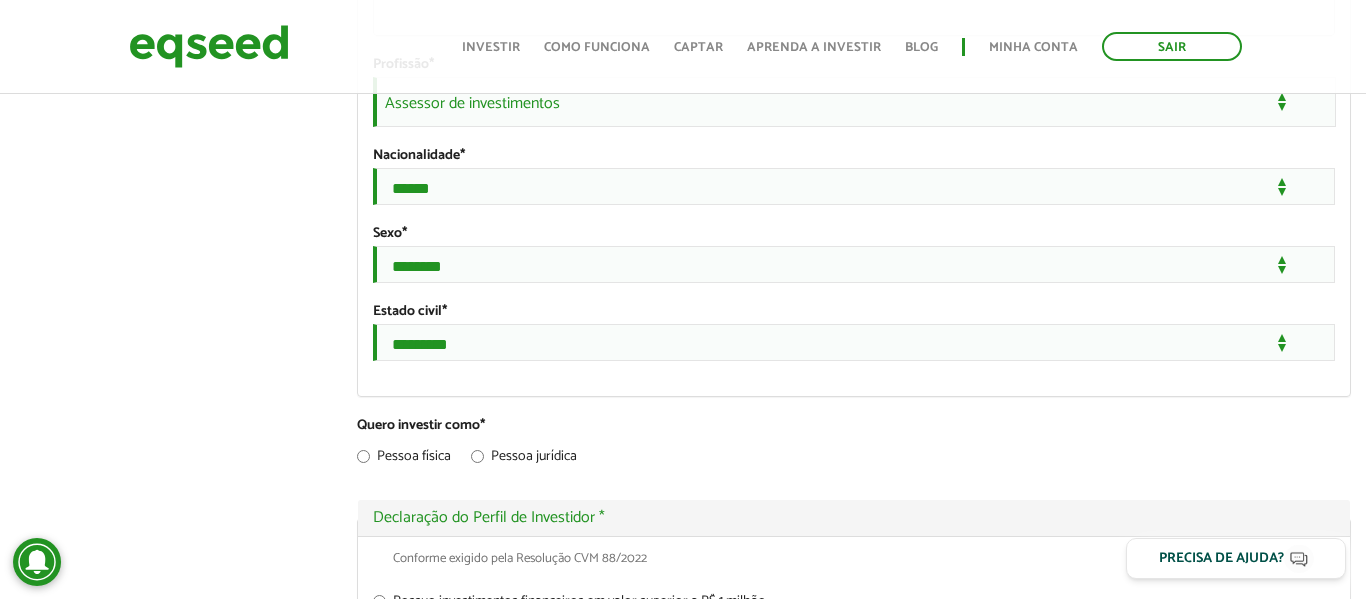 click on "Gustavo Monteiro
left_panel_close
Clientes
home Início
group Investimento assistido
finance Meus relatórios
add_business Indique uma empresa
Pessoal
person Meu perfil
finance_mode Minha simulação
work Meu portfólio
Gustavo Monteiro
Abas primárias Perfil Público
Perfil Completo (aba ativa)
Ocultar Resumo
Foto
Enviar foto
Seu rosto virtual ou imagem. Imagens maiores que 1024x1024 pixels serão reduzidas.
Breve Biografia" at bounding box center (683, 371) 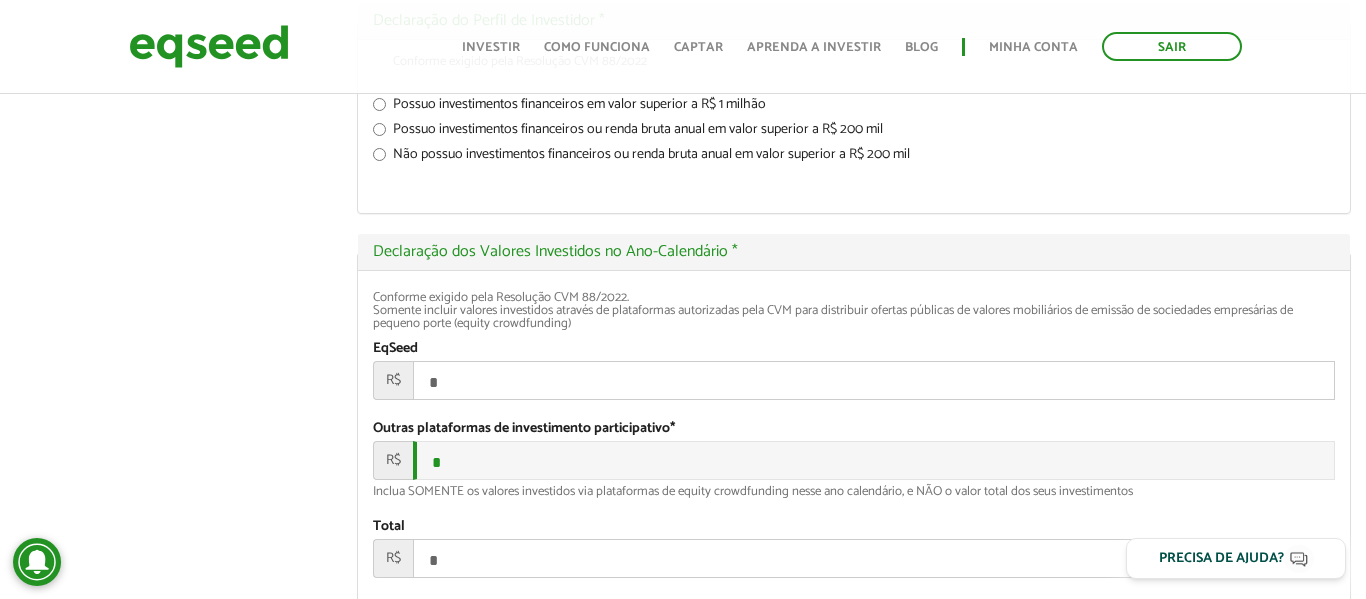 scroll, scrollTop: 2186, scrollLeft: 0, axis: vertical 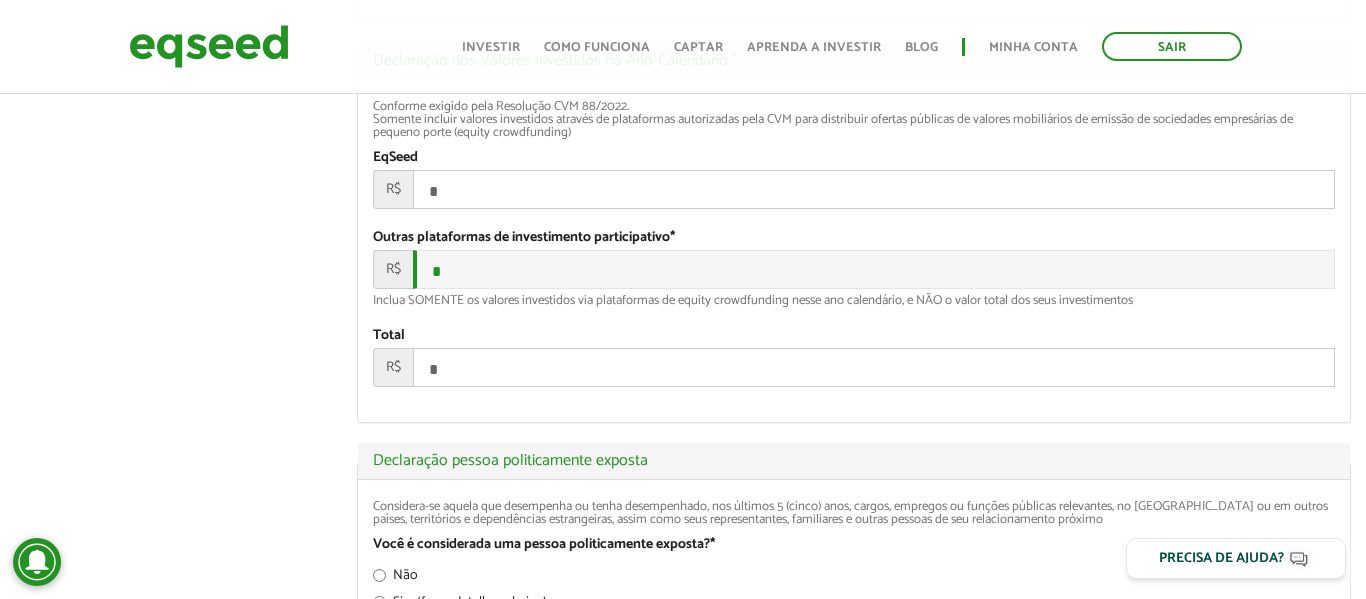 click on "*" at bounding box center [874, 189] 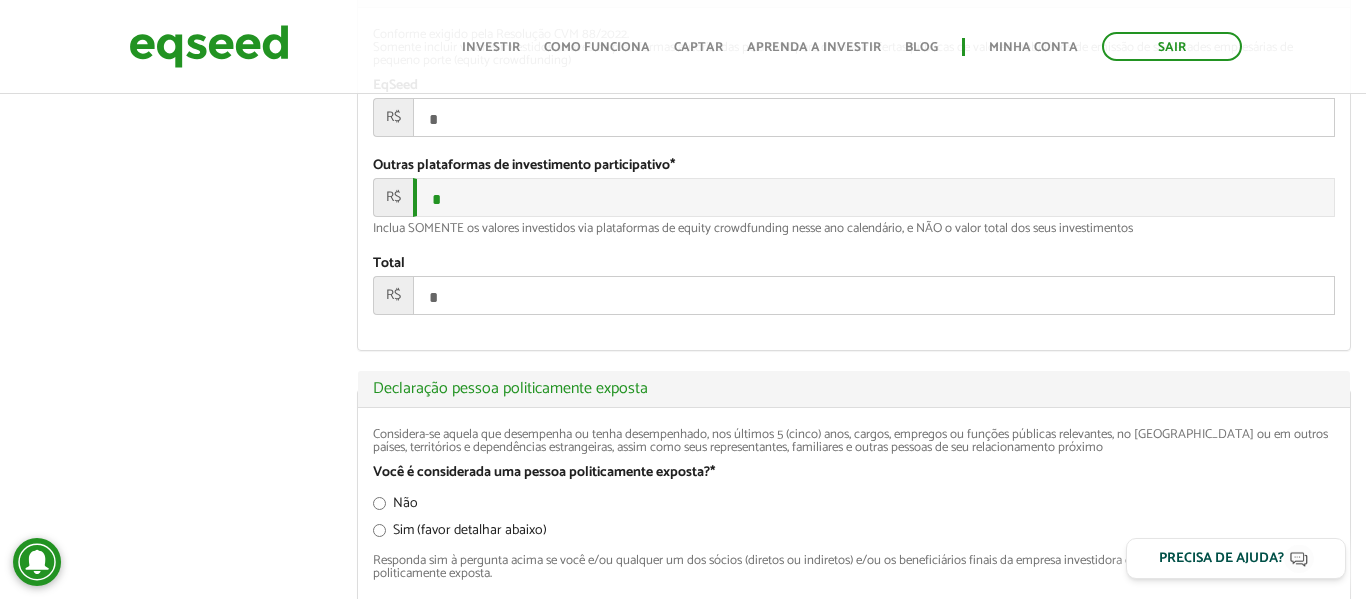 scroll, scrollTop: 2472, scrollLeft: 0, axis: vertical 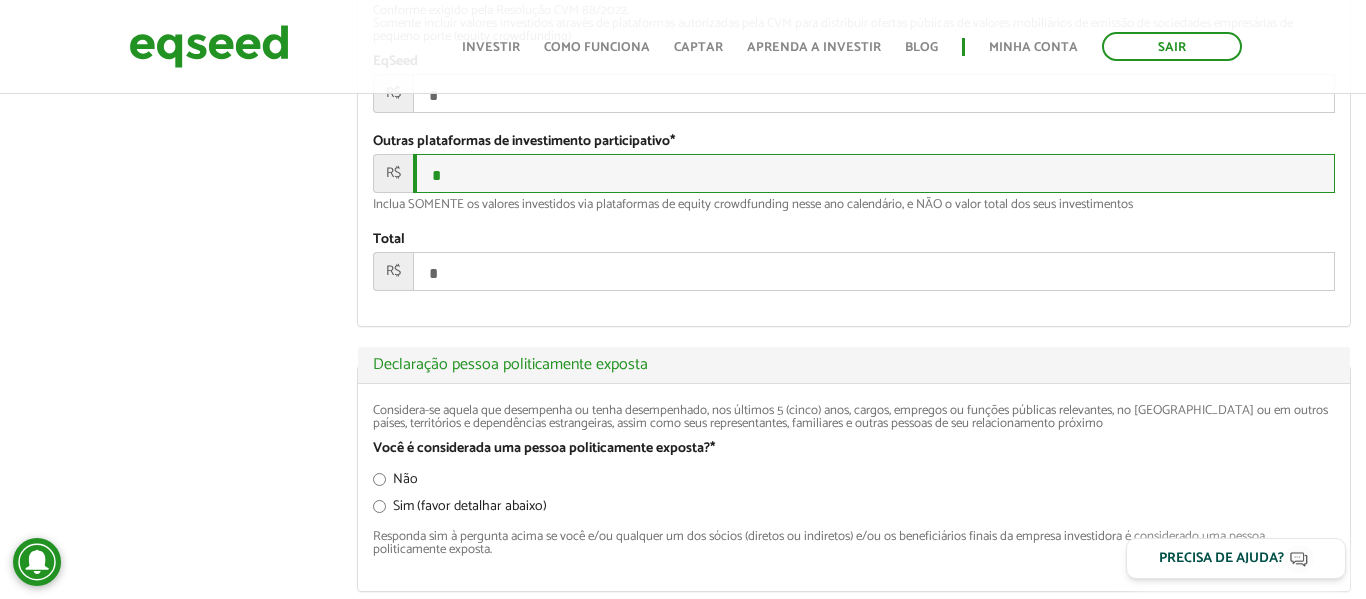 click on "*" at bounding box center [874, 173] 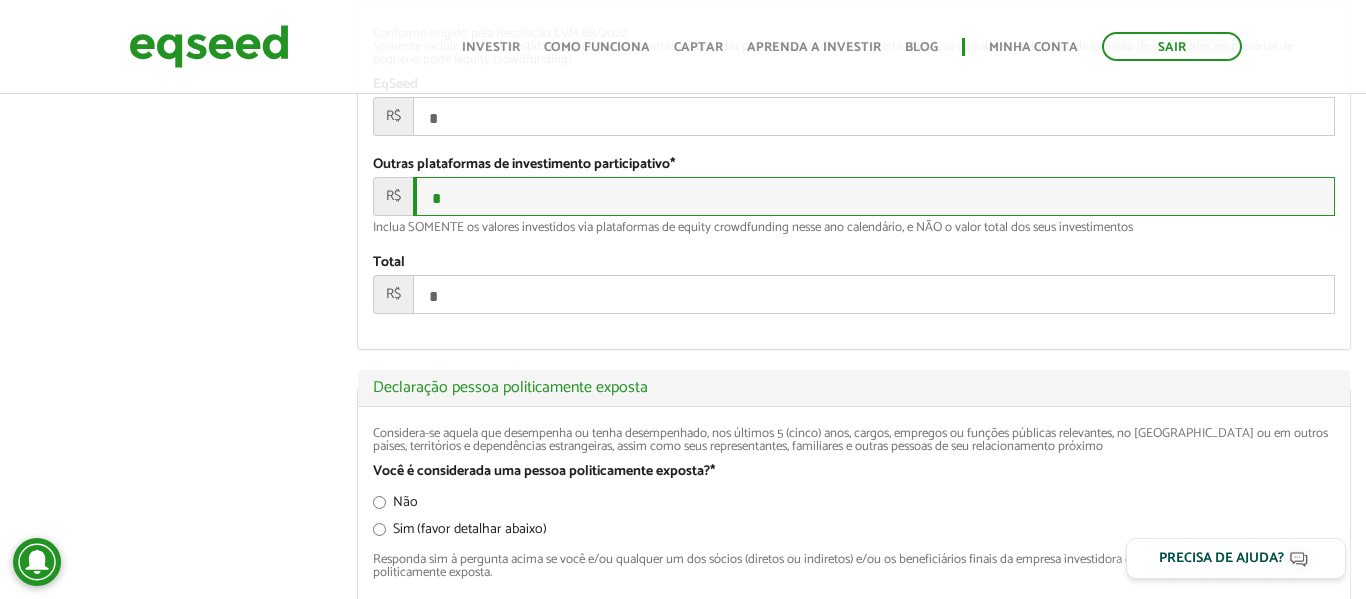 scroll, scrollTop: 2445, scrollLeft: 0, axis: vertical 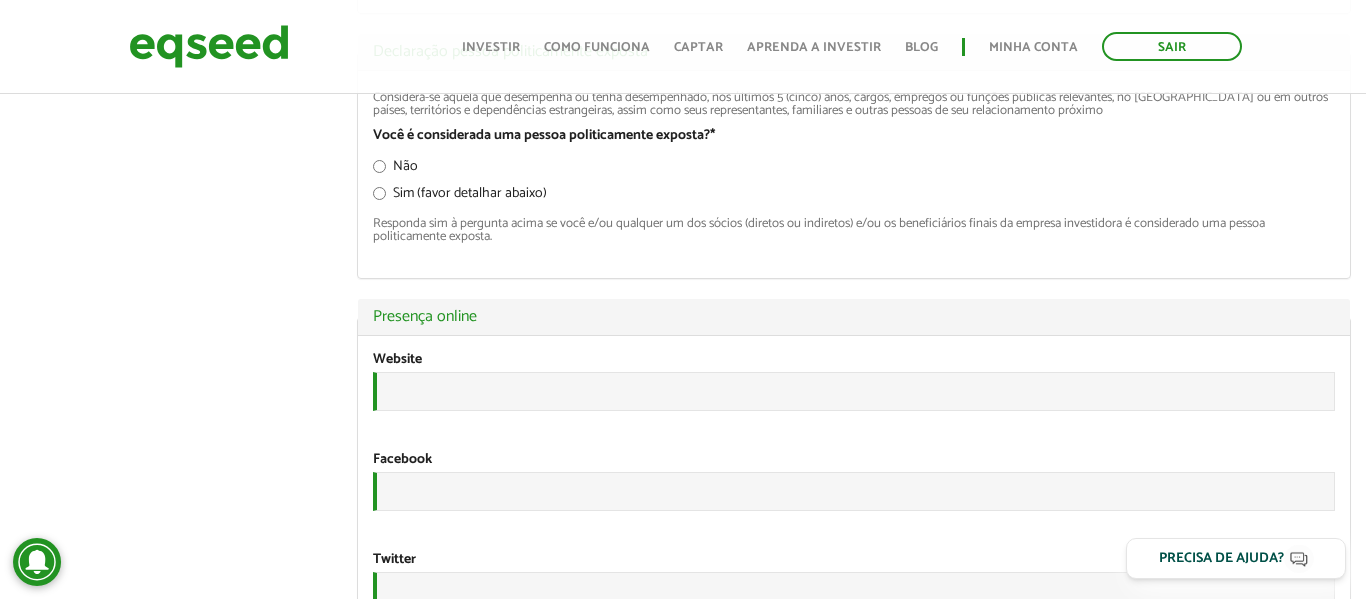 click on "Gustavo Monteiro
left_panel_close
Clientes
home Início
group Investimento assistido
finance Meus relatórios
add_business Indique uma empresa
Pessoal
person Meu perfil
finance_mode Minha simulação
work Meu portfólio
Gustavo Monteiro
Abas primárias Perfil Público
Perfil Completo (aba ativa)
Ocultar Resumo
Foto
Enviar foto
Seu rosto virtual ou imagem. Imagens maiores que 1024x1024 pixels serão reduzidas.
Breve Biografia" at bounding box center [683, -726] 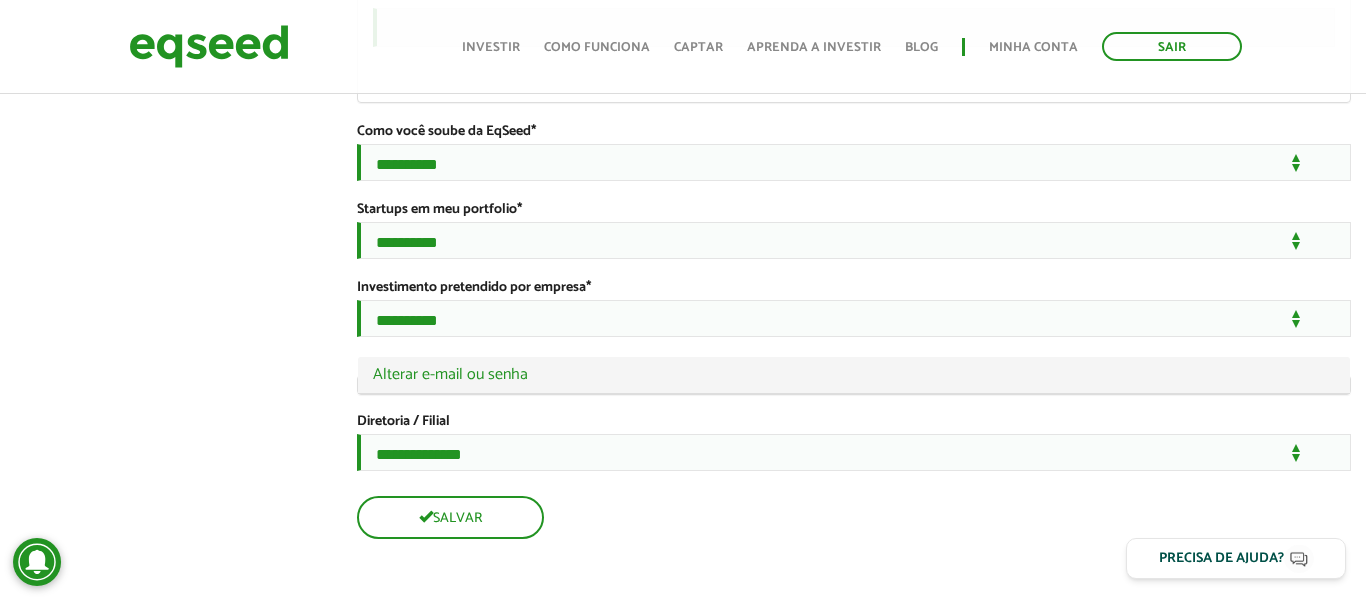 scroll, scrollTop: 3586, scrollLeft: 0, axis: vertical 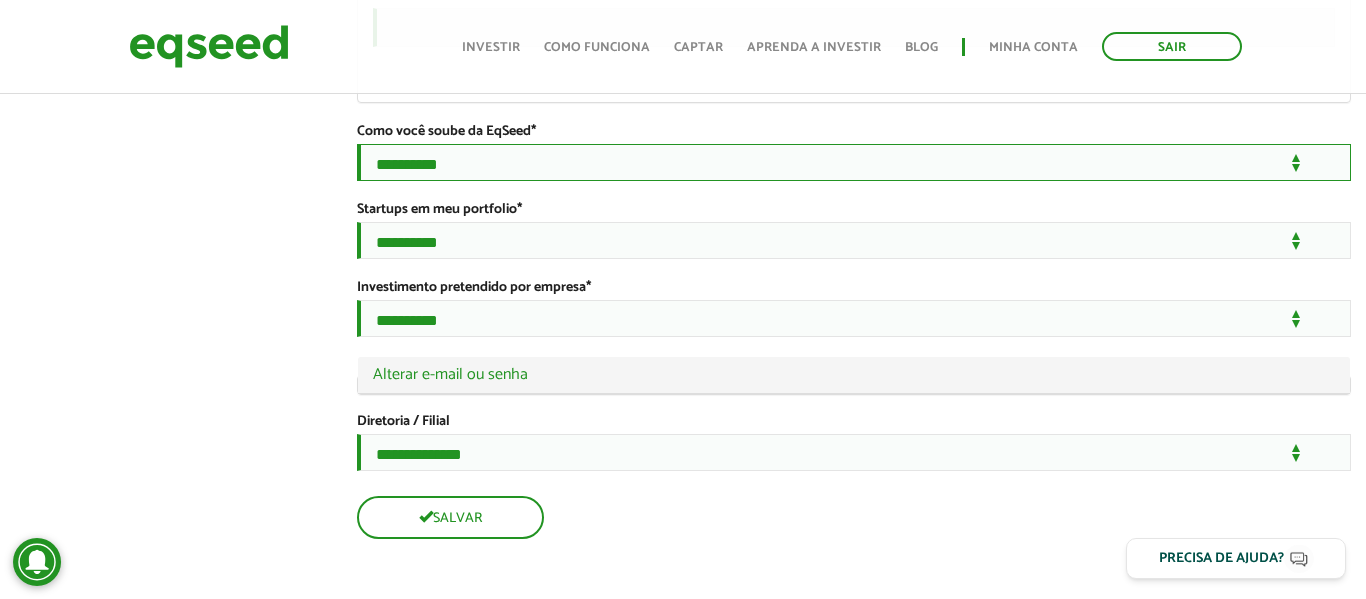 click on "**********" at bounding box center (854, 162) 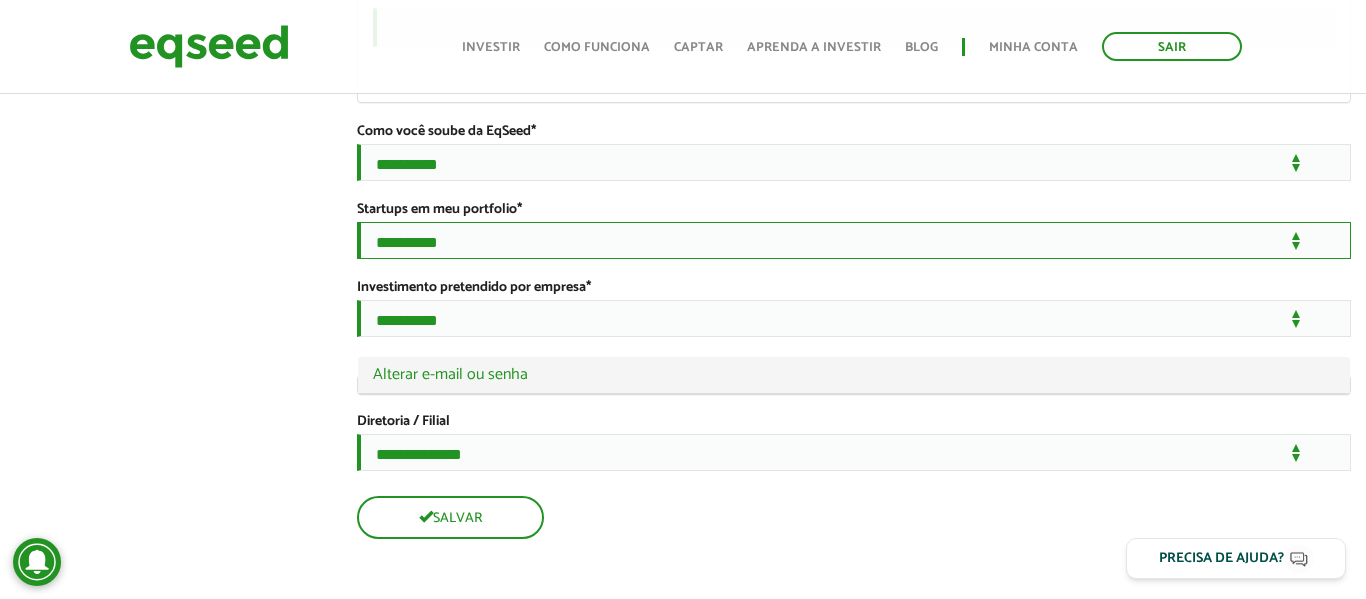 click on "**********" at bounding box center [854, 240] 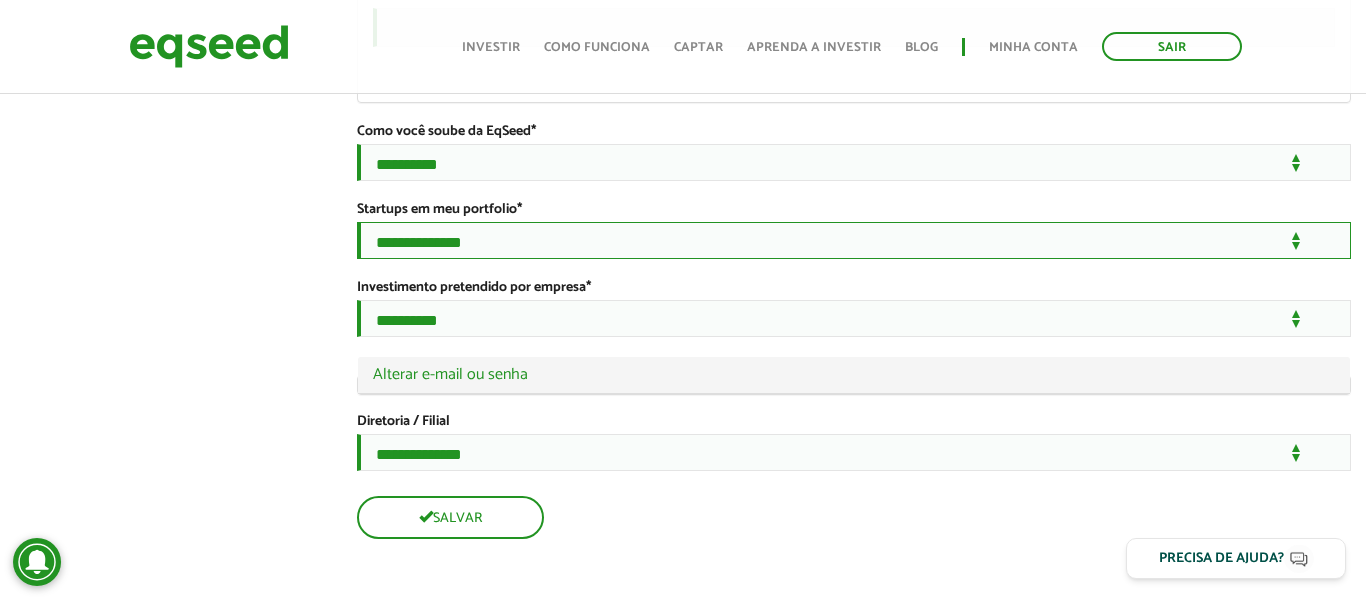 click on "**********" at bounding box center [854, 240] 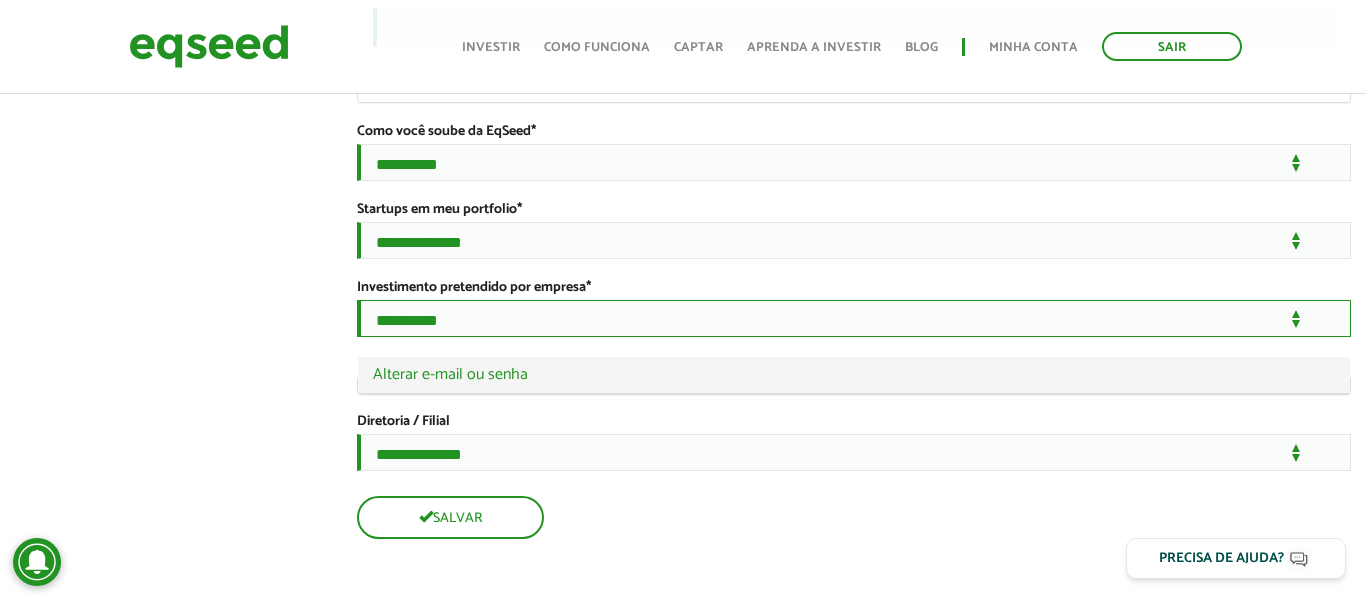 click on "**********" at bounding box center (854, 318) 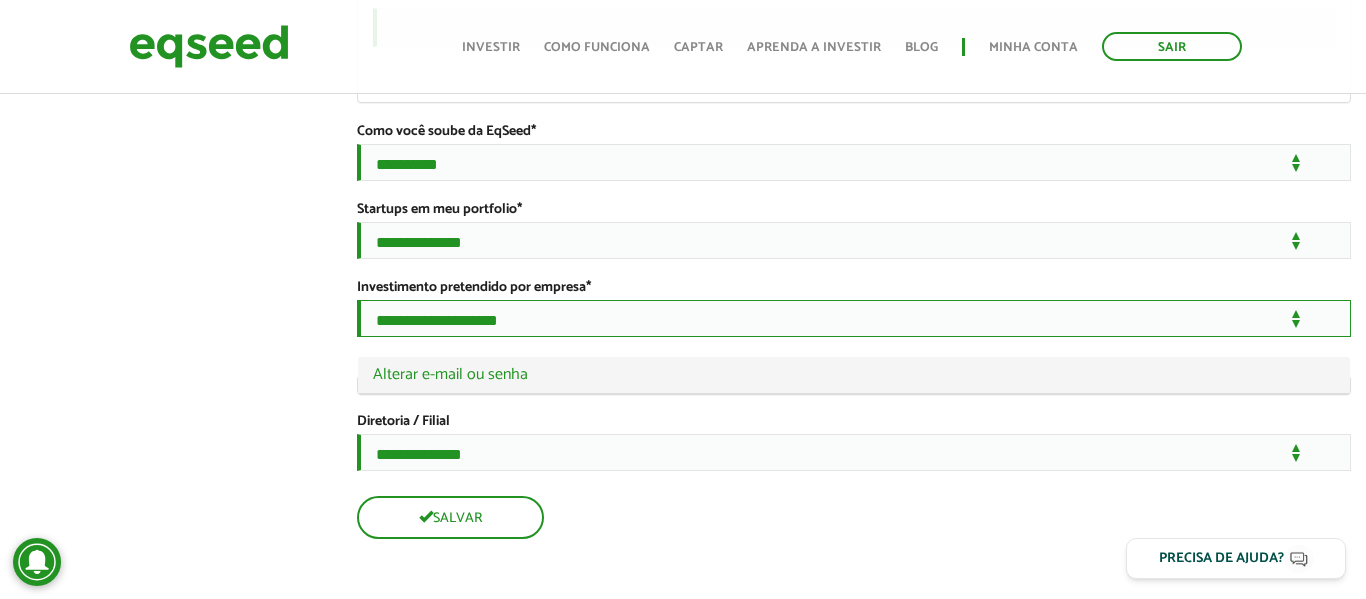 click on "**********" at bounding box center (854, 318) 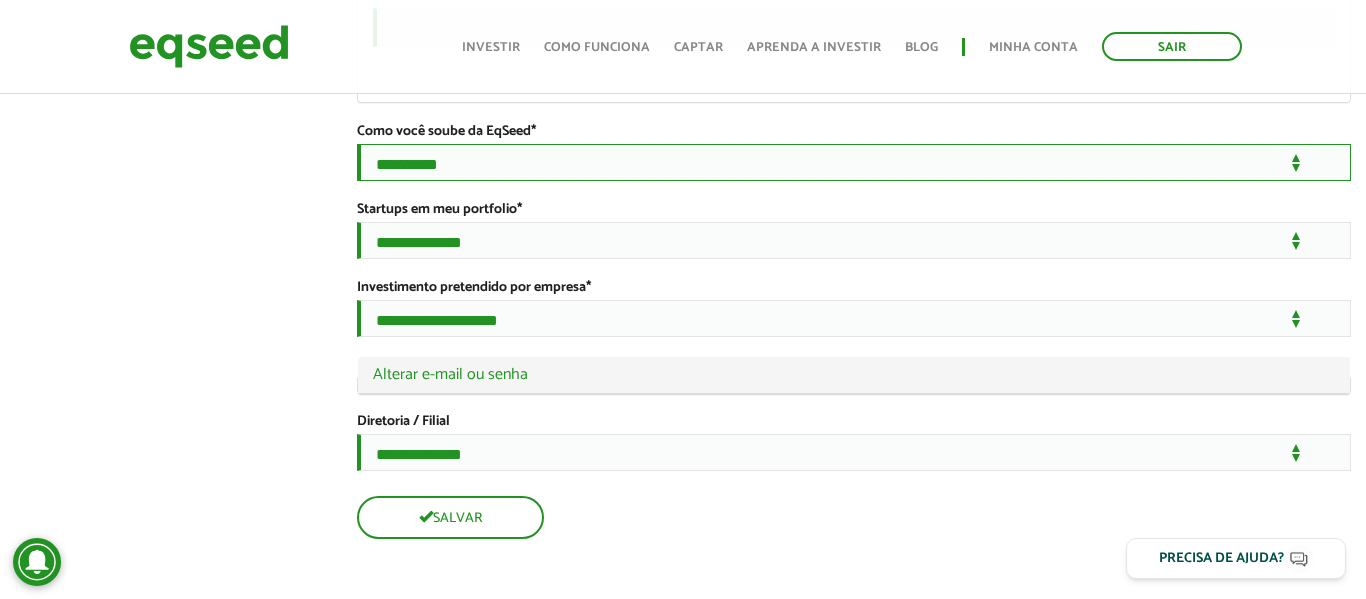 click on "**********" at bounding box center [854, 162] 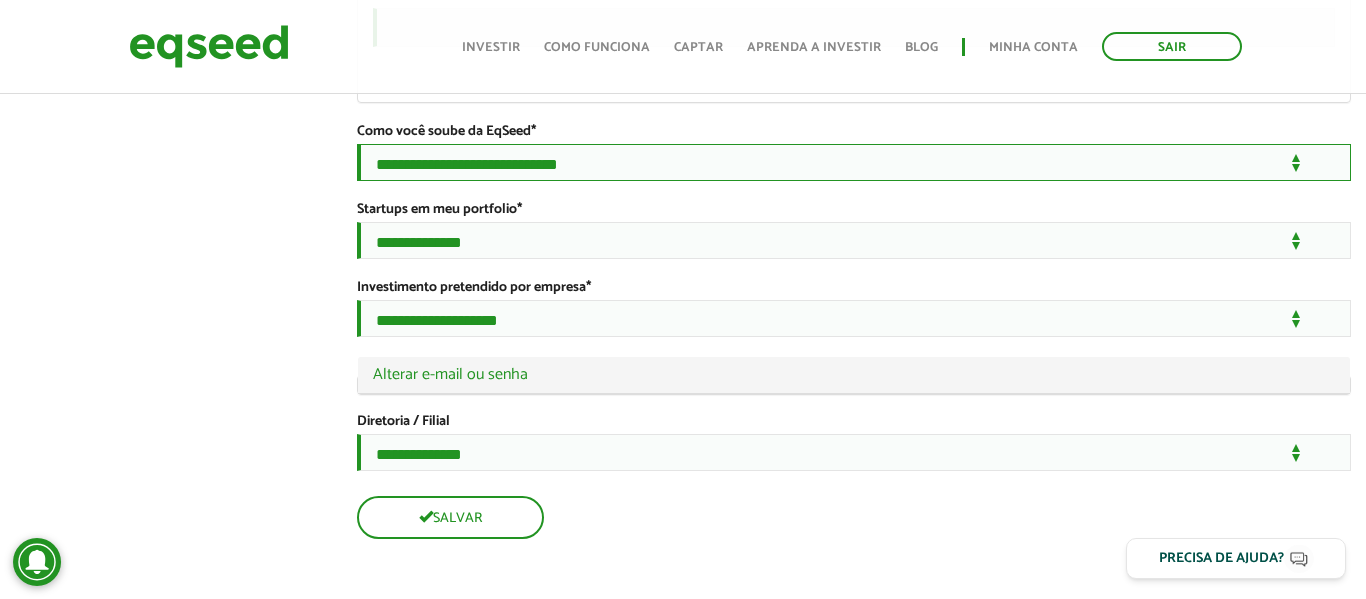 click on "**********" at bounding box center (854, 162) 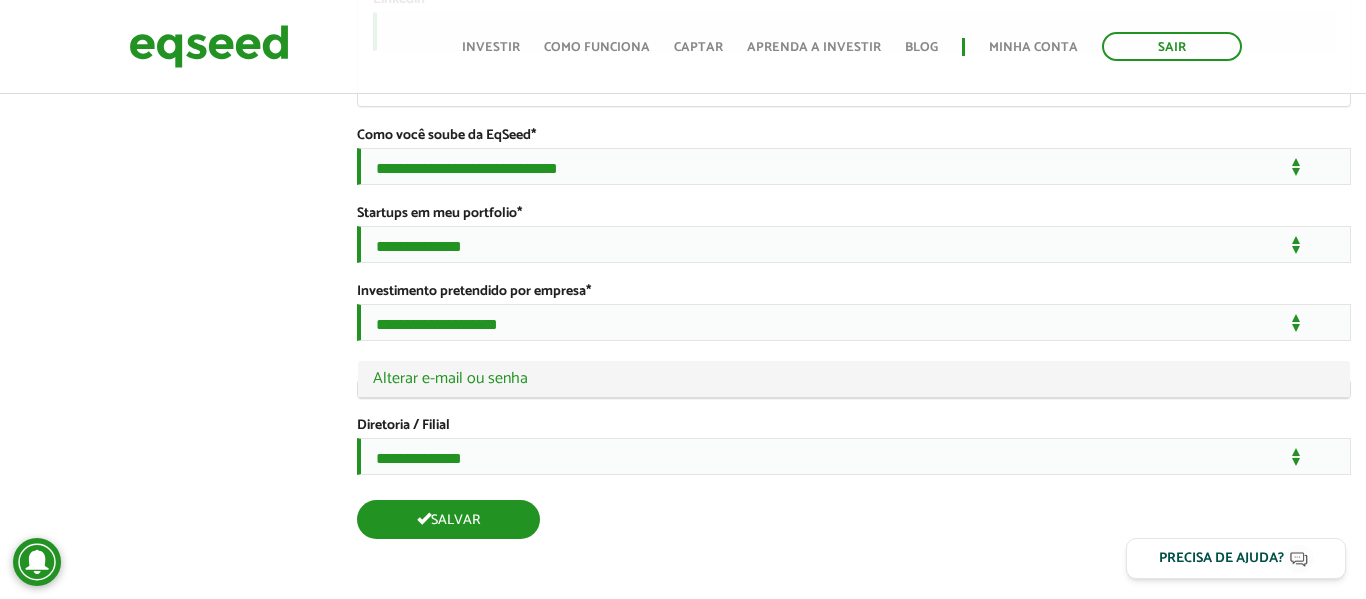 scroll, scrollTop: 3713, scrollLeft: 0, axis: vertical 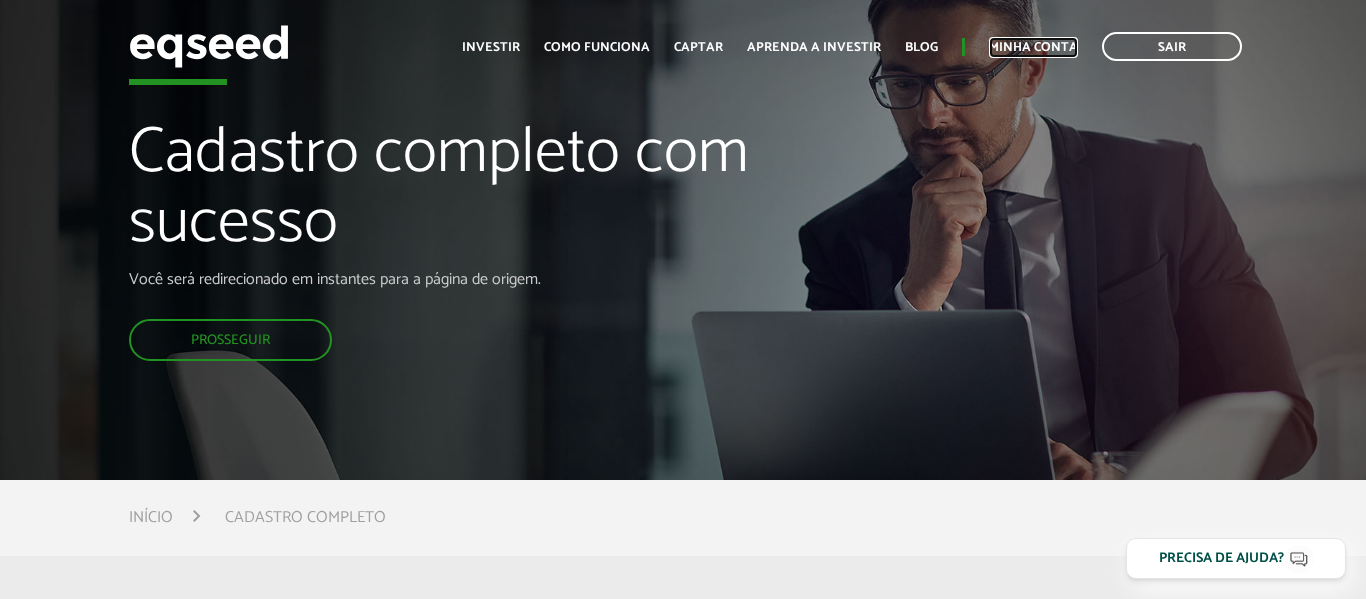 click on "Minha conta" at bounding box center (1033, 47) 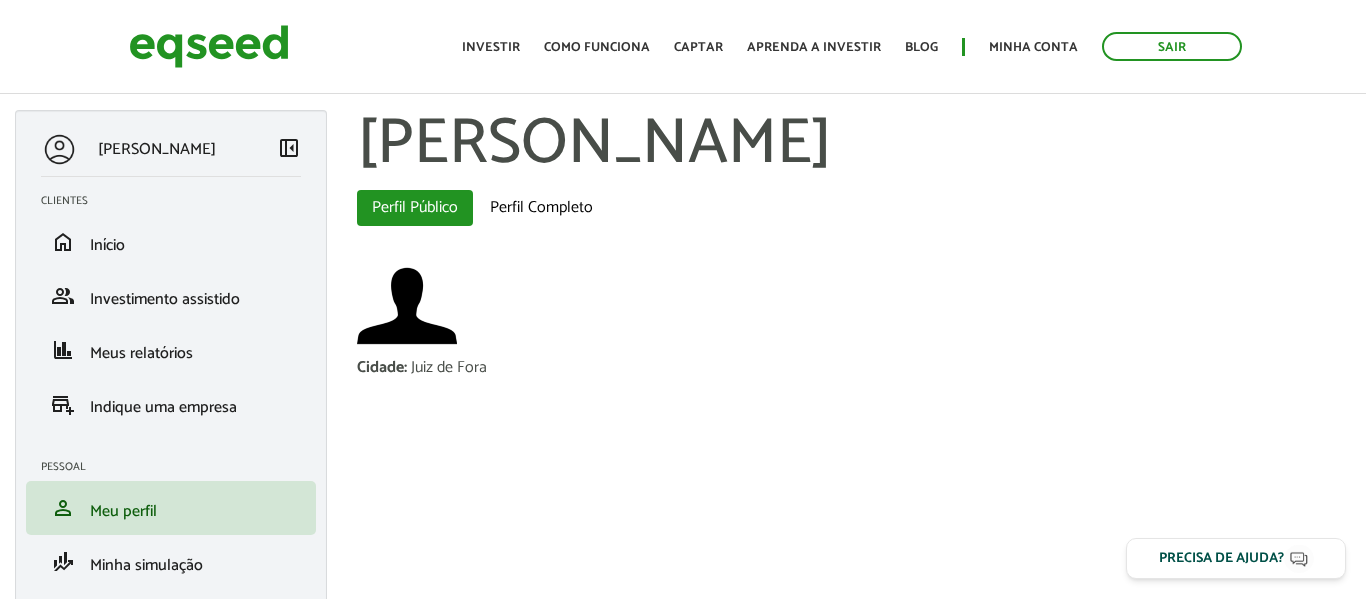 scroll, scrollTop: 0, scrollLeft: 0, axis: both 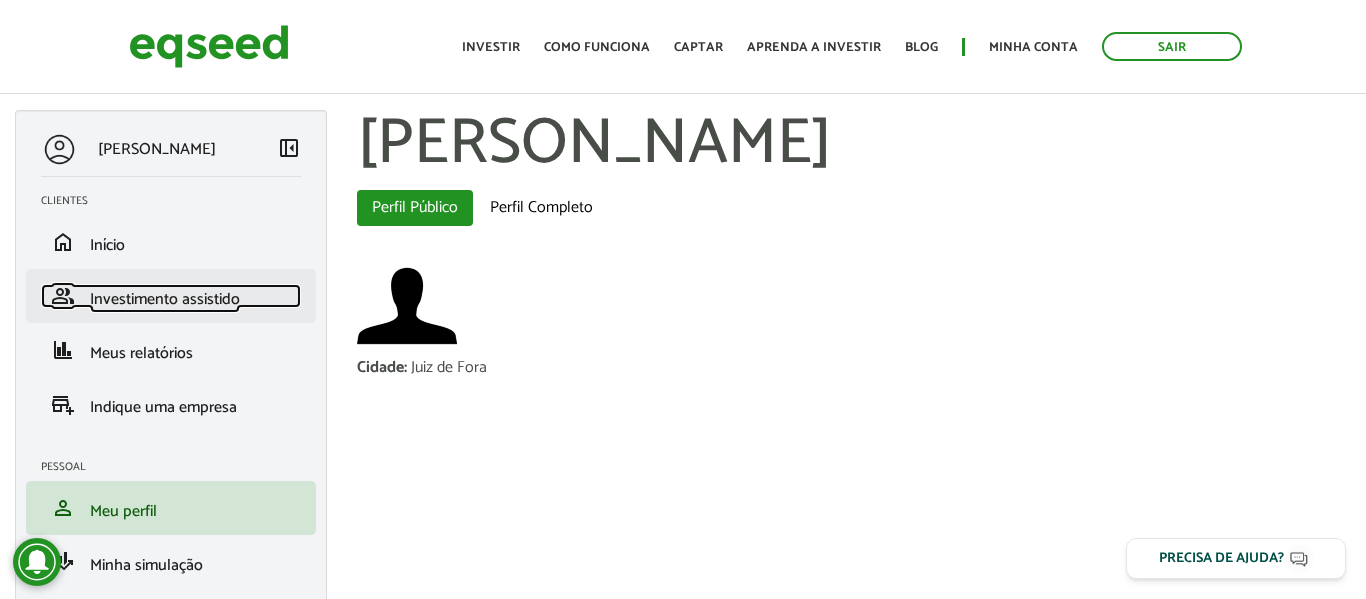 click on "Investimento assistido" at bounding box center (165, 299) 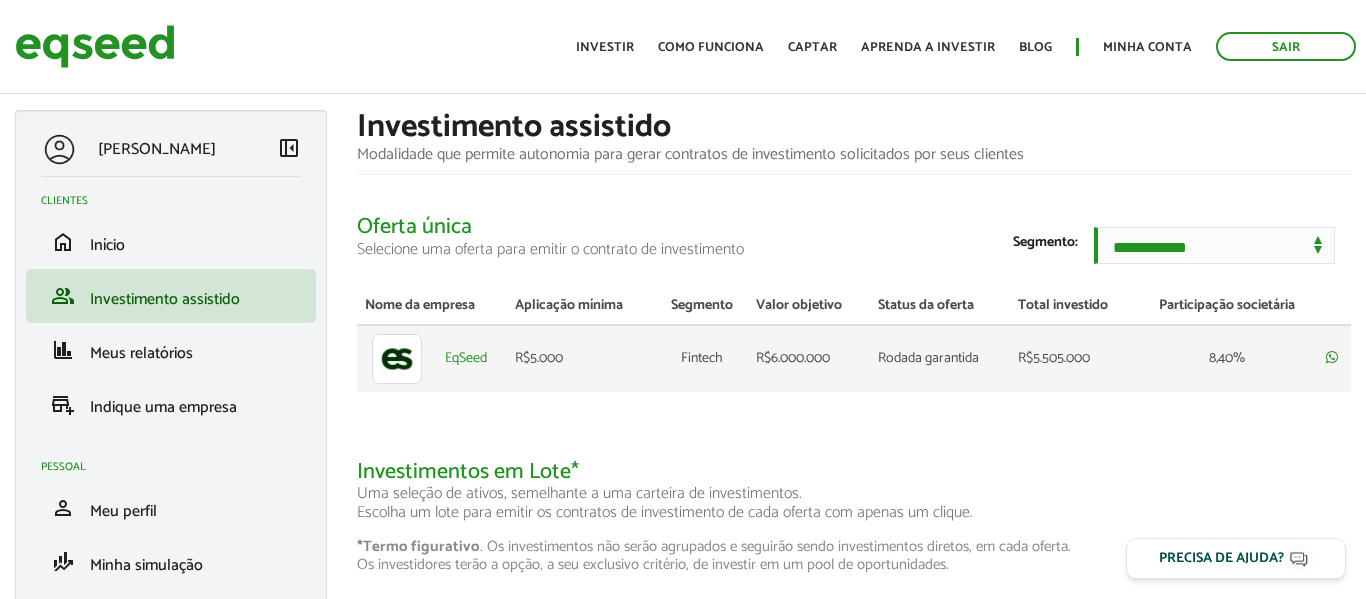 scroll, scrollTop: 0, scrollLeft: 0, axis: both 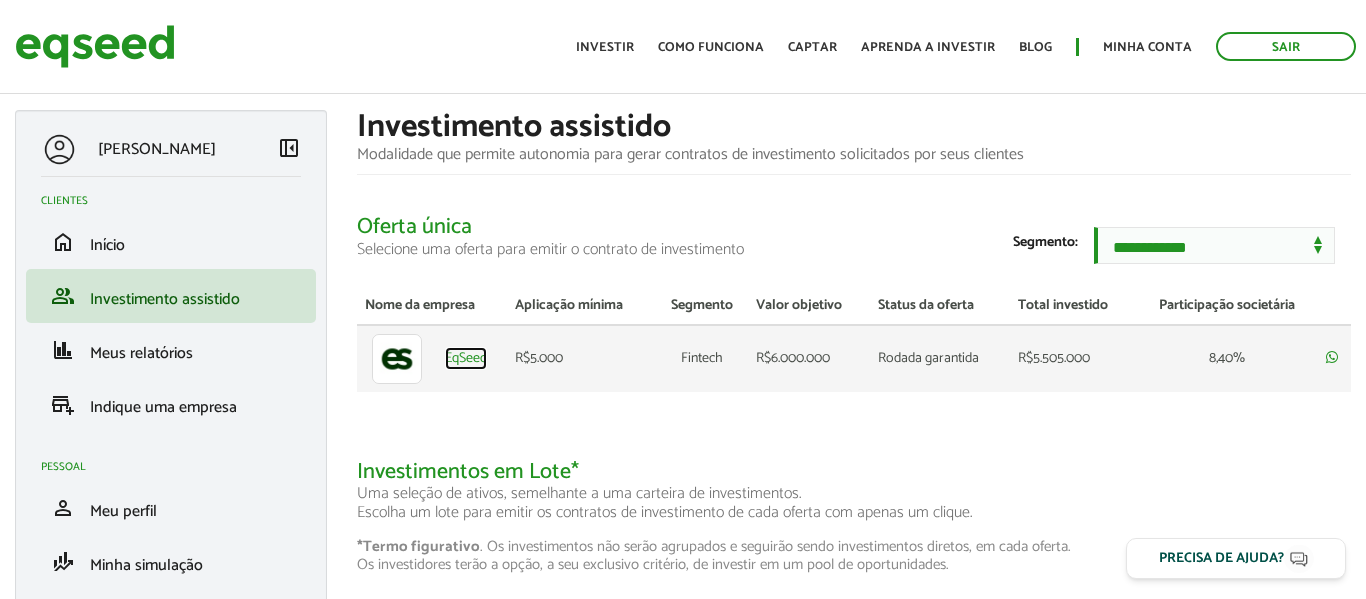 click on "EqSeed" at bounding box center [466, 359] 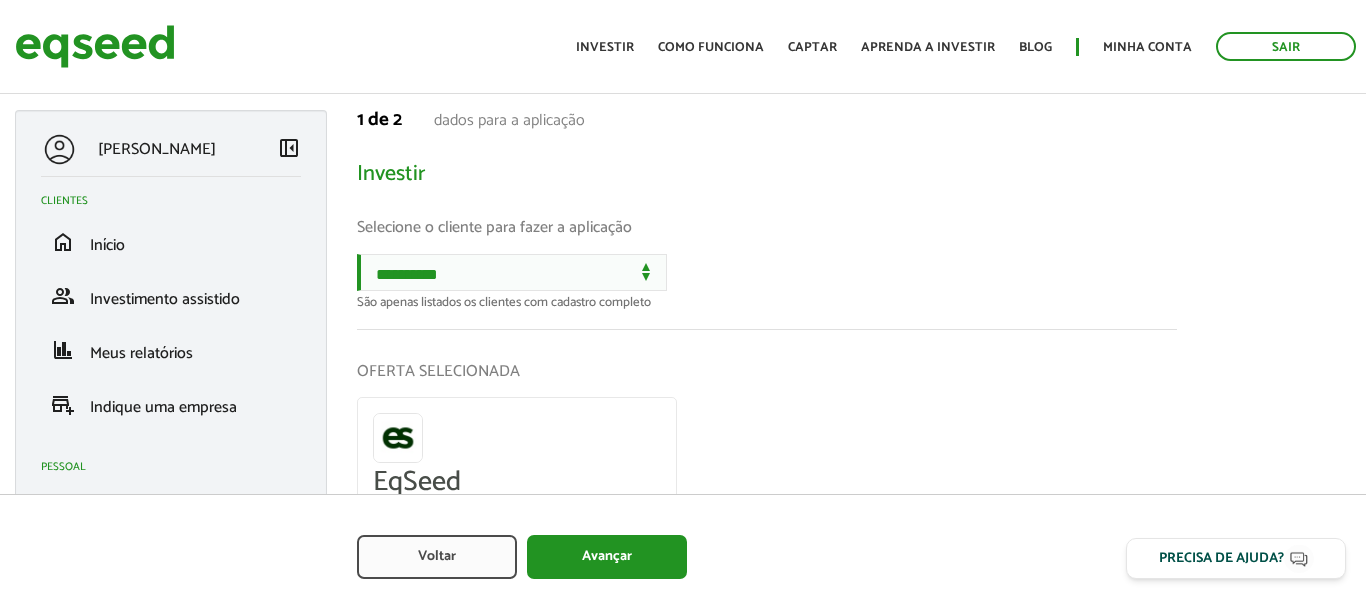 scroll, scrollTop: 0, scrollLeft: 0, axis: both 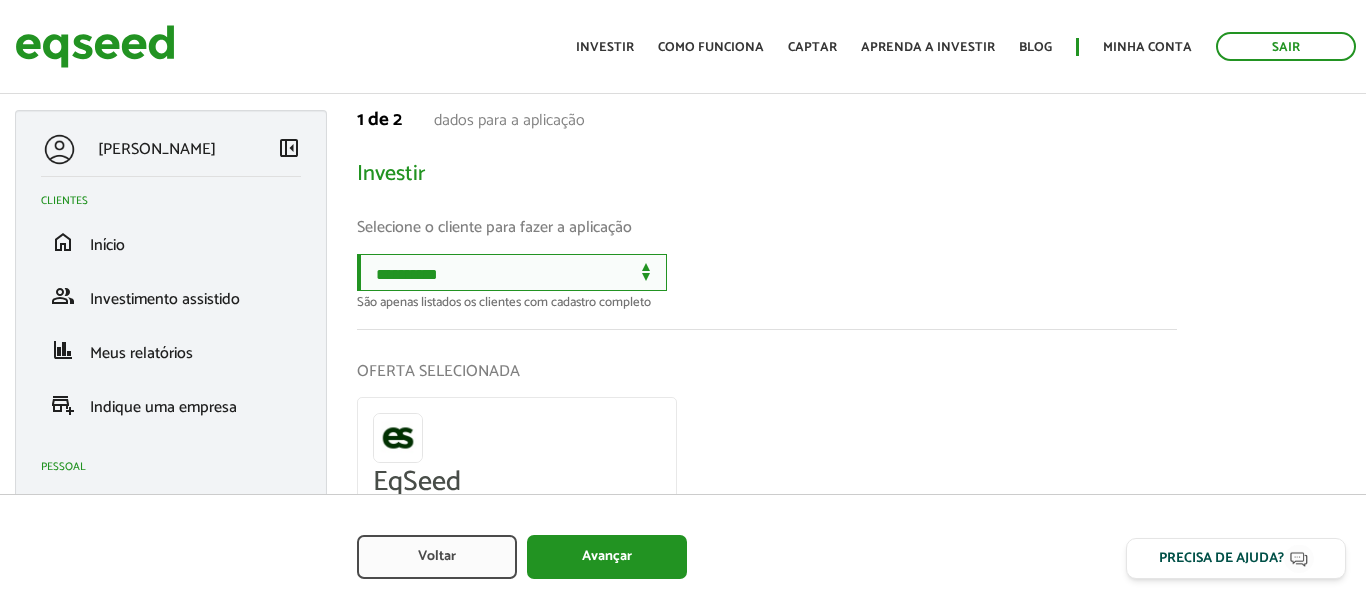 click on "**********" at bounding box center (512, 272) 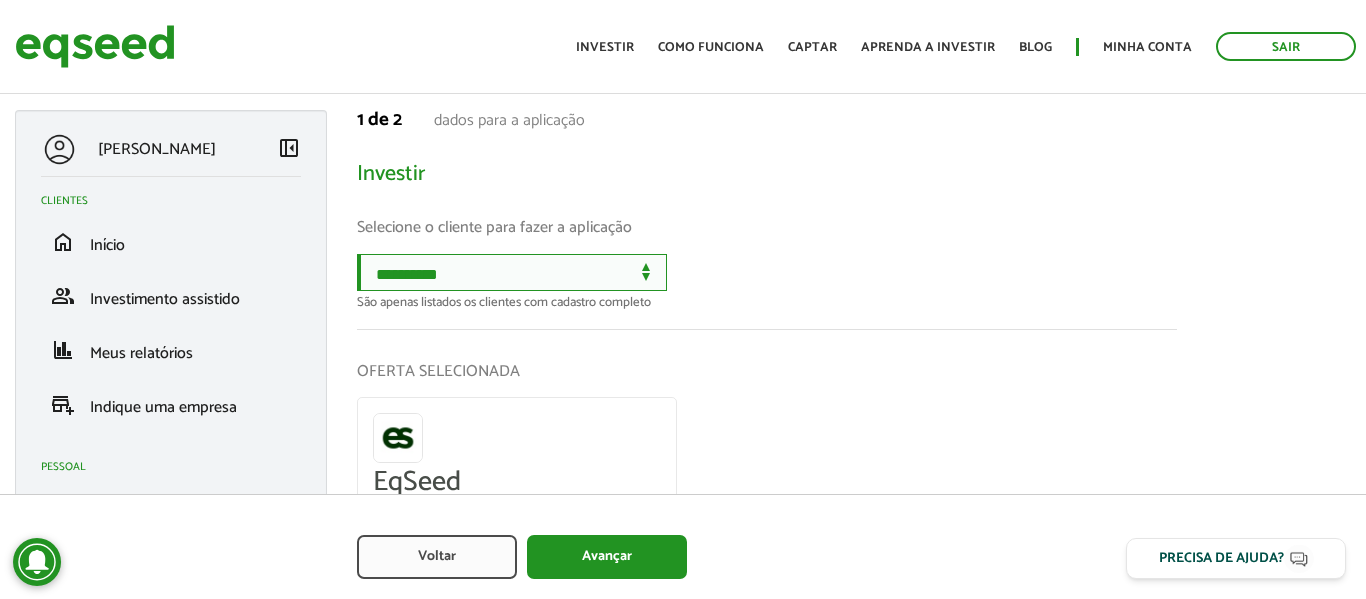 select on "******" 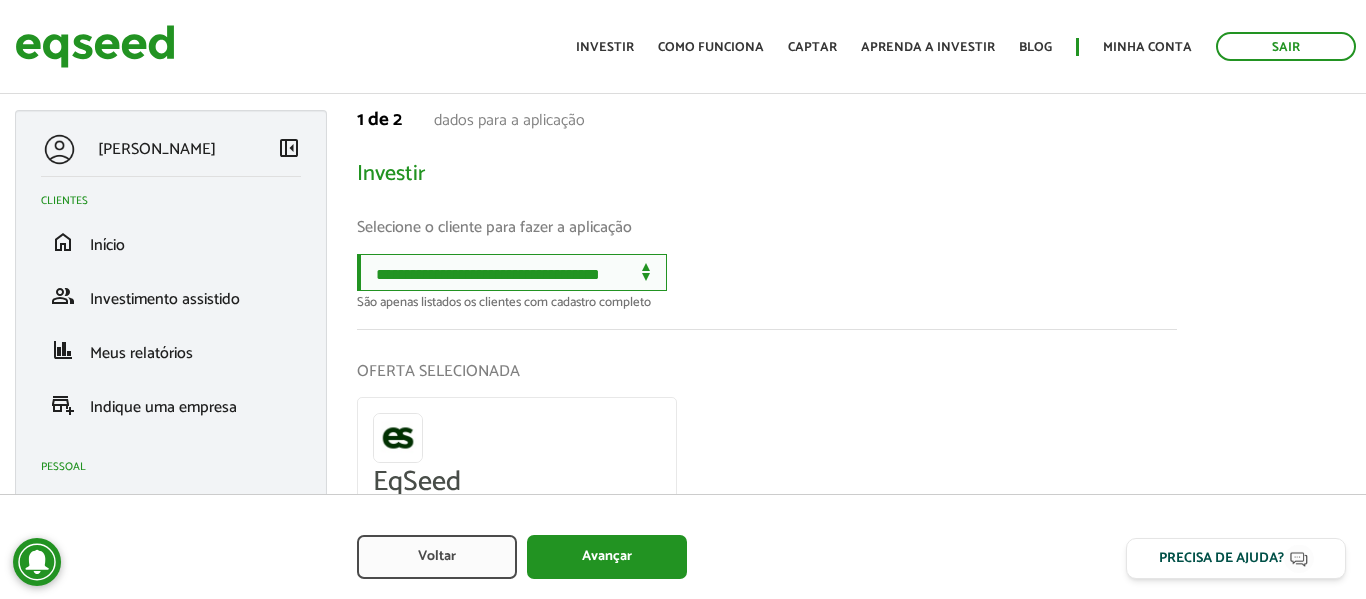 click on "**********" at bounding box center [512, 272] 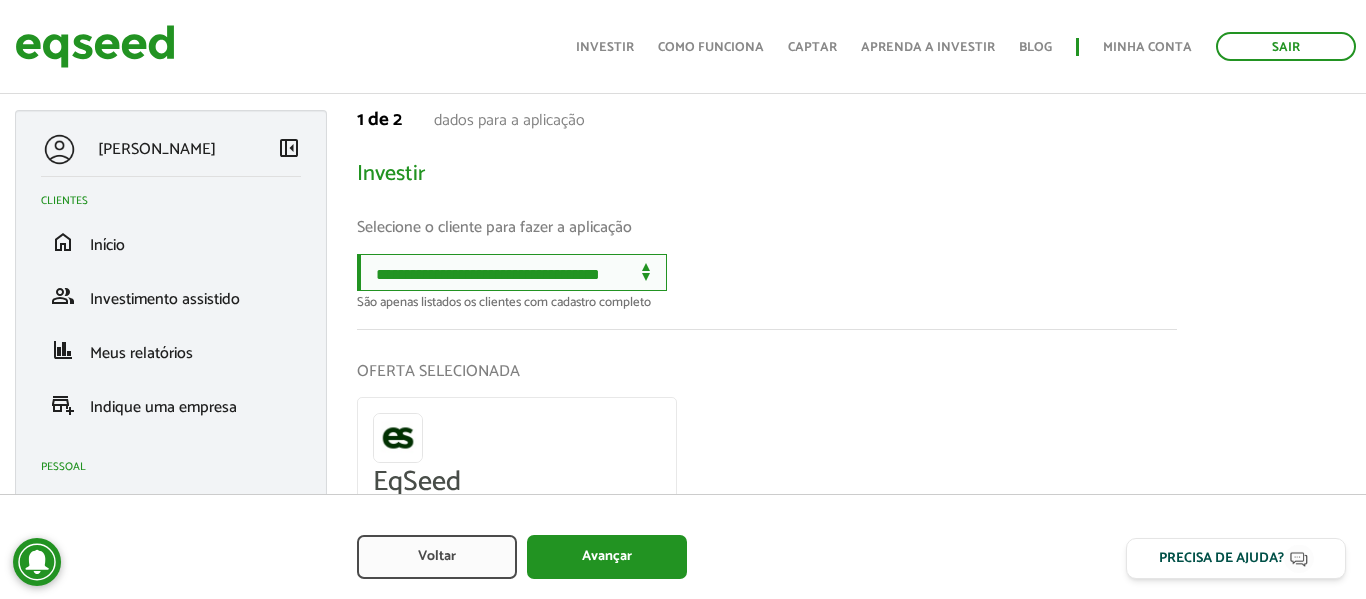 scroll, scrollTop: 284, scrollLeft: 0, axis: vertical 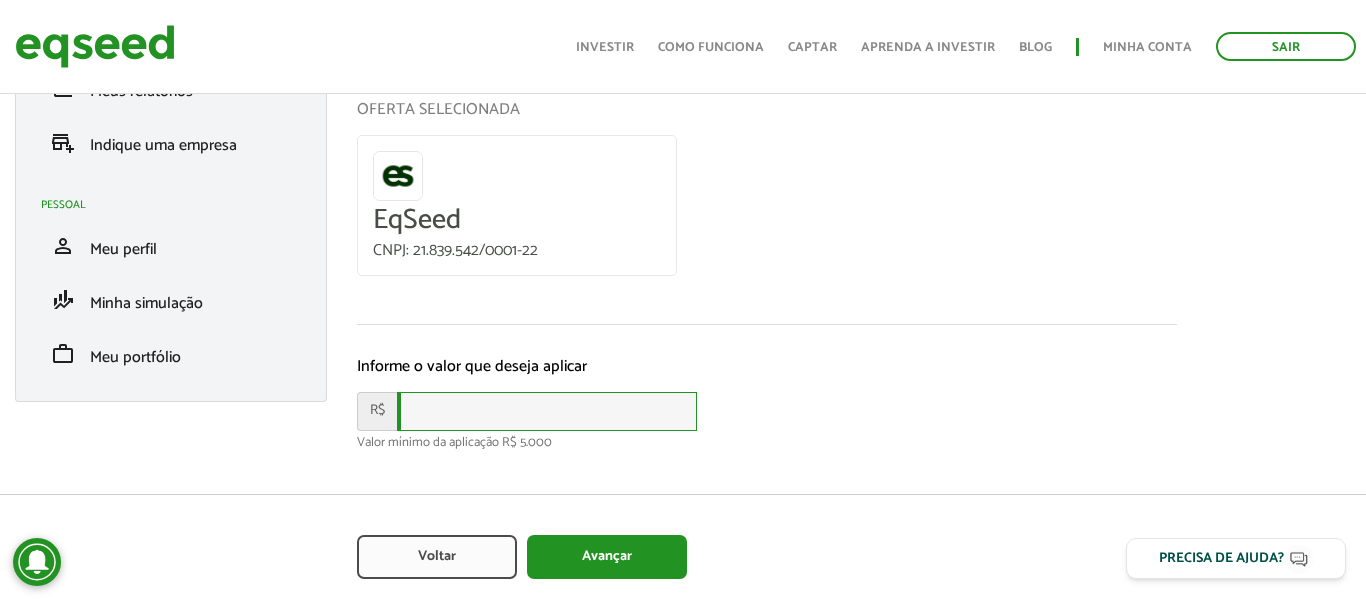 click at bounding box center (547, 411) 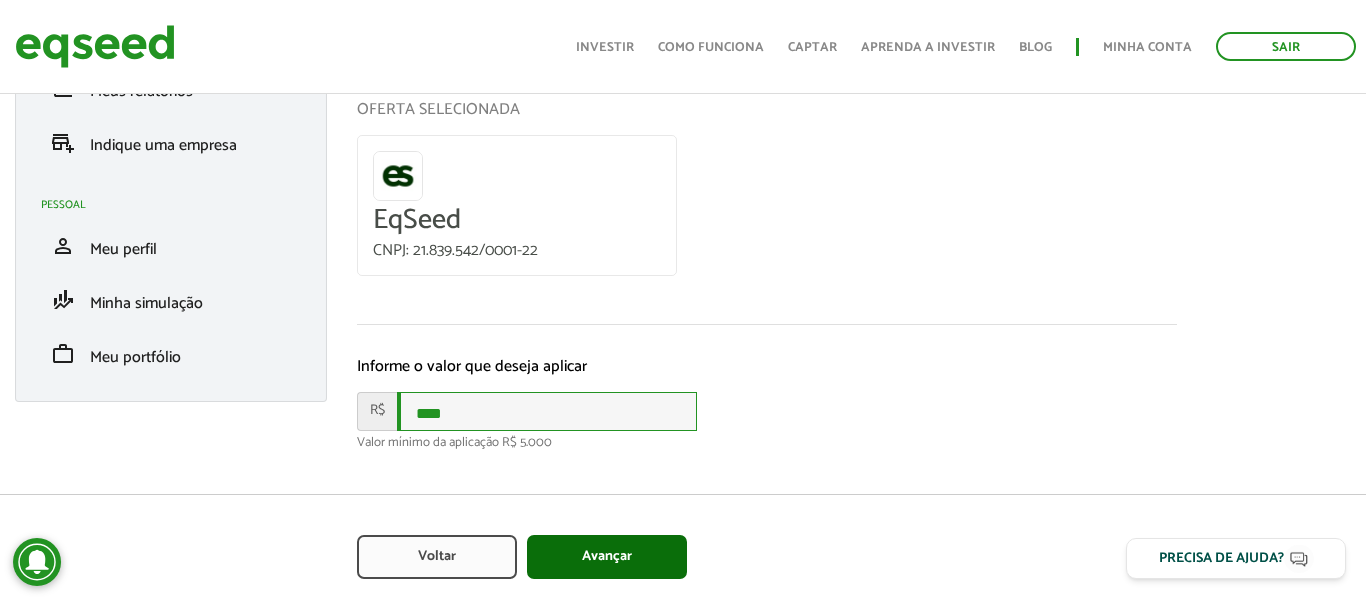 type on "****" 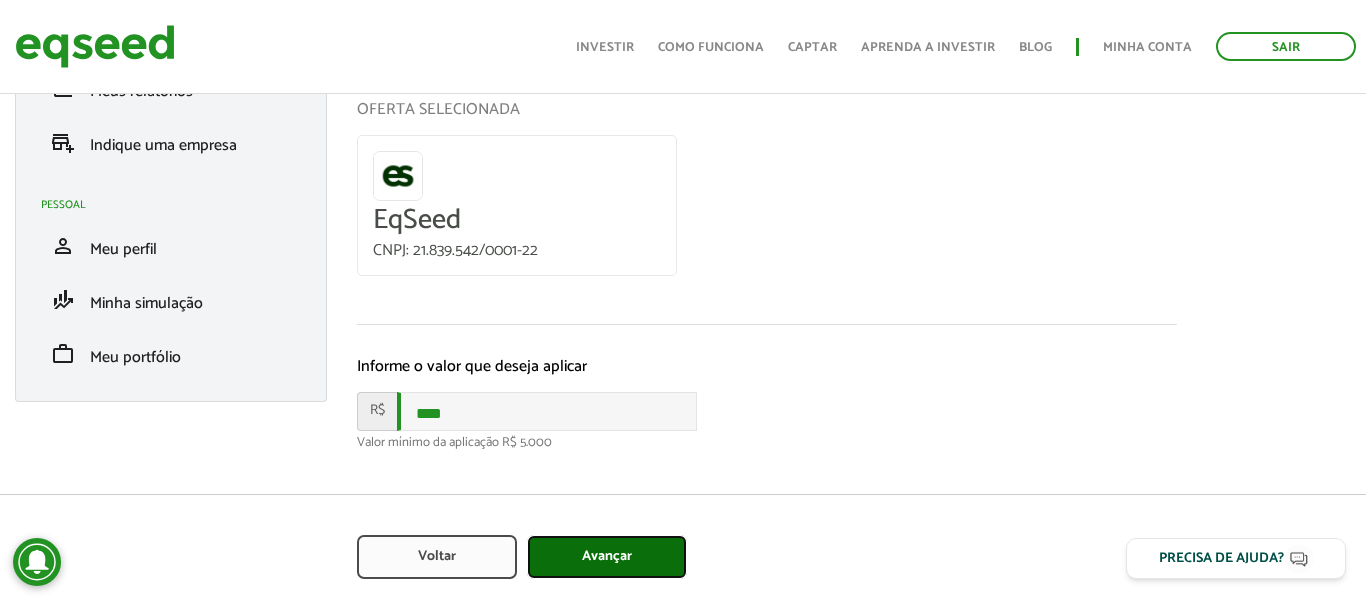 click on "Avançar" at bounding box center (607, 557) 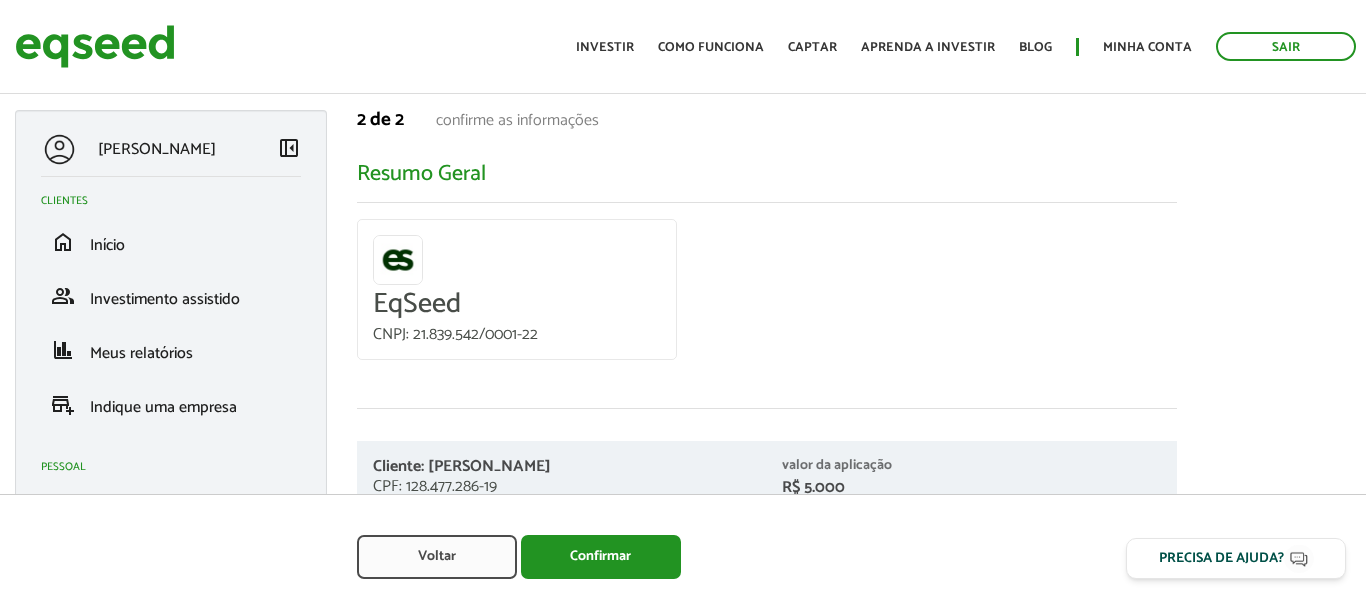 scroll, scrollTop: 0, scrollLeft: 0, axis: both 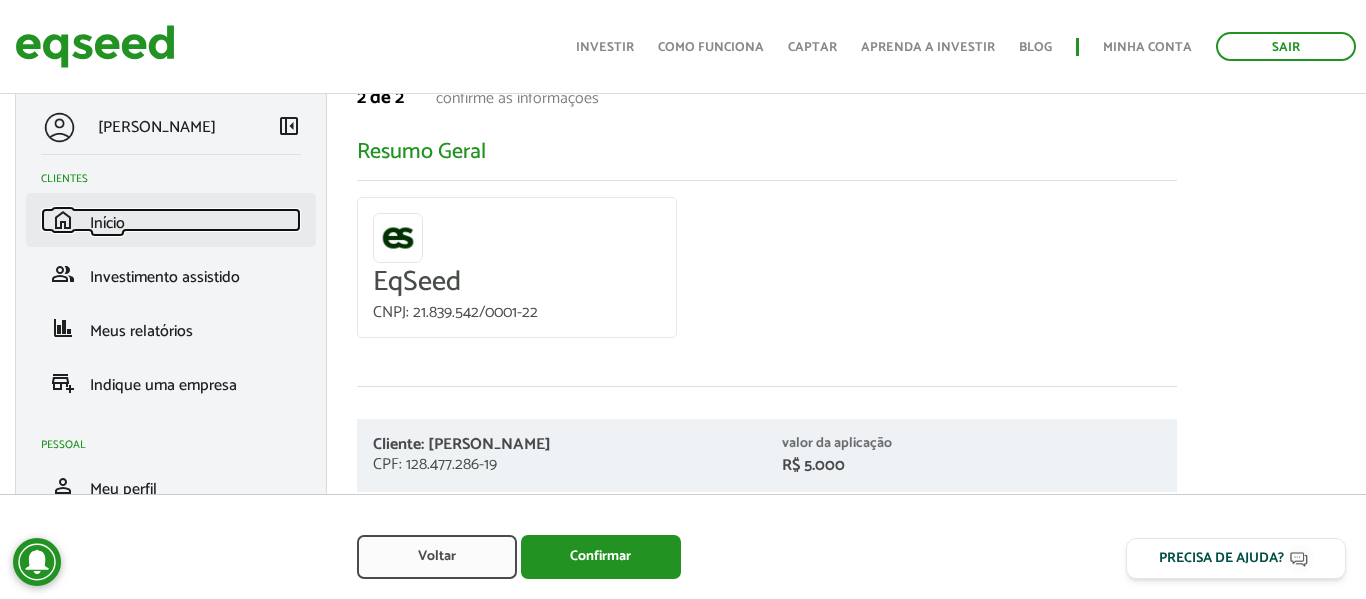 click on "home Início" at bounding box center (171, 220) 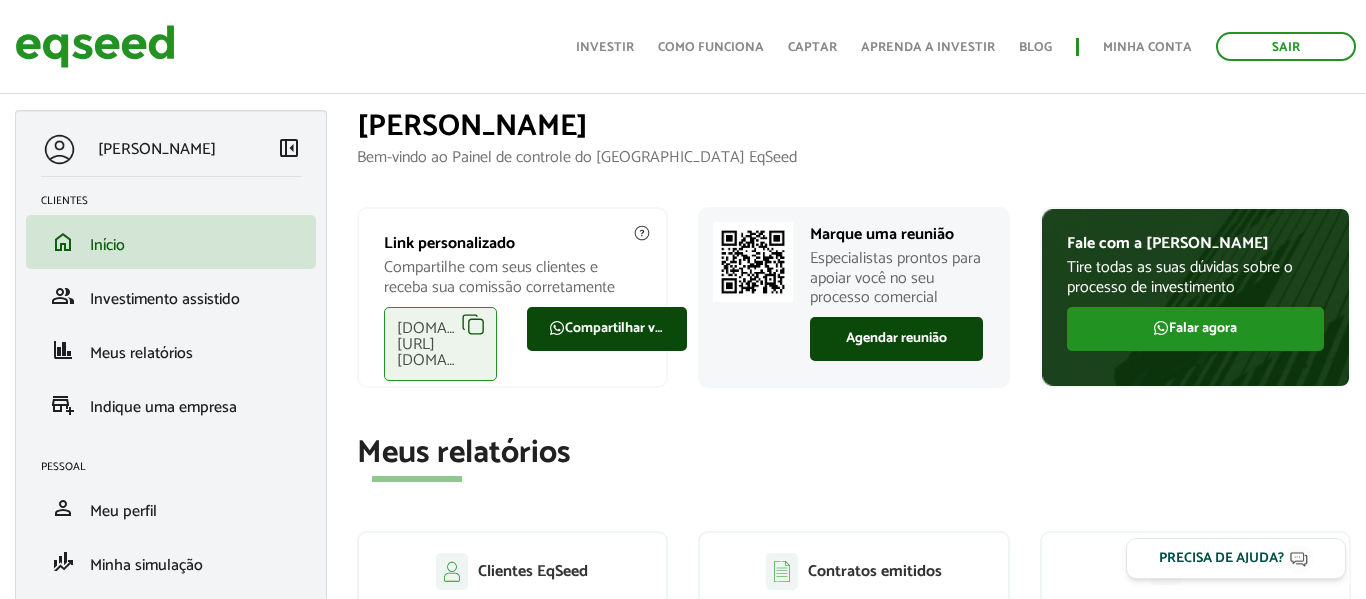 scroll, scrollTop: 390, scrollLeft: 0, axis: vertical 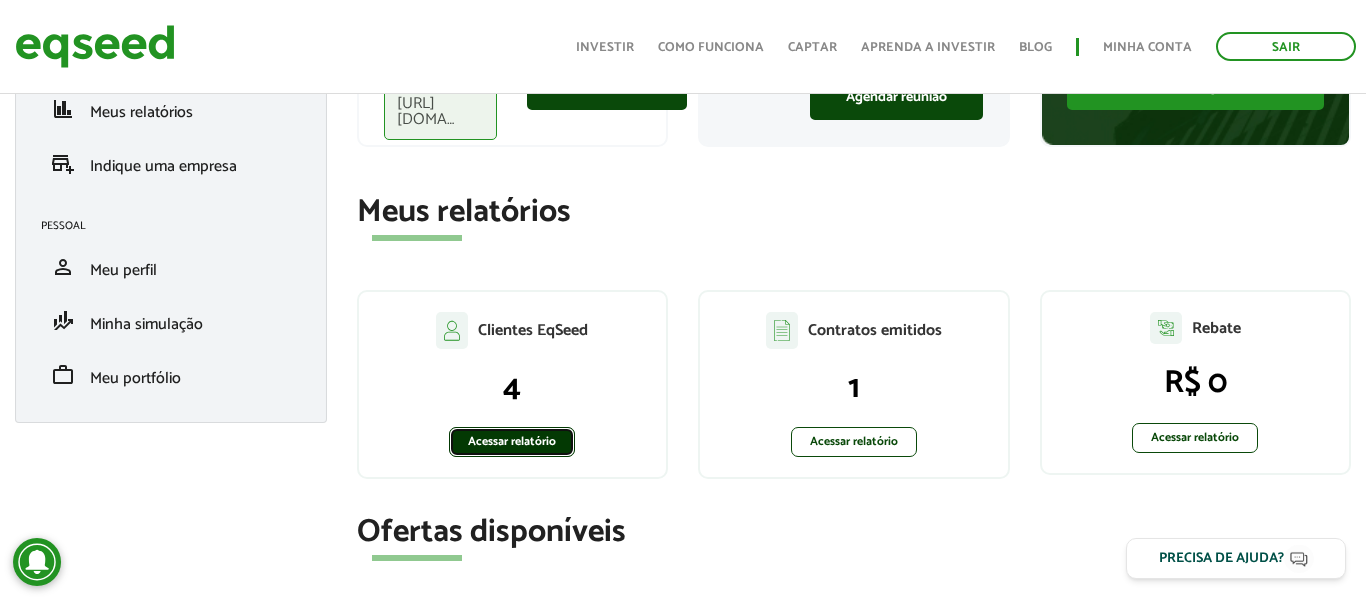 click on "Acessar relatório" at bounding box center [512, 442] 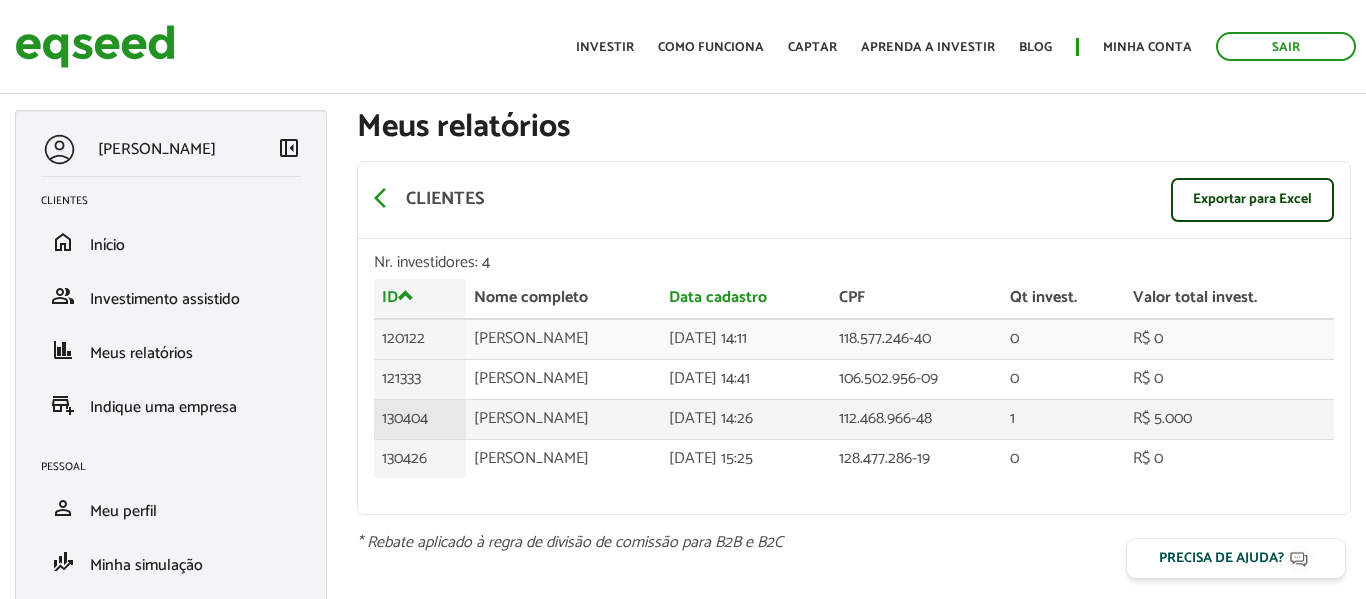 scroll, scrollTop: 0, scrollLeft: 0, axis: both 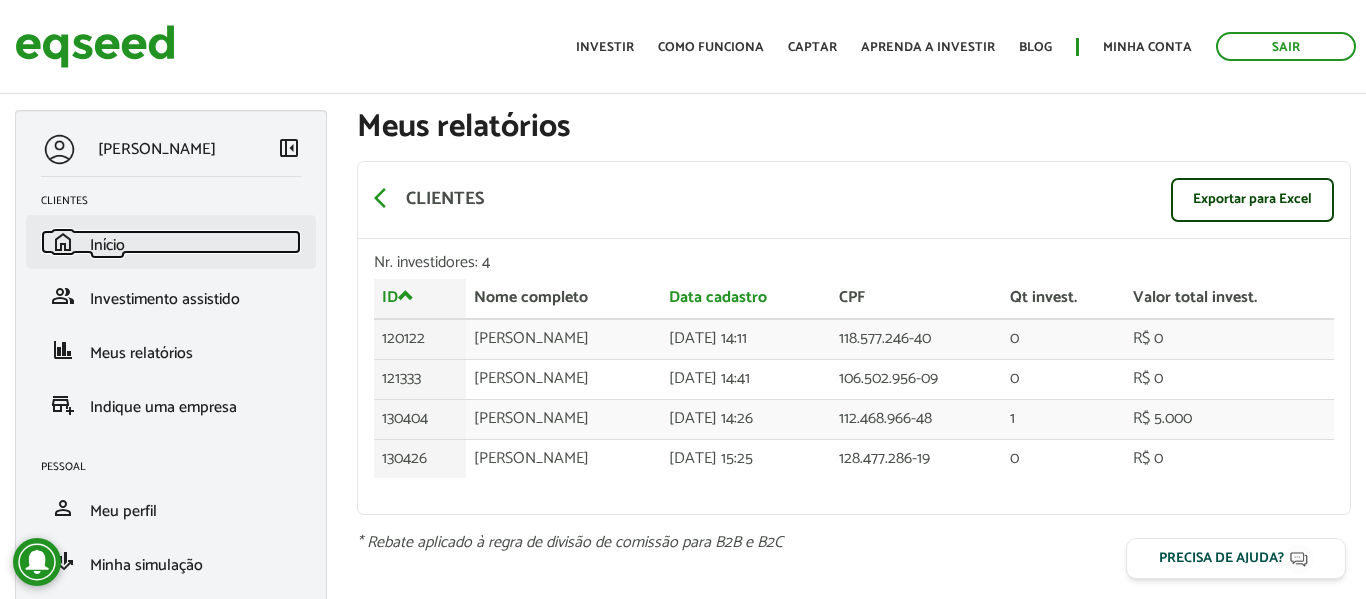 click on "Início" at bounding box center (107, 245) 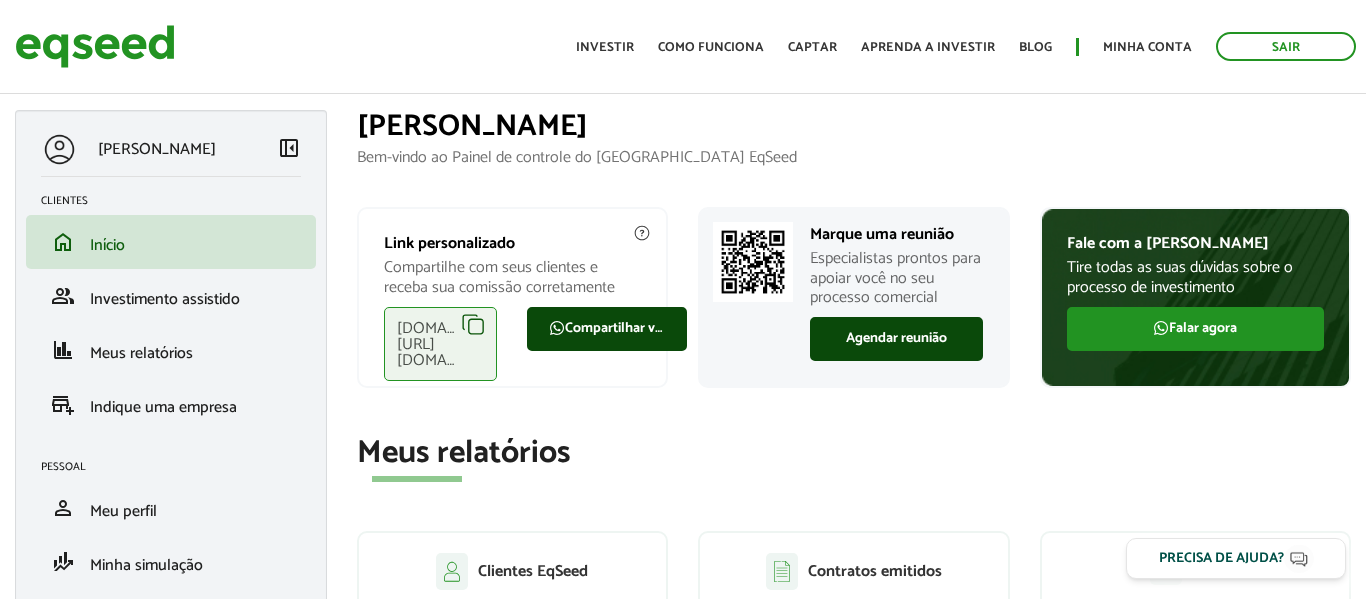 scroll, scrollTop: 0, scrollLeft: 0, axis: both 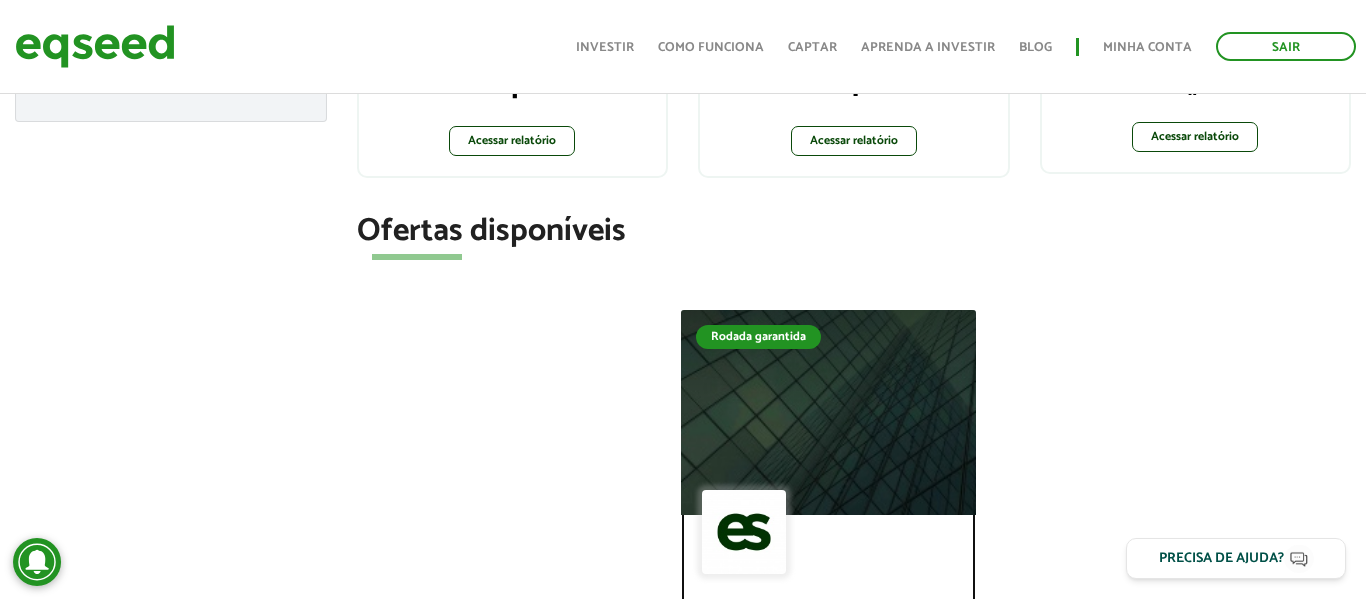 click at bounding box center [829, 412] 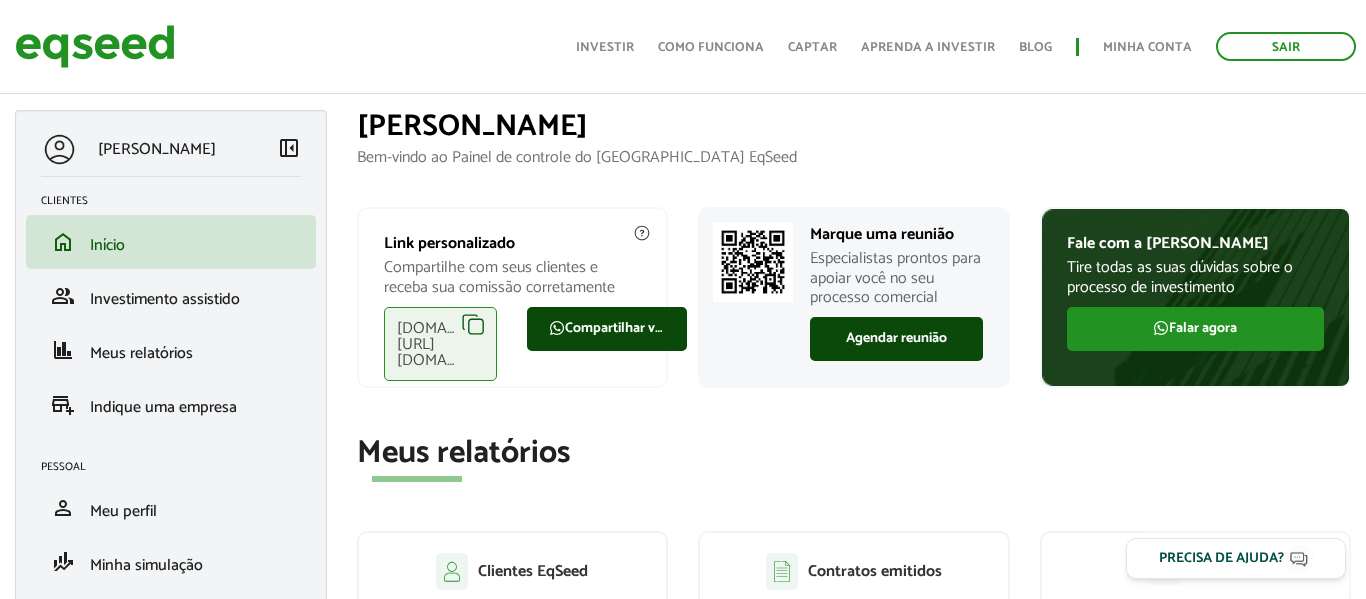 scroll, scrollTop: 412, scrollLeft: 0, axis: vertical 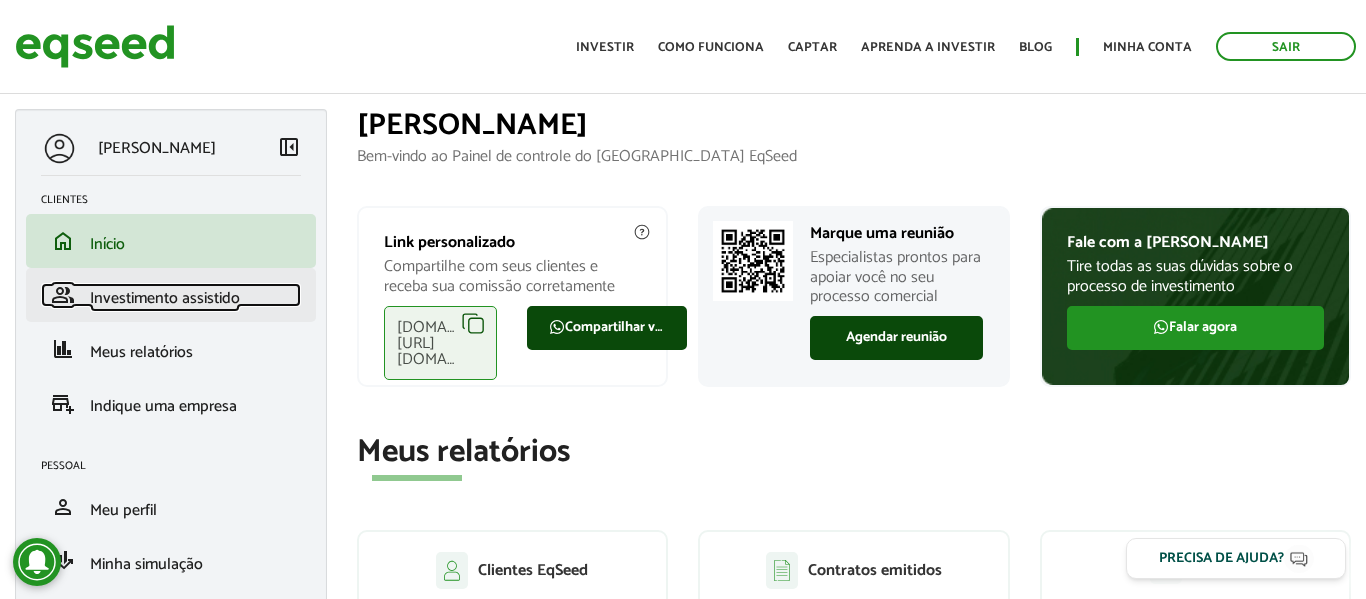 click on "Investimento assistido" at bounding box center (165, 298) 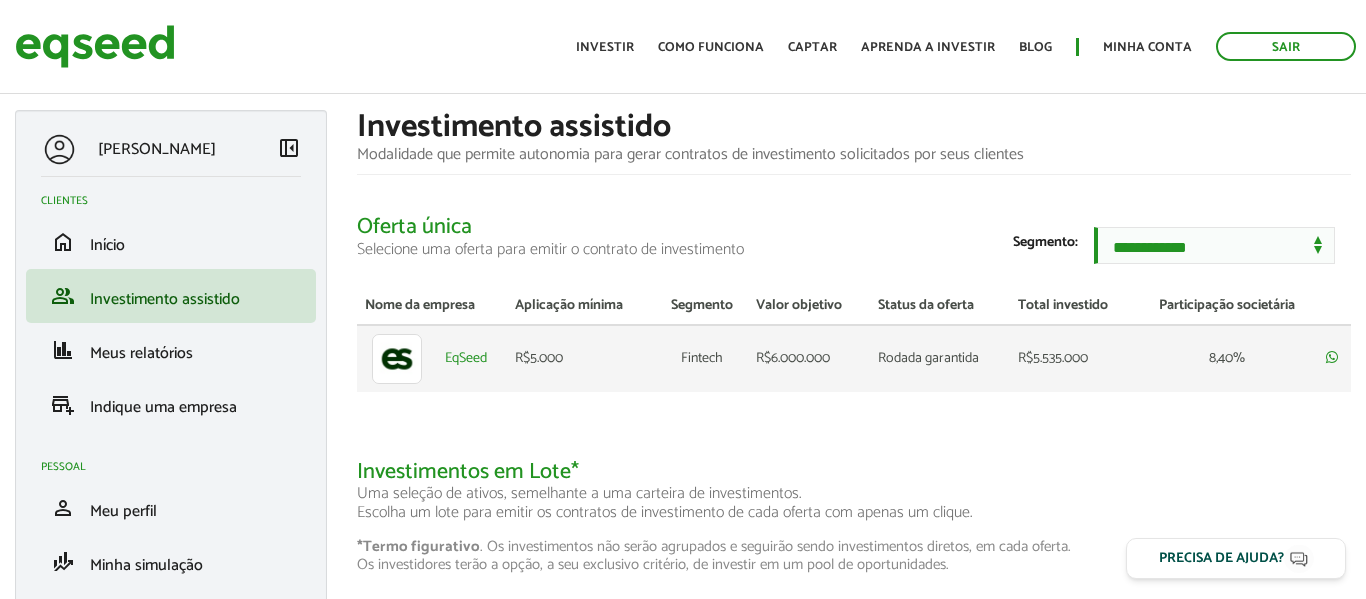 scroll, scrollTop: 0, scrollLeft: 0, axis: both 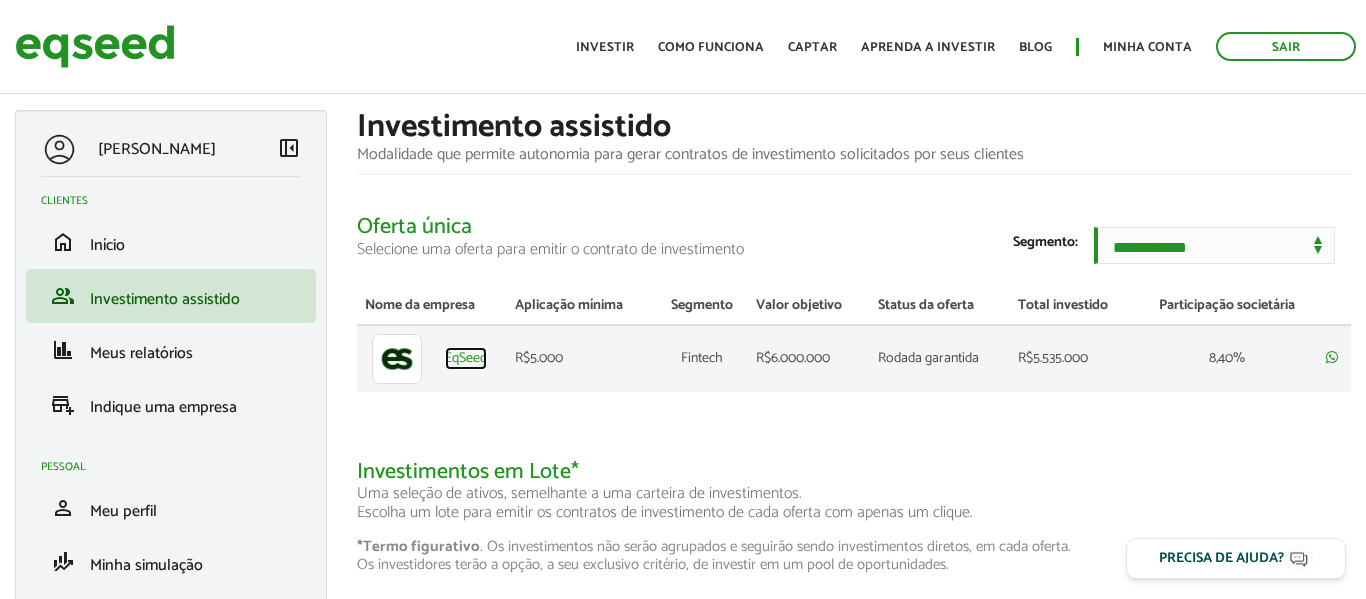 click on "EqSeed" at bounding box center (466, 359) 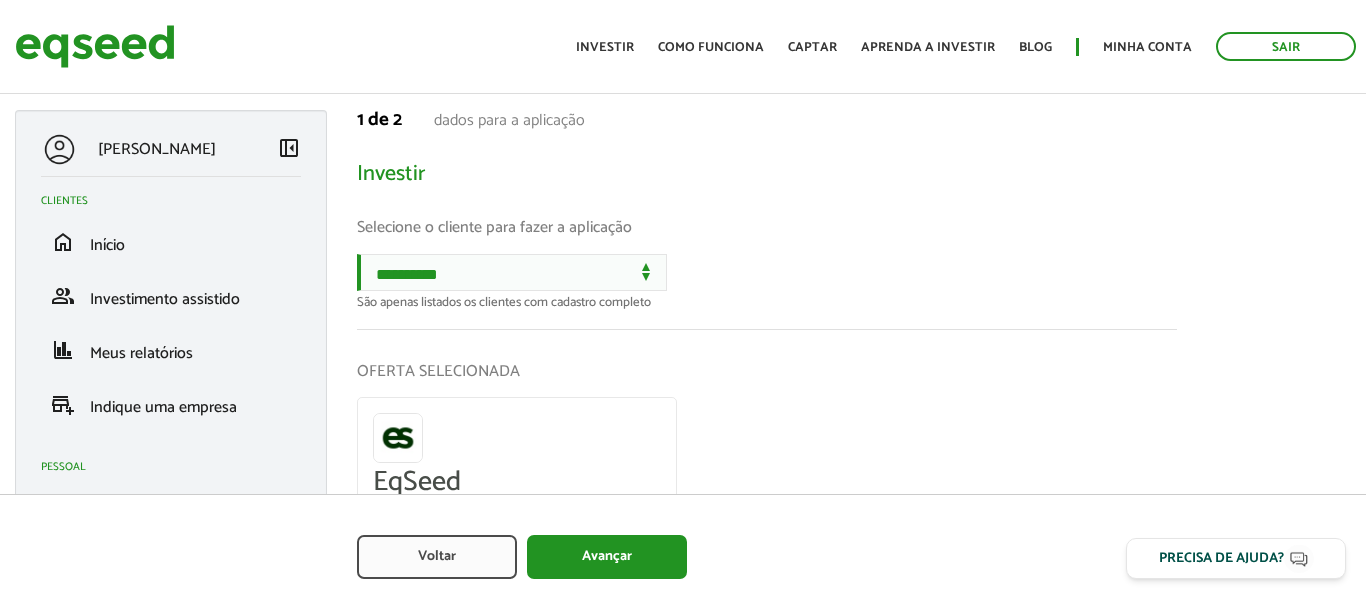 scroll, scrollTop: 0, scrollLeft: 0, axis: both 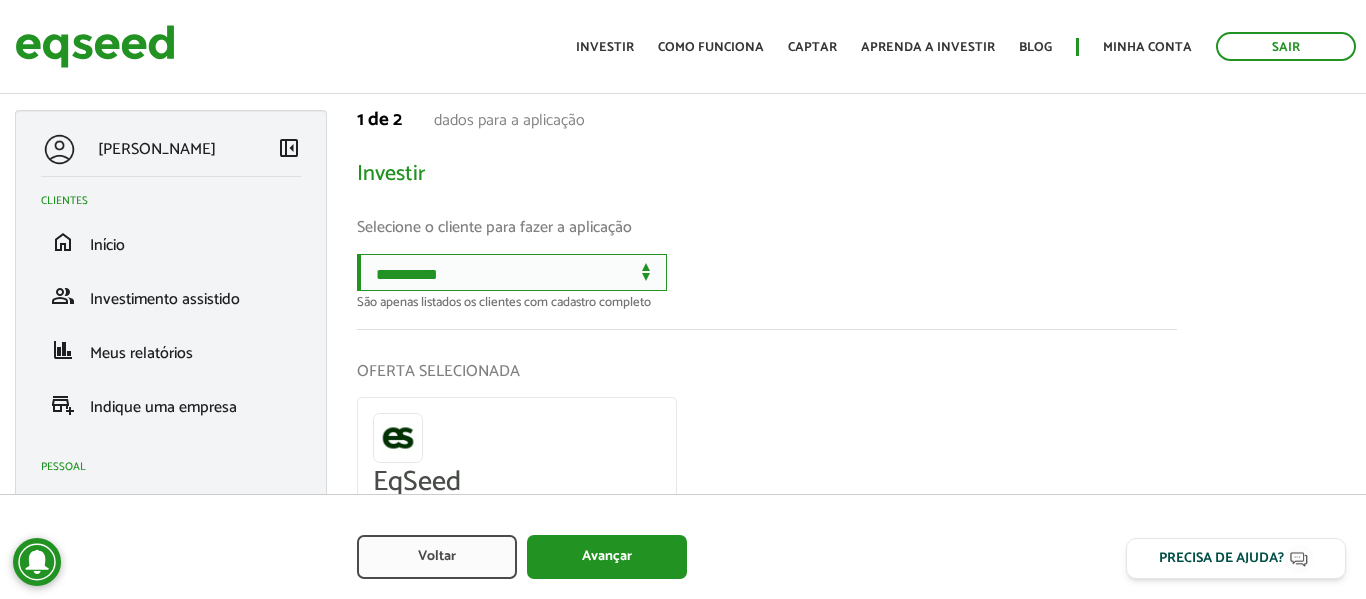 click on "**********" at bounding box center (512, 272) 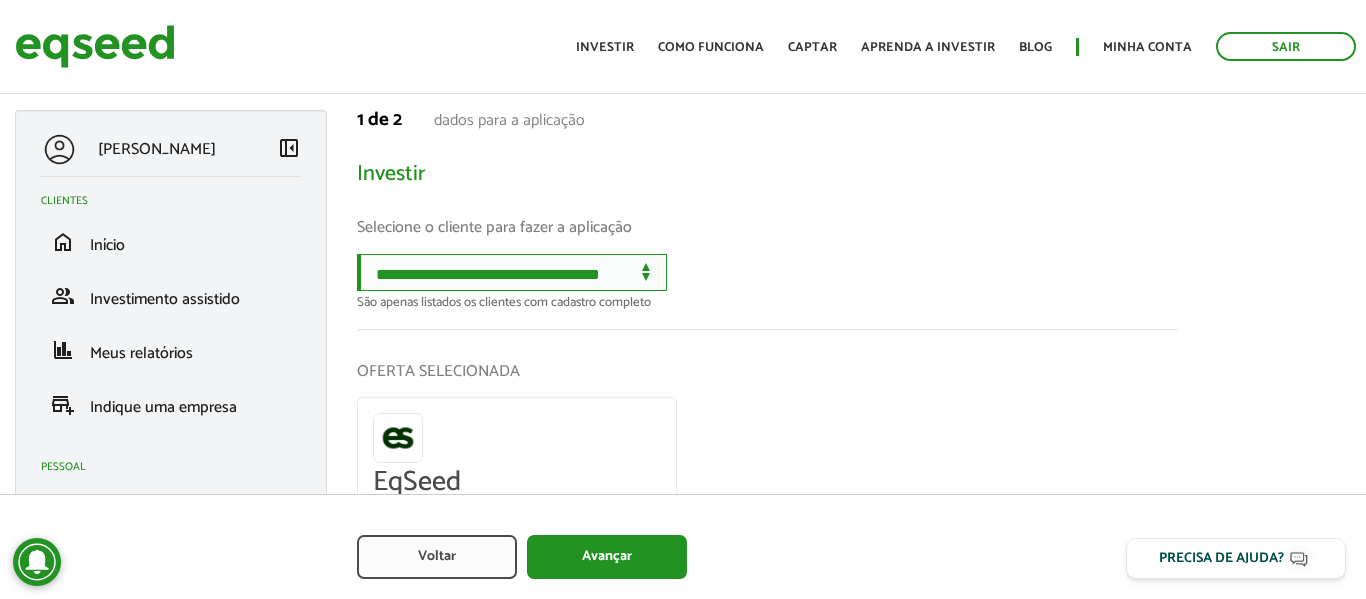 click on "**********" at bounding box center (512, 272) 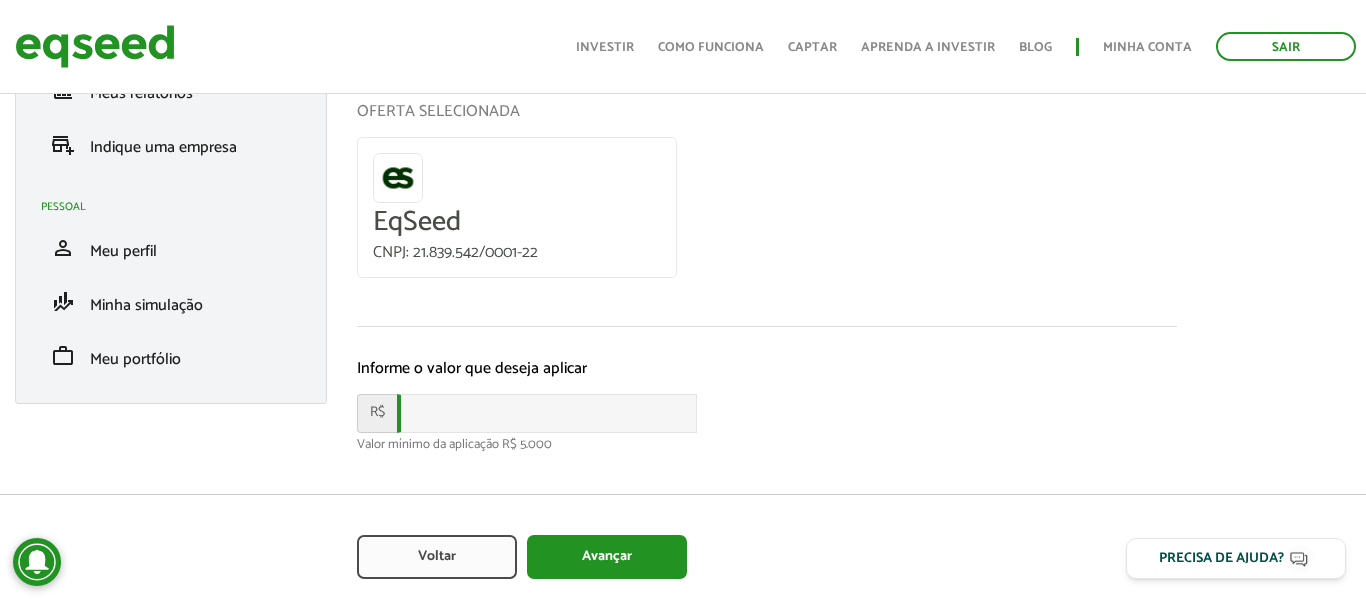 scroll, scrollTop: 262, scrollLeft: 0, axis: vertical 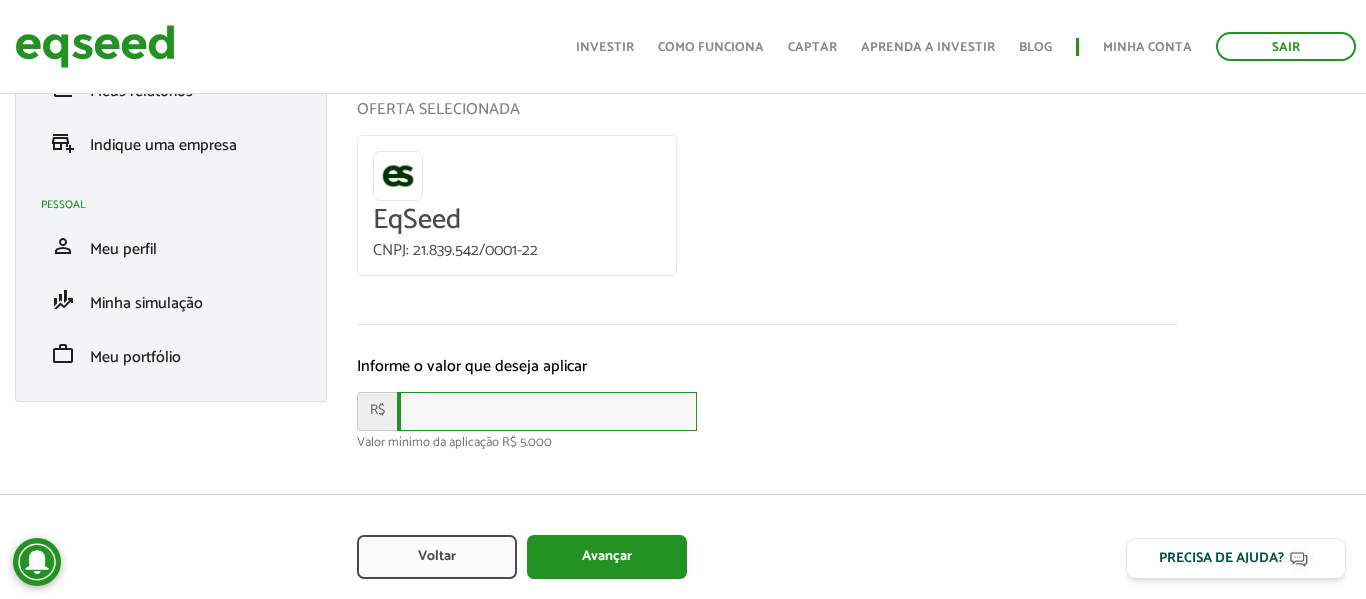 click at bounding box center (547, 411) 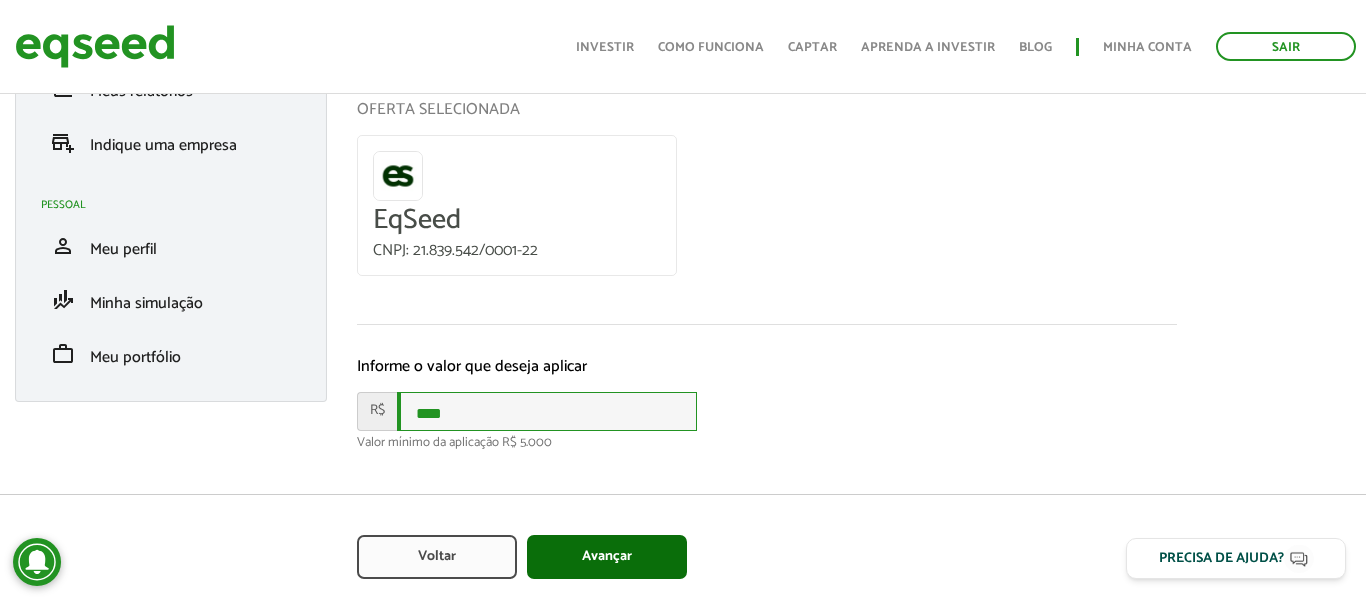 type on "****" 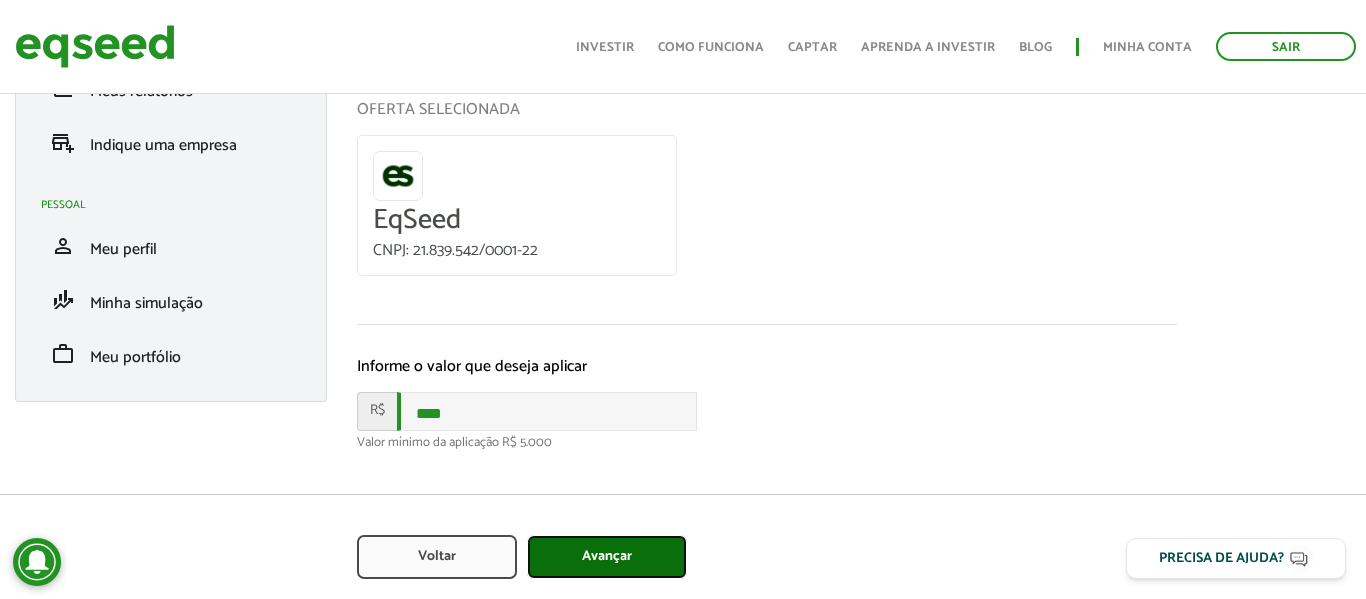 click on "Avançar" at bounding box center [607, 557] 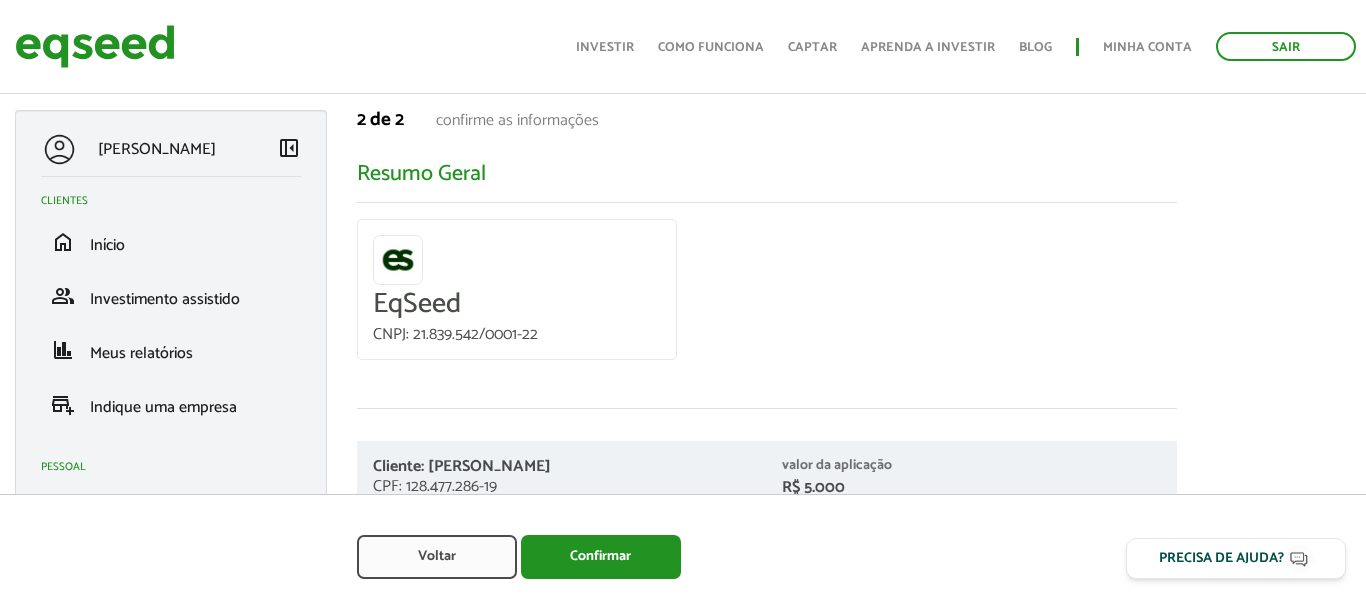 scroll, scrollTop: 125, scrollLeft: 0, axis: vertical 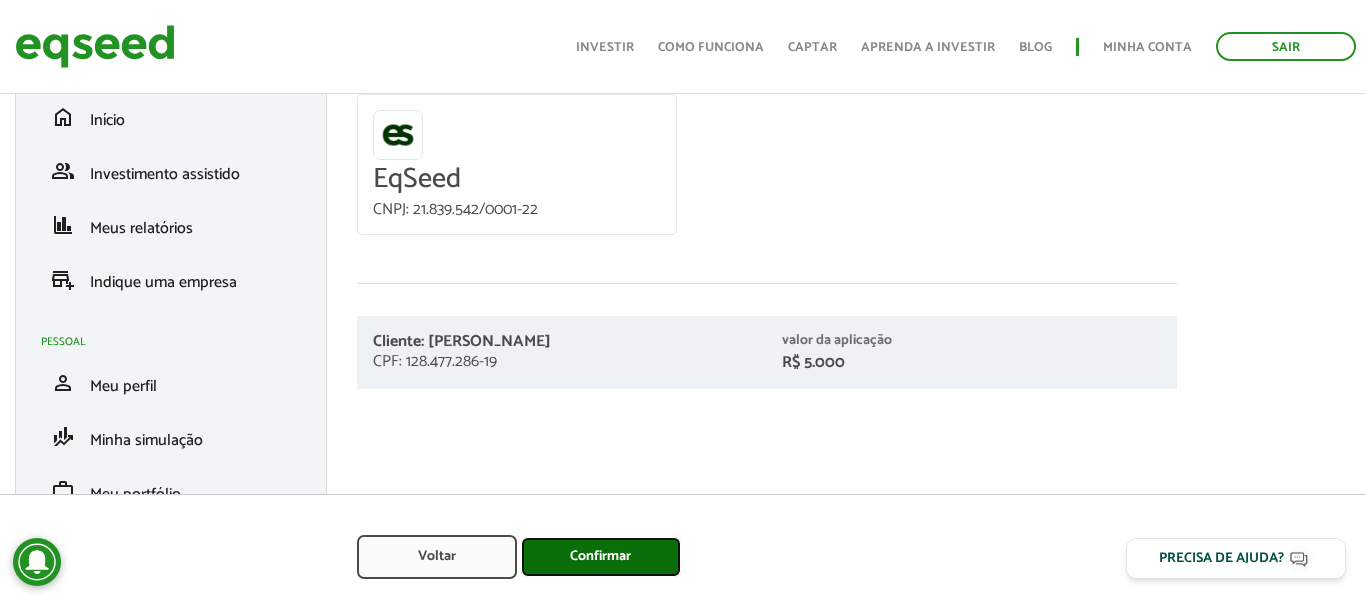 click on "Confirmar" at bounding box center (601, 557) 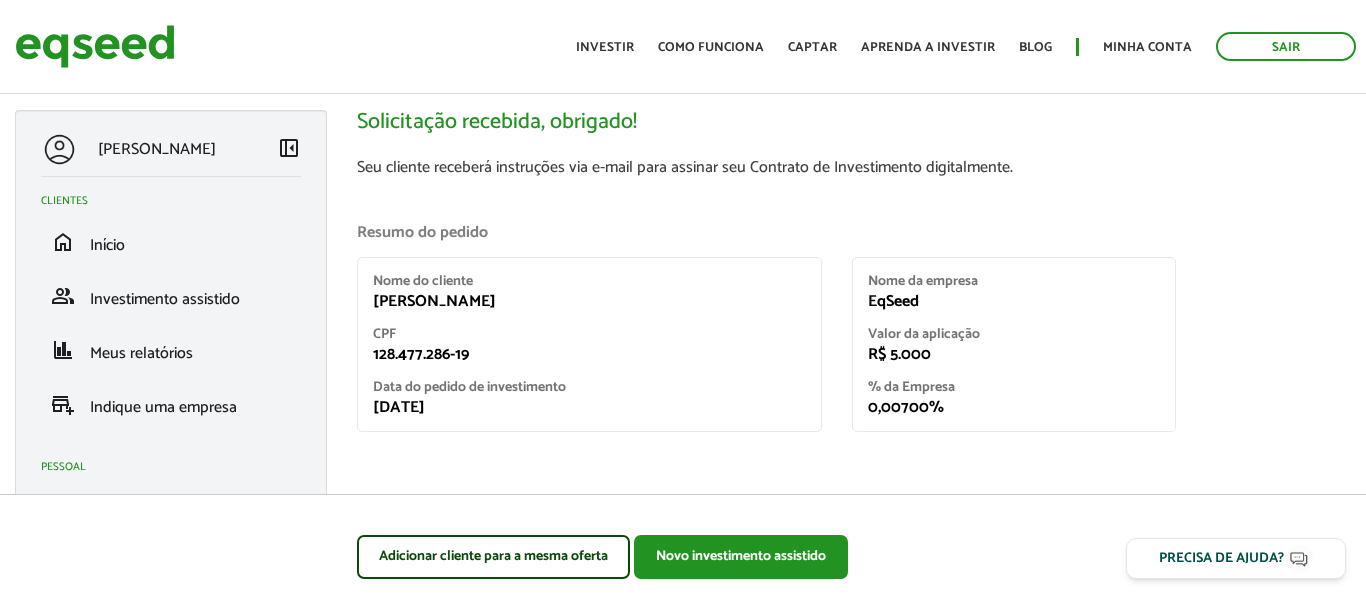 scroll, scrollTop: 0, scrollLeft: 0, axis: both 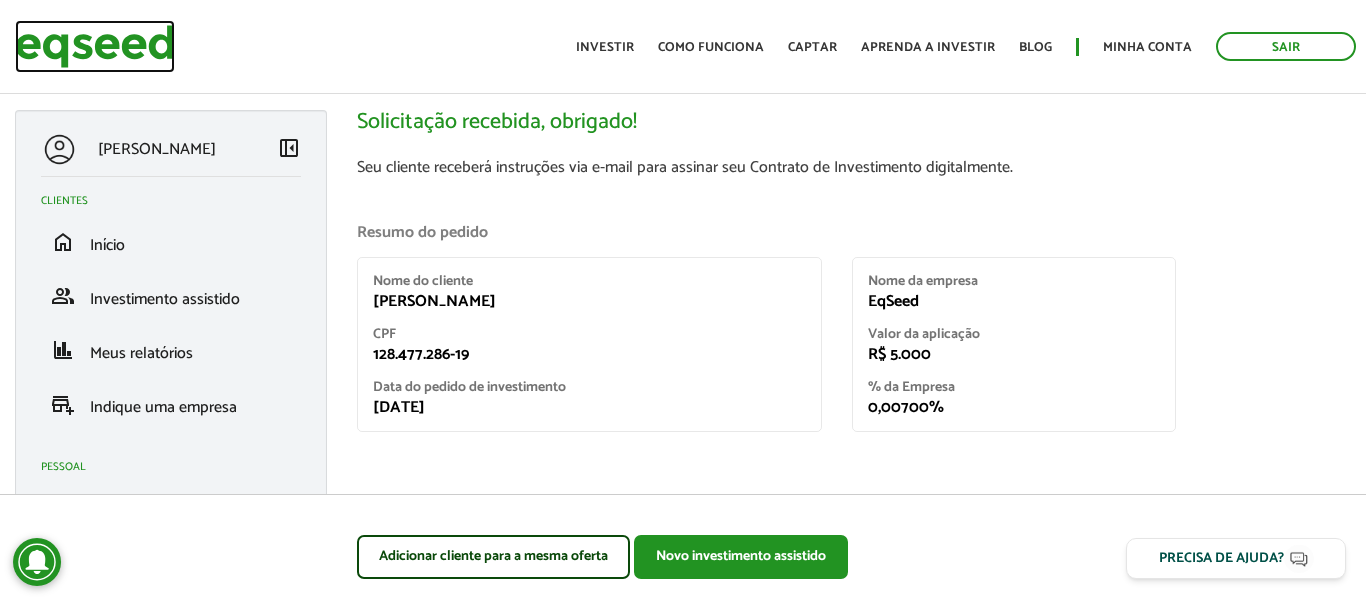 click at bounding box center (95, 46) 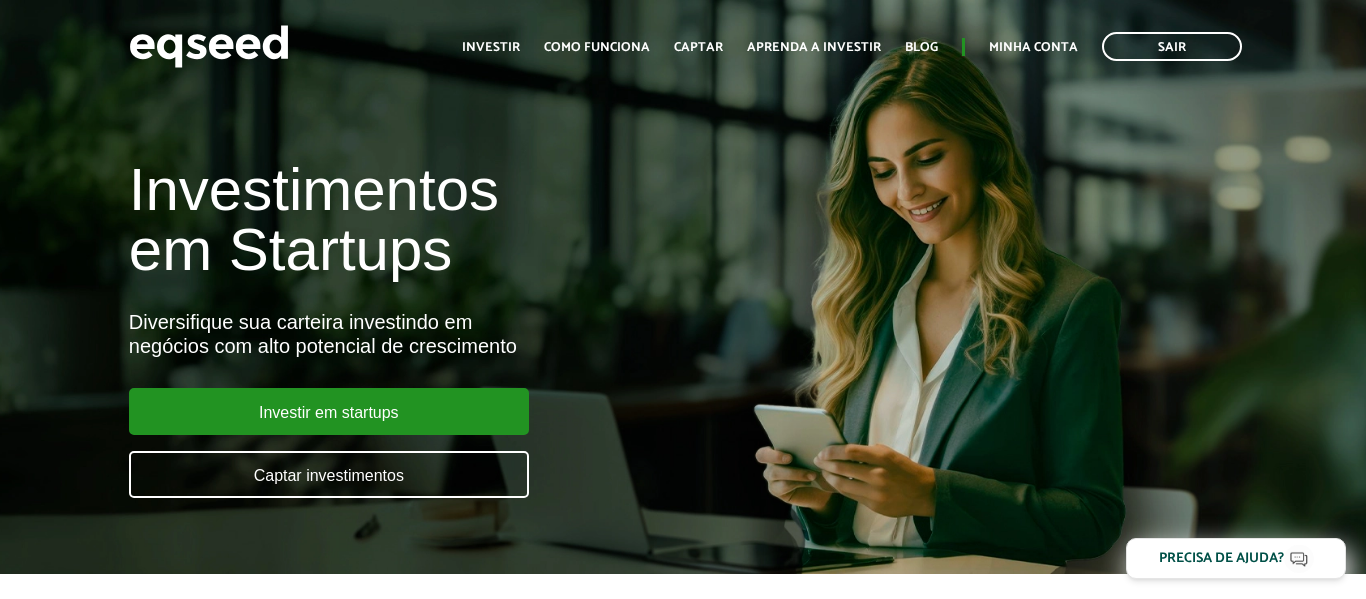 scroll, scrollTop: 0, scrollLeft: 0, axis: both 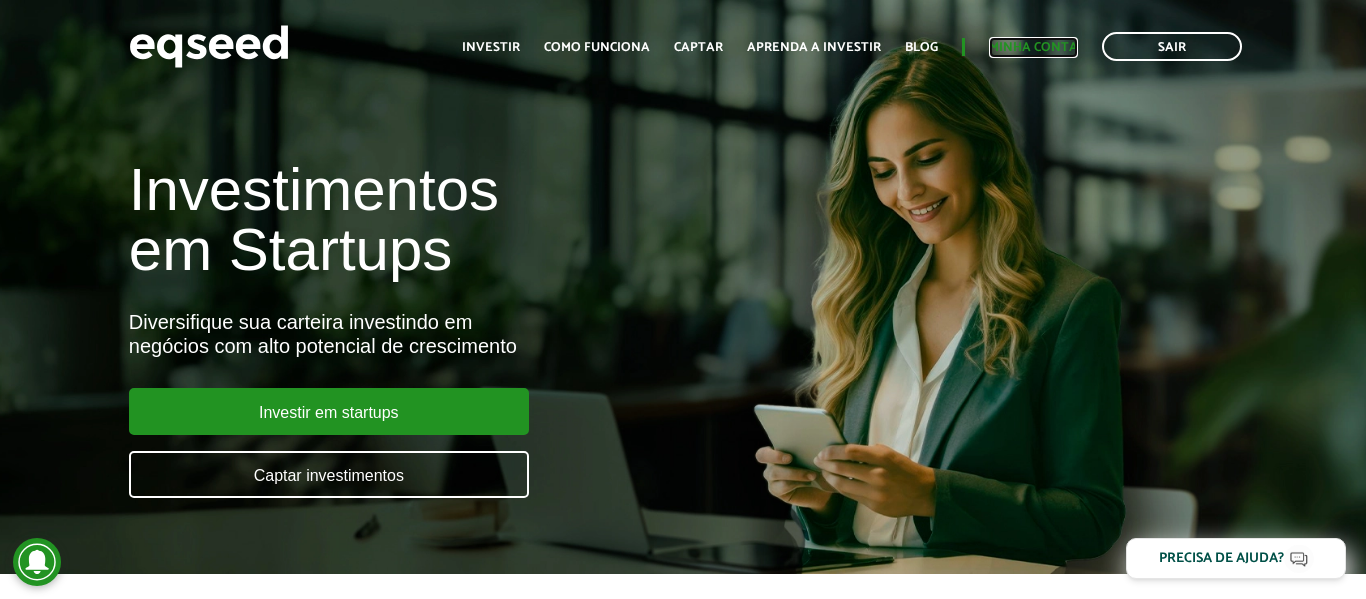 click on "Minha conta" at bounding box center (1033, 47) 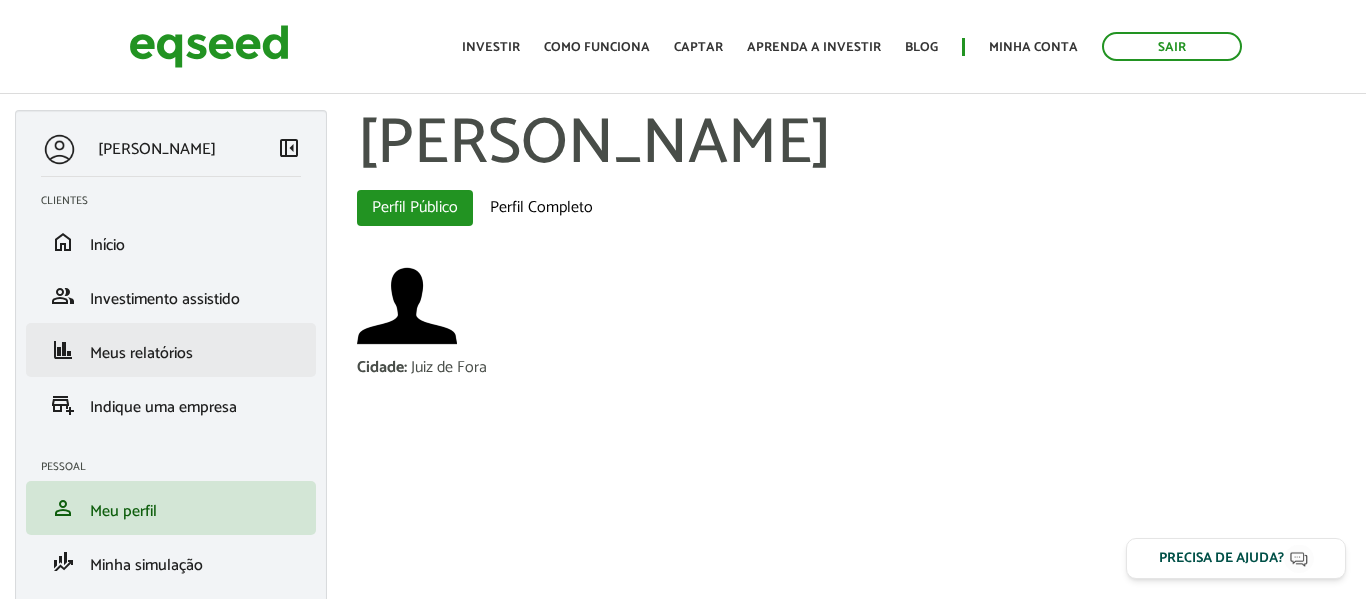 scroll, scrollTop: 0, scrollLeft: 0, axis: both 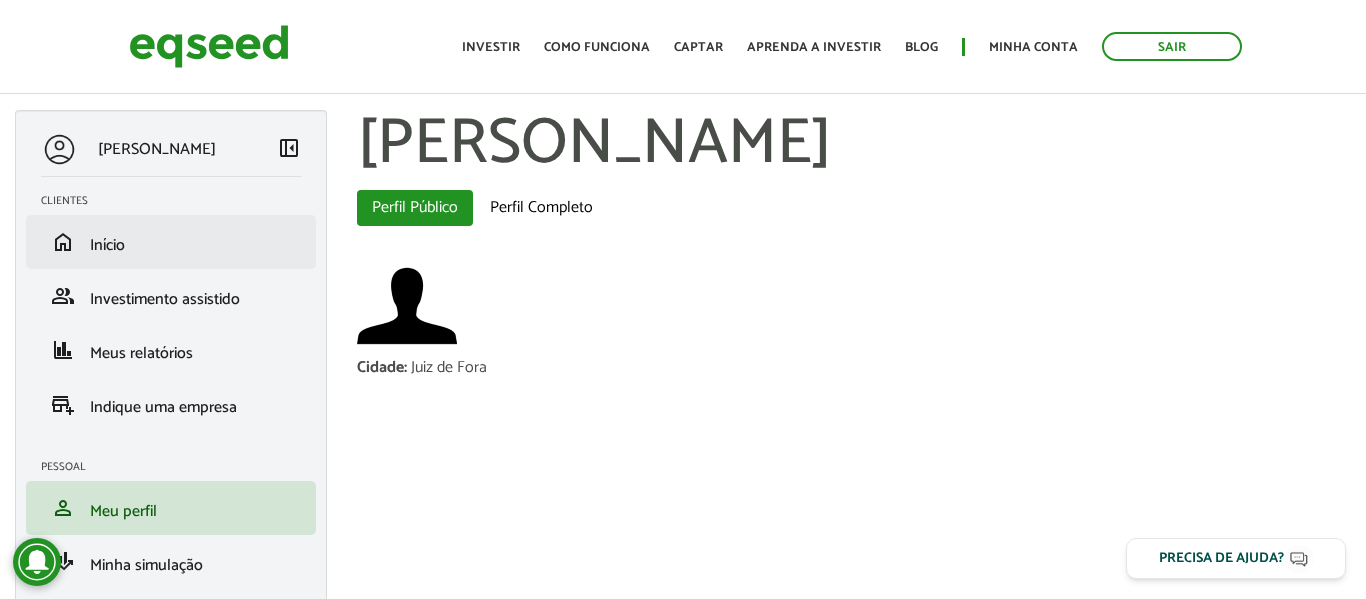 click on "home Início" at bounding box center (171, 242) 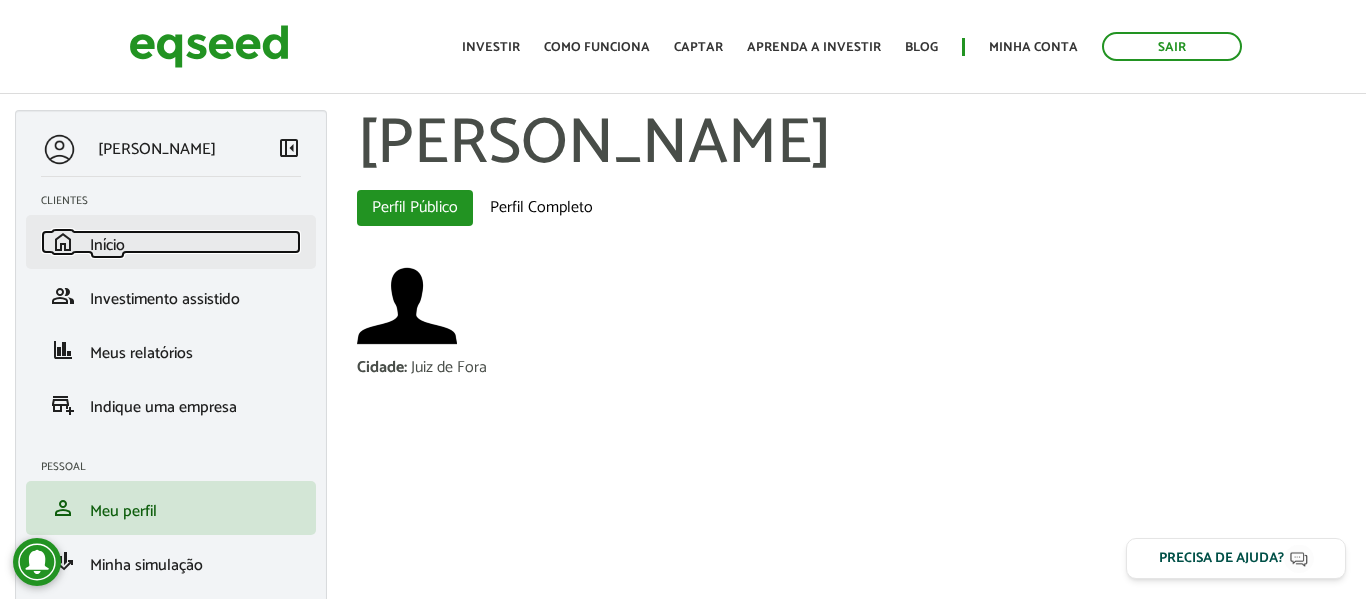click on "Início" at bounding box center (107, 245) 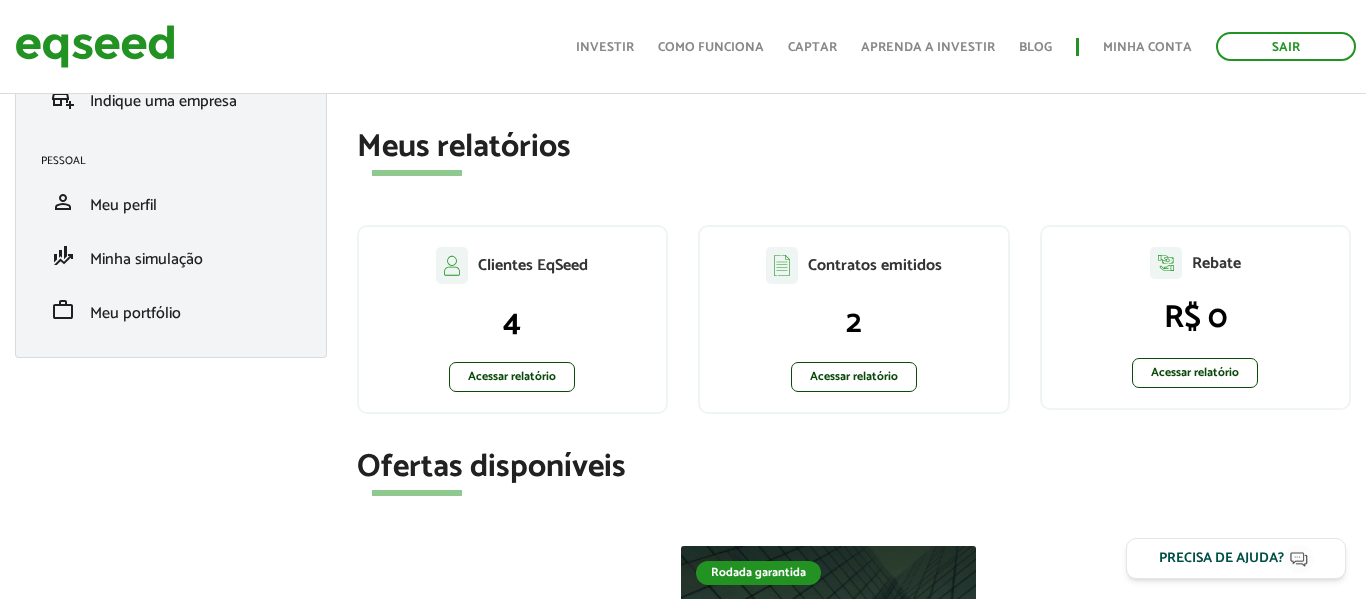 scroll, scrollTop: 309, scrollLeft: 0, axis: vertical 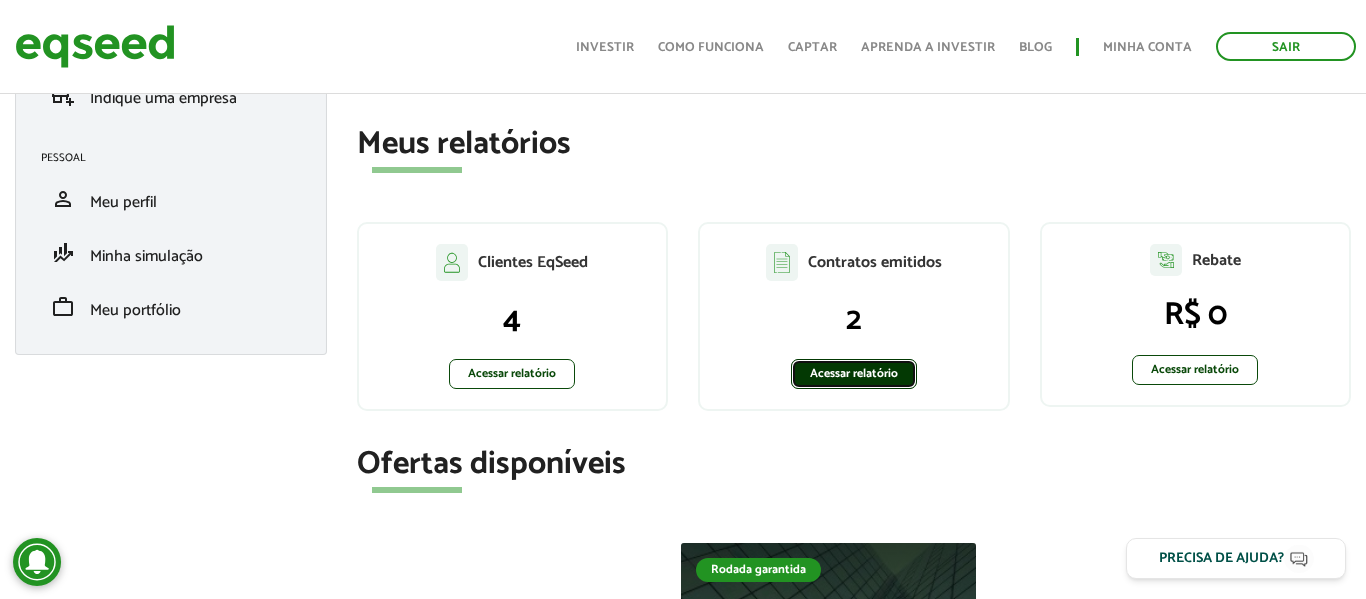 click on "Acessar relatório" at bounding box center (854, 374) 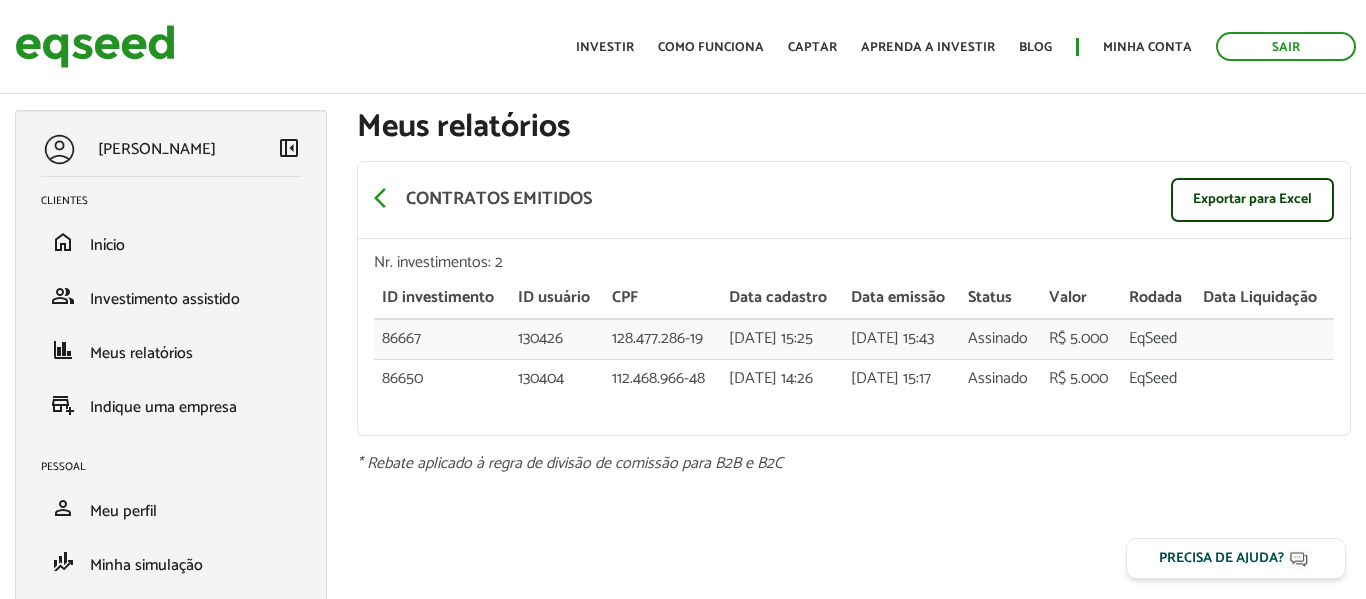 scroll, scrollTop: 0, scrollLeft: 0, axis: both 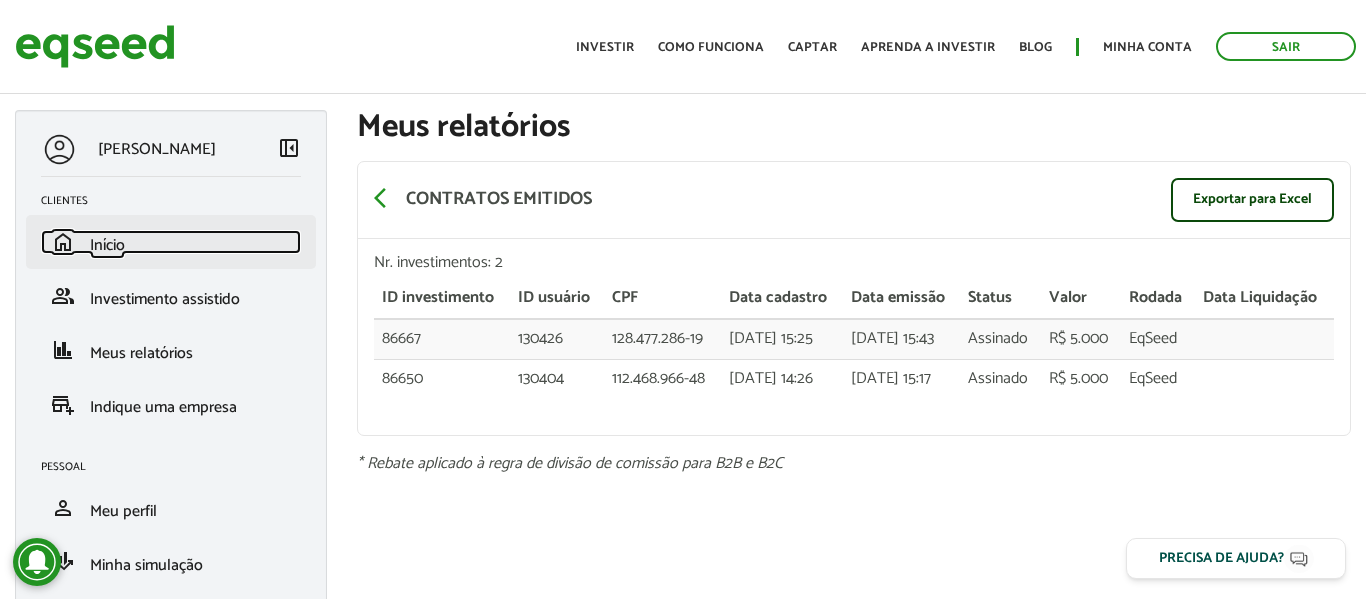 click on "home Início" at bounding box center (171, 242) 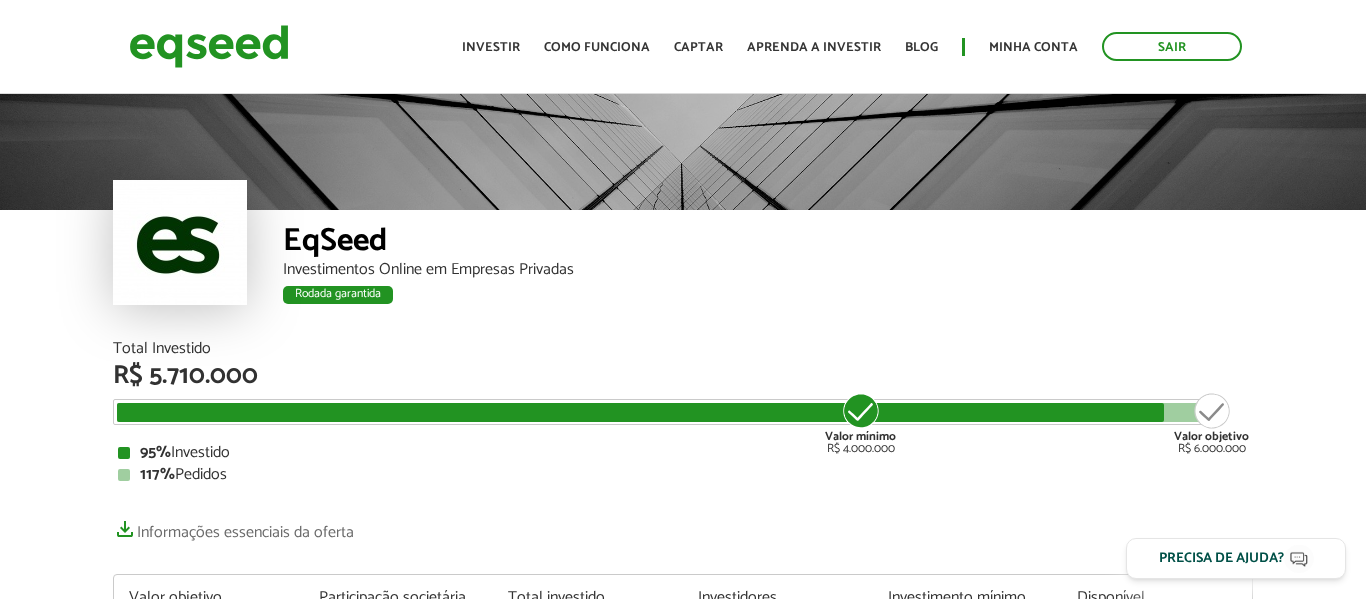 scroll, scrollTop: 0, scrollLeft: 0, axis: both 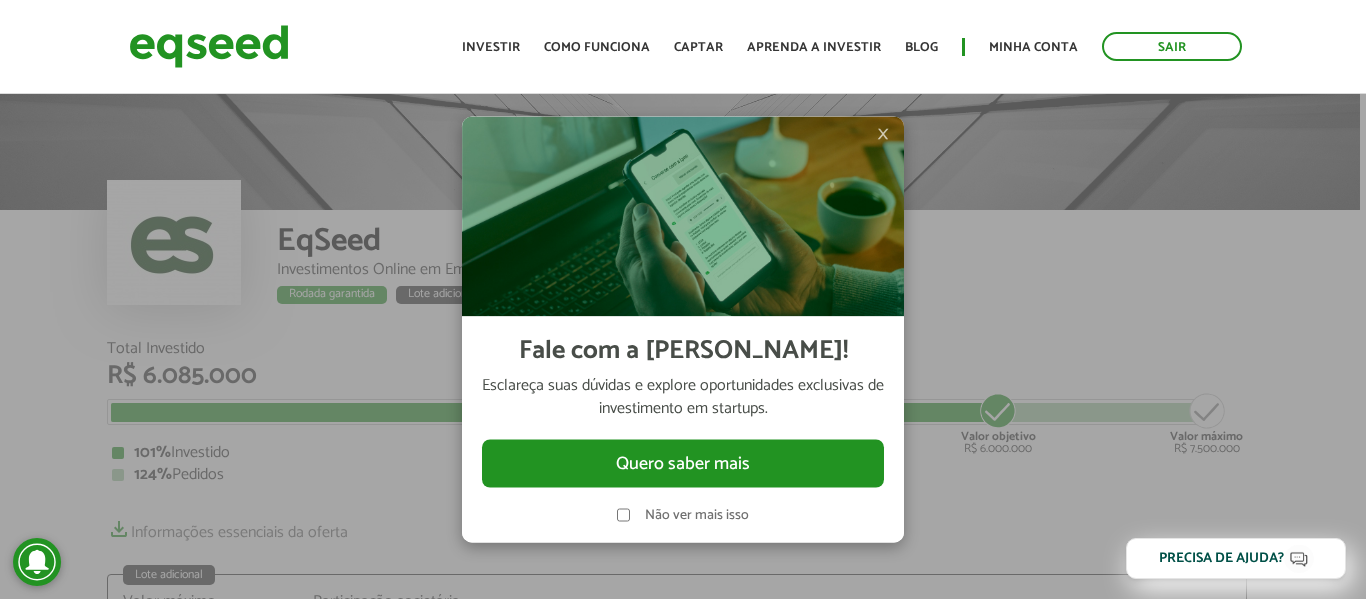 click at bounding box center (683, 299) 